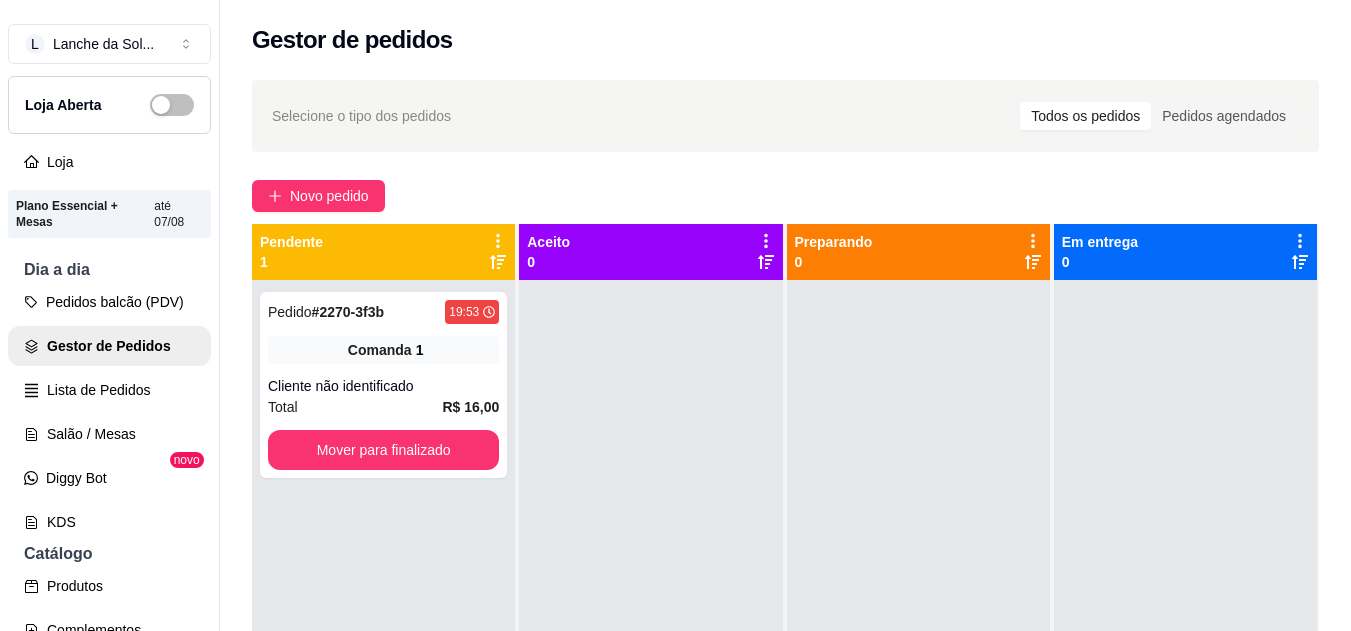 scroll, scrollTop: 0, scrollLeft: 0, axis: both 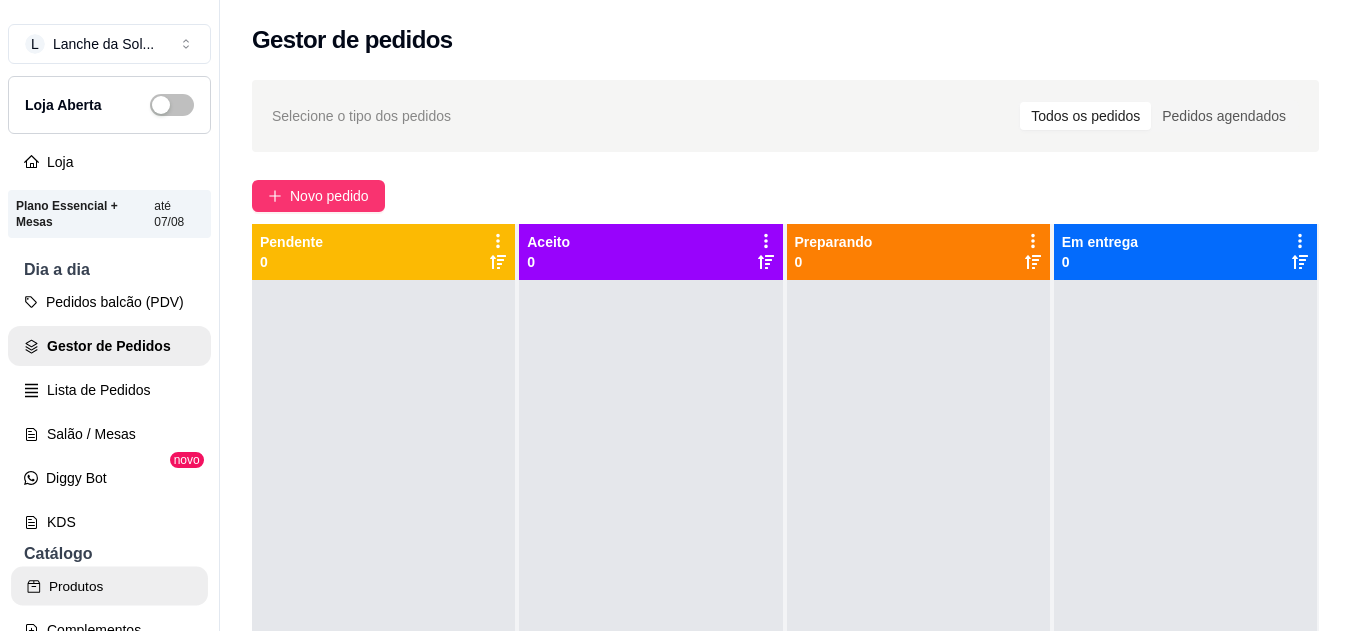 click on "Produtos" at bounding box center [109, 586] 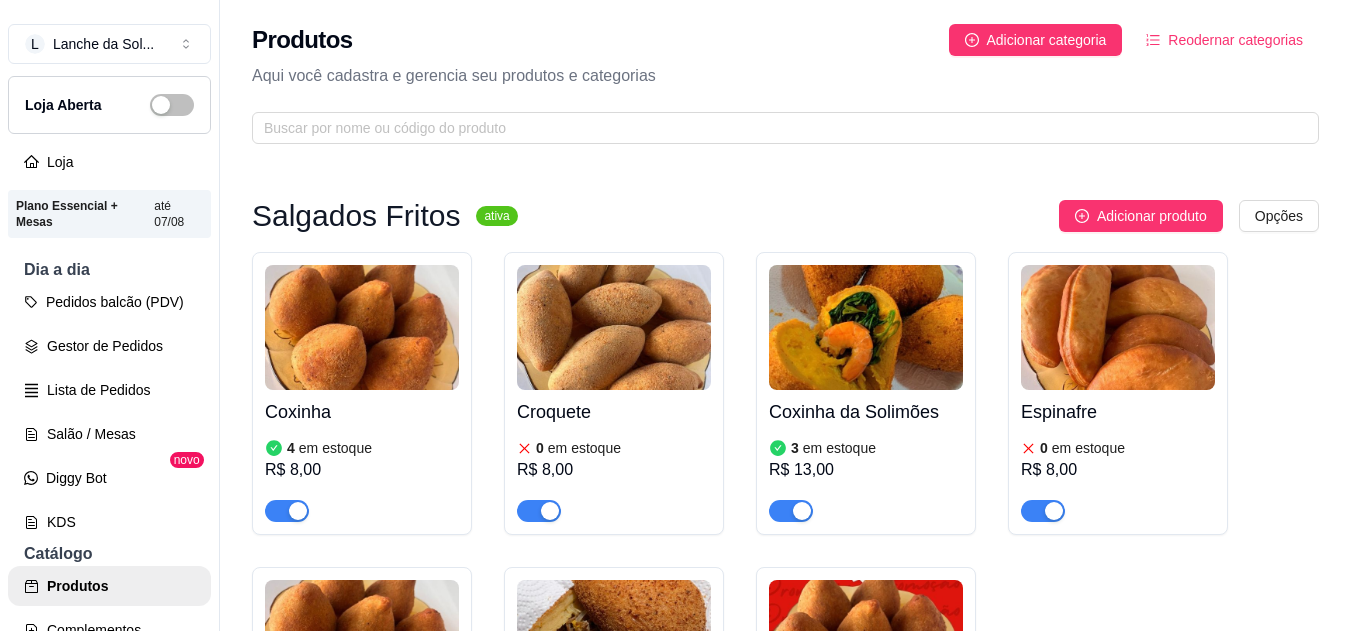 click at bounding box center (362, 327) 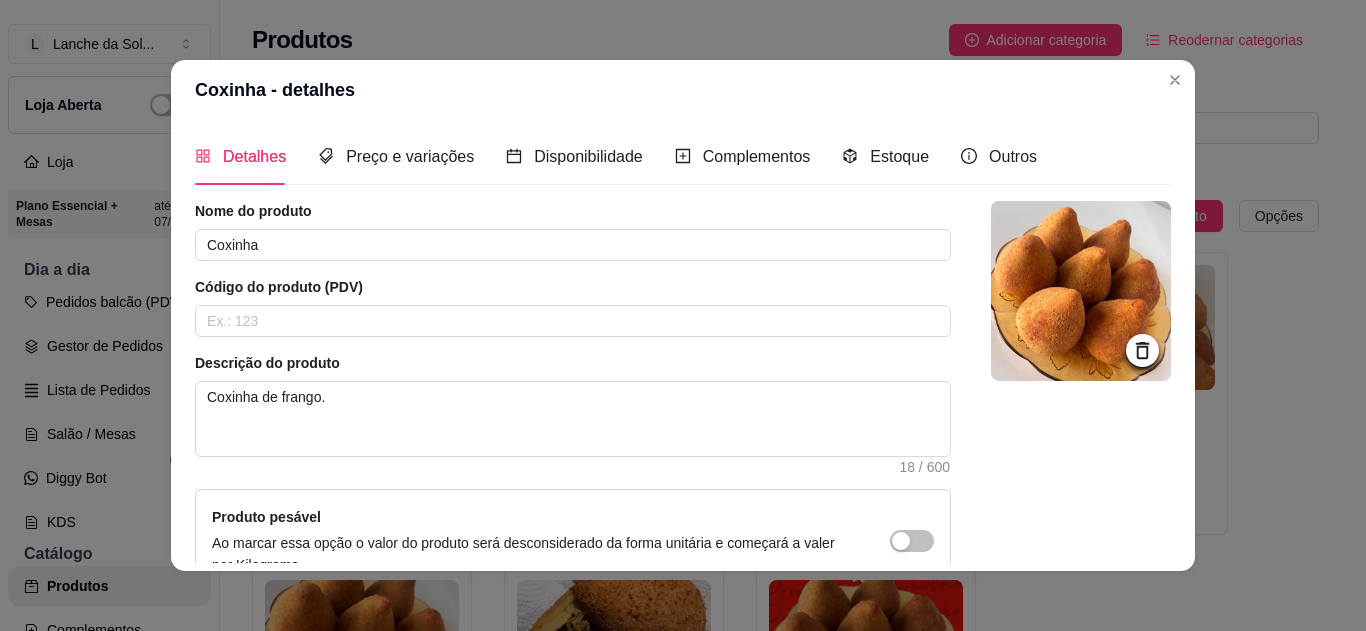 click on "Estoque" at bounding box center (885, 156) 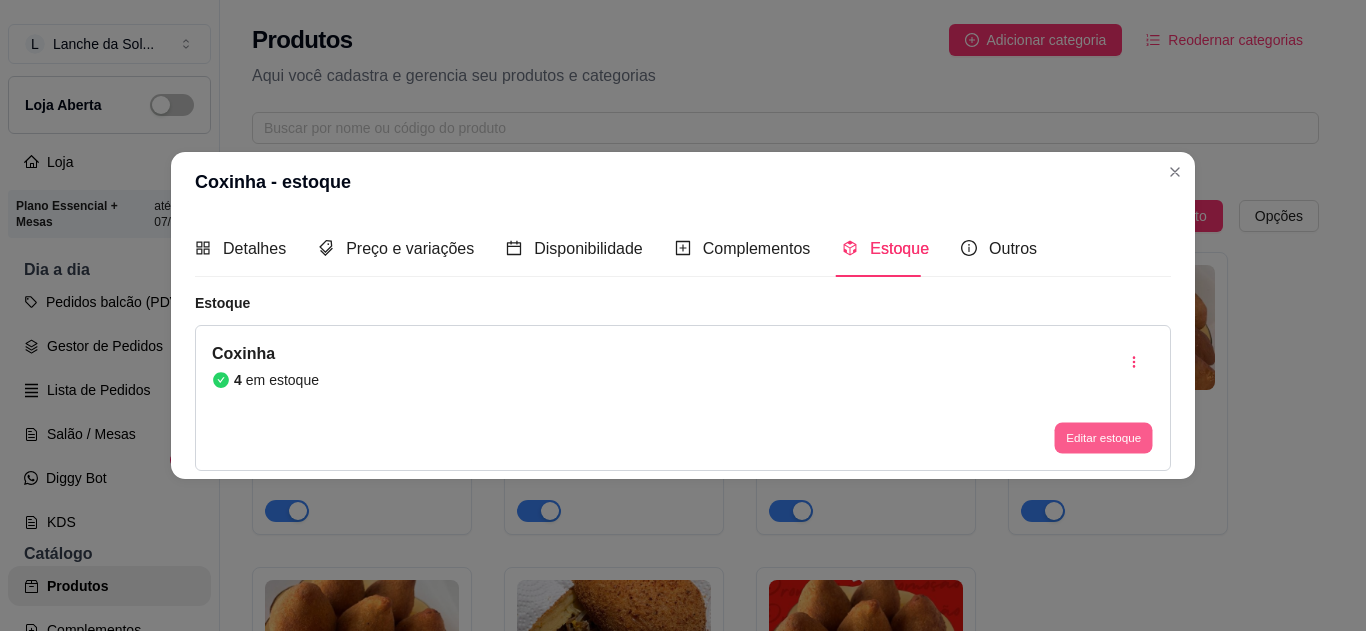 click on "Editar estoque" at bounding box center (1103, 438) 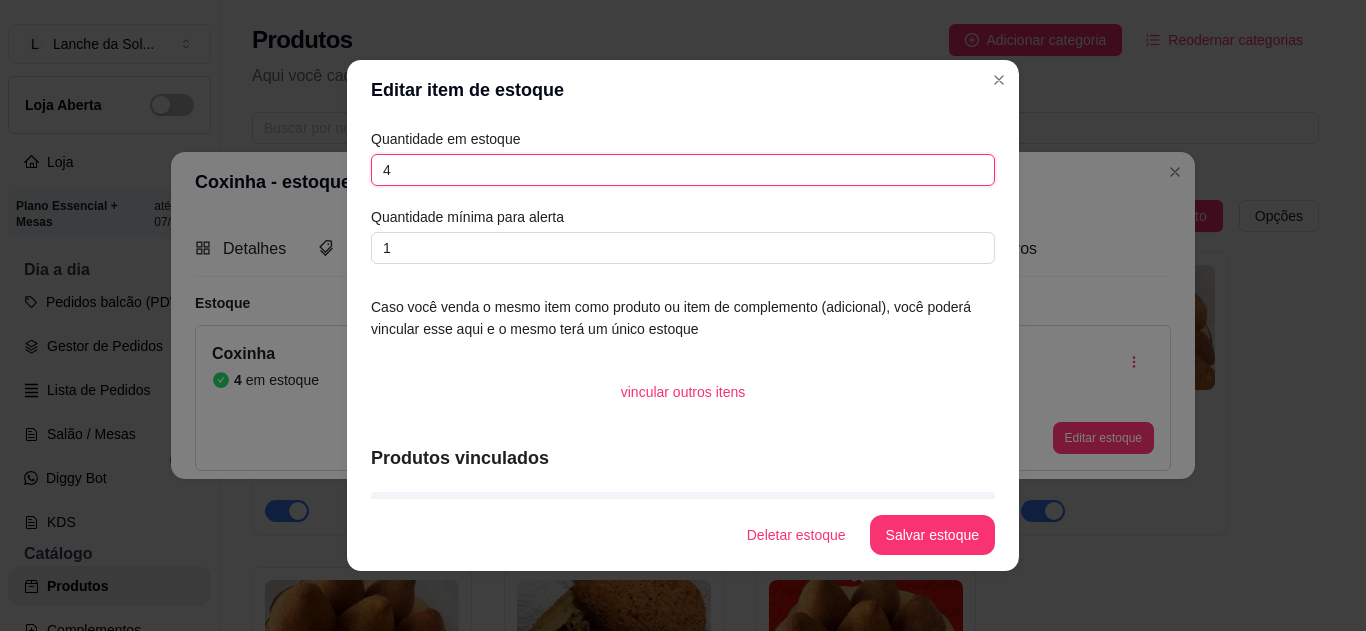 click on "4" at bounding box center [683, 170] 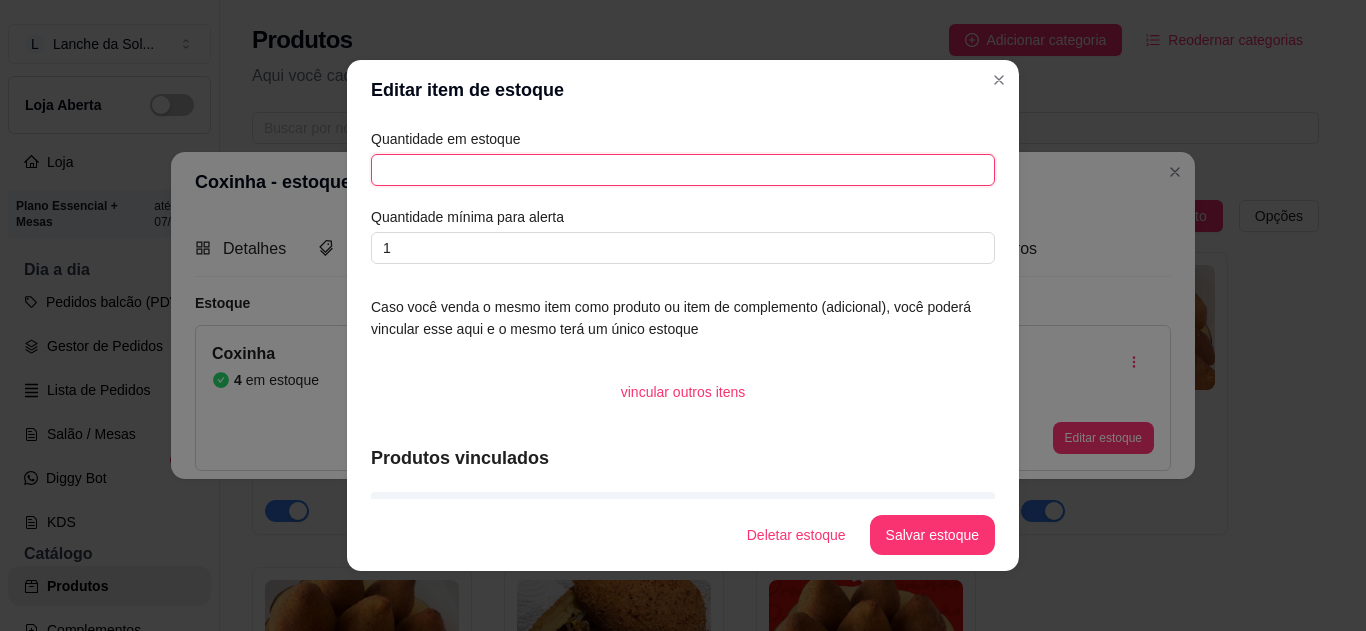 click at bounding box center [683, 170] 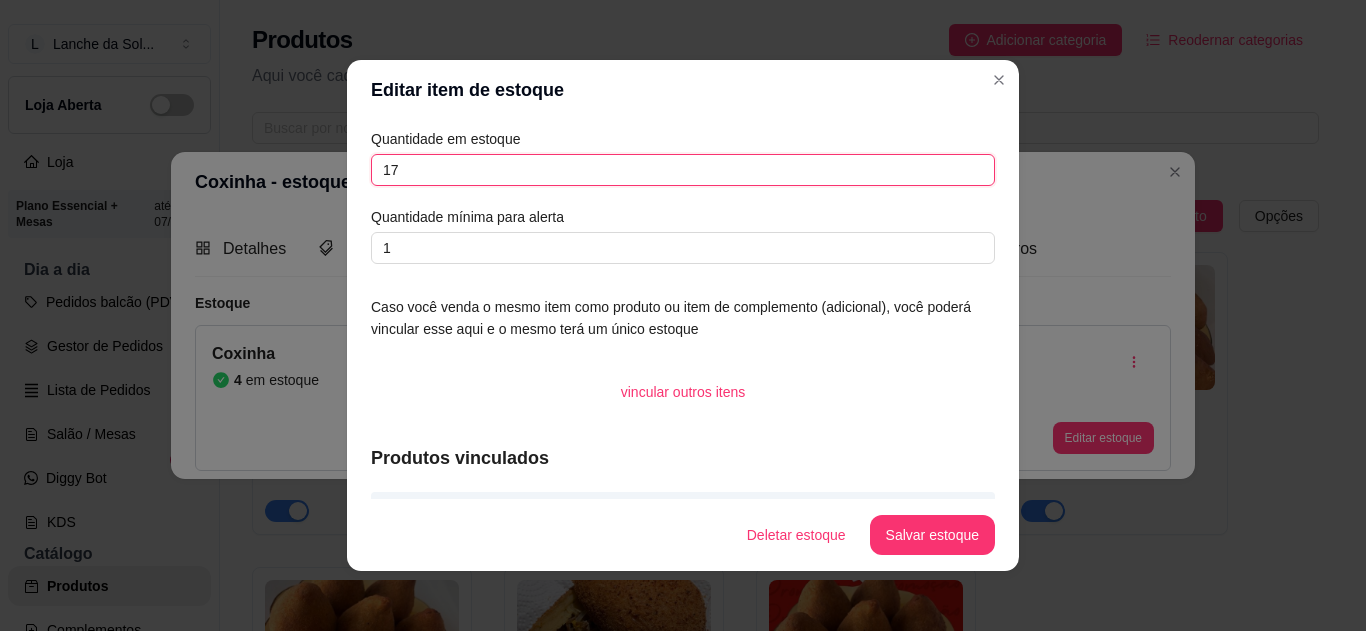 type on "1" 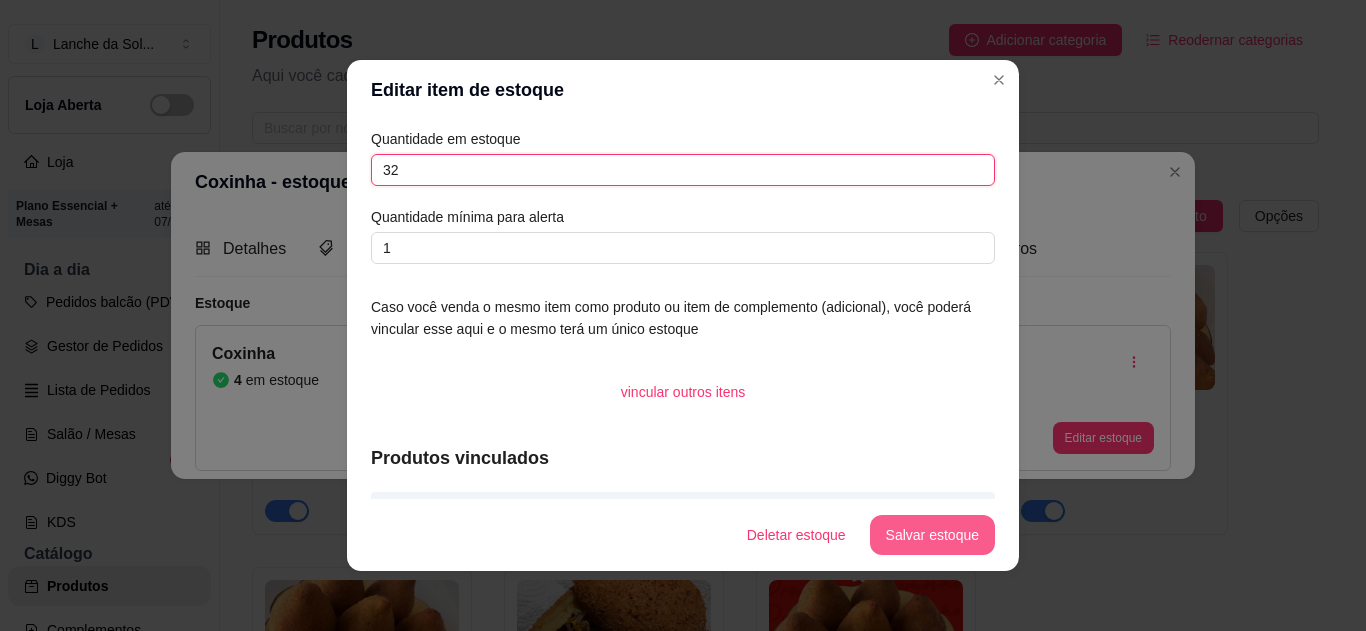 type on "32" 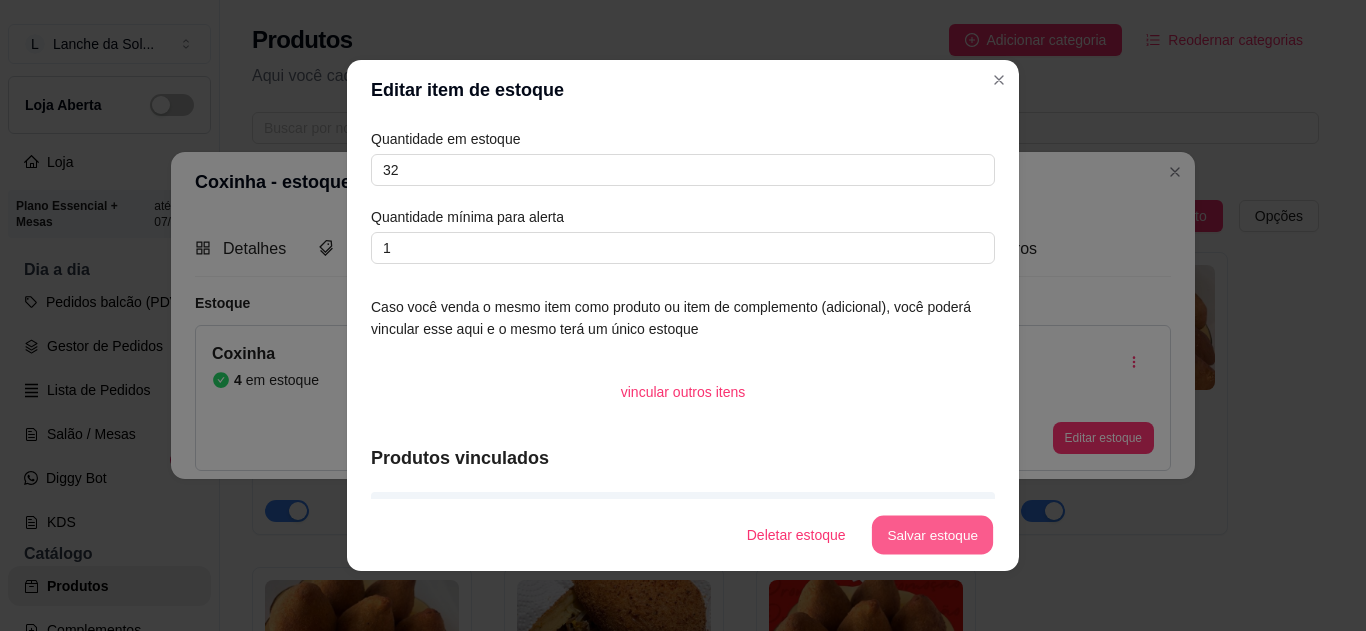click on "Salvar estoque" at bounding box center [932, 535] 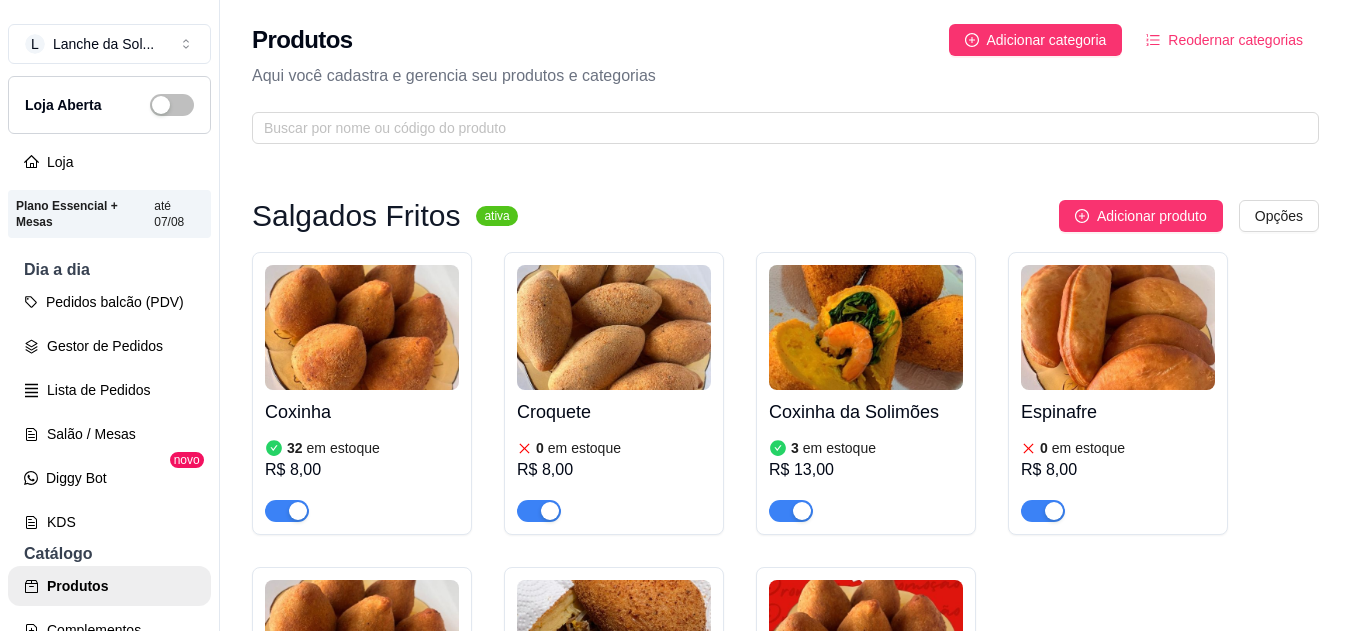 click on "Croquete" at bounding box center (614, 412) 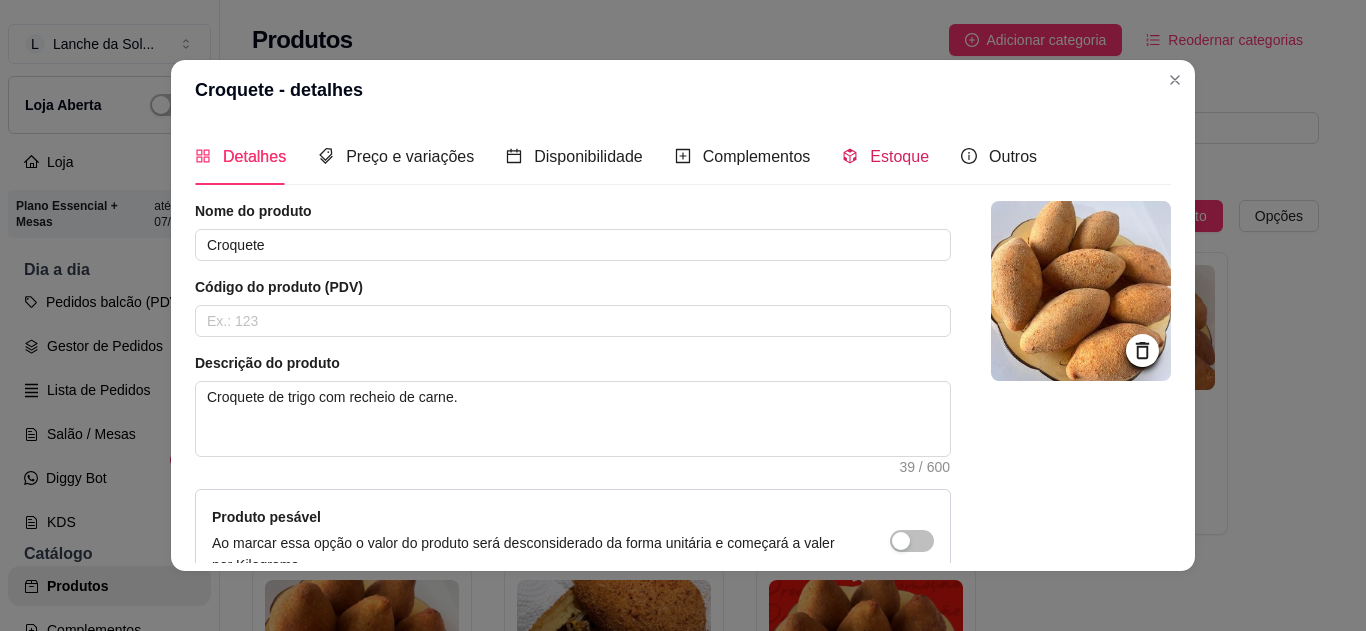 click on "Estoque" at bounding box center [899, 156] 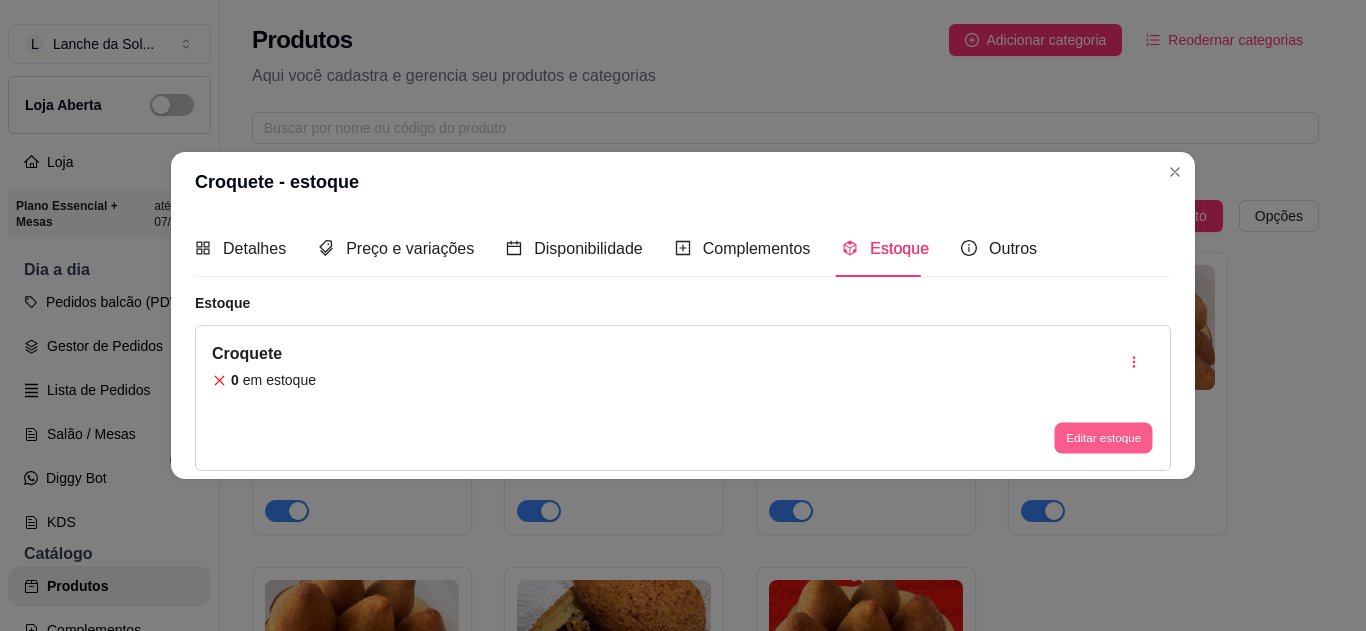 click on "Editar estoque" at bounding box center (1103, 438) 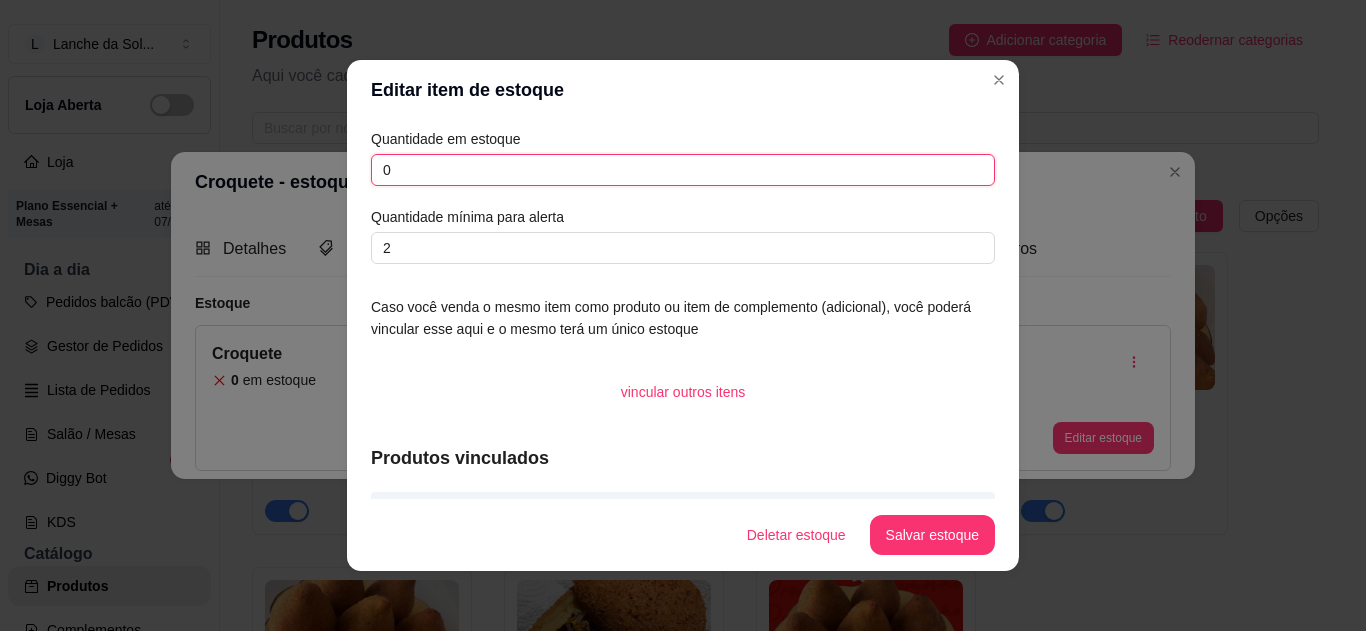 click on "0" at bounding box center (683, 170) 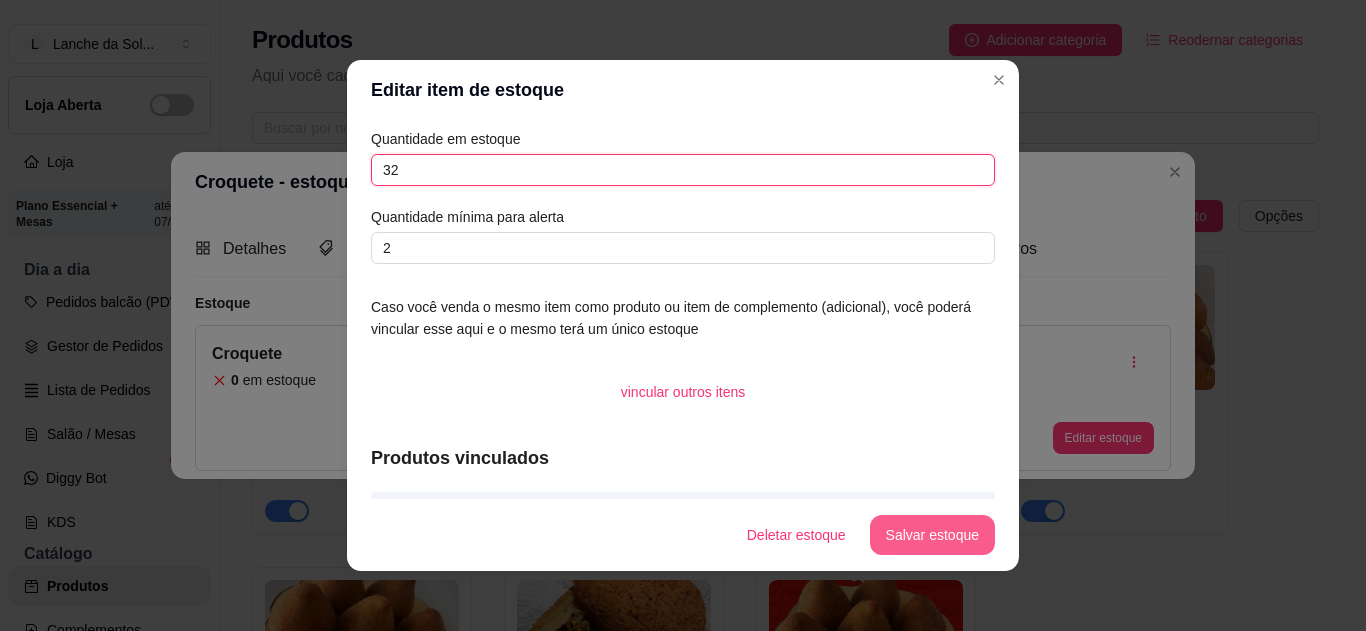 type on "32" 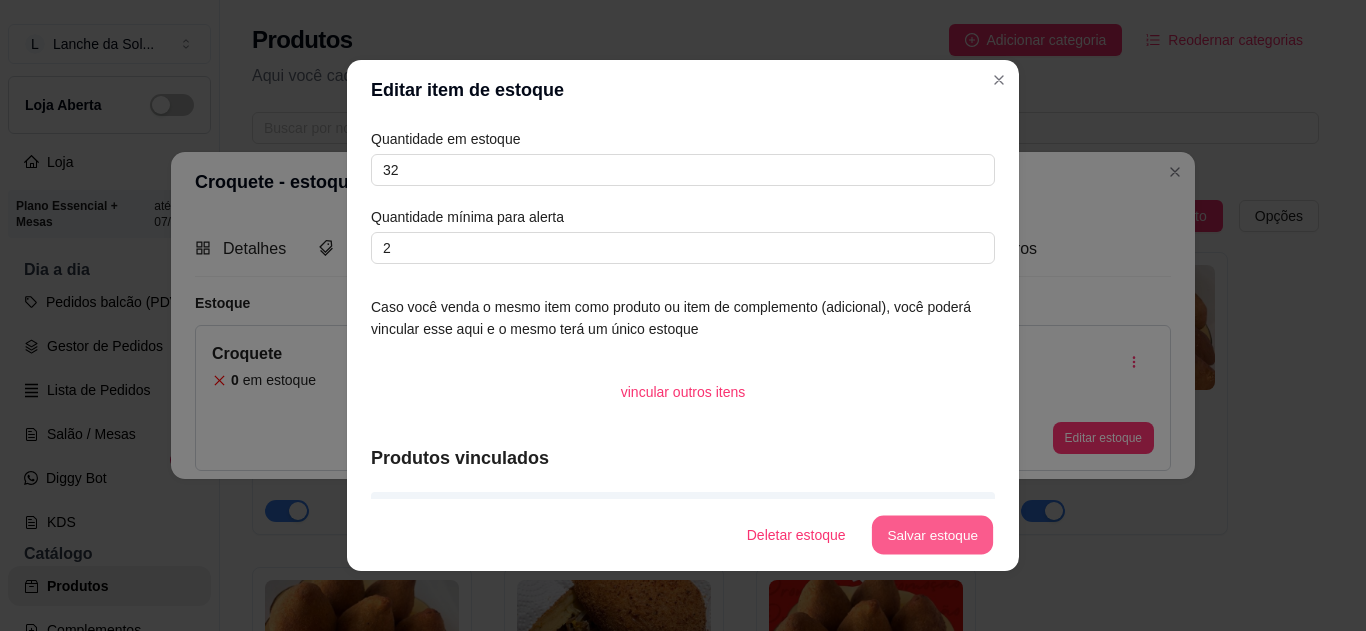 click on "Salvar estoque" at bounding box center (932, 535) 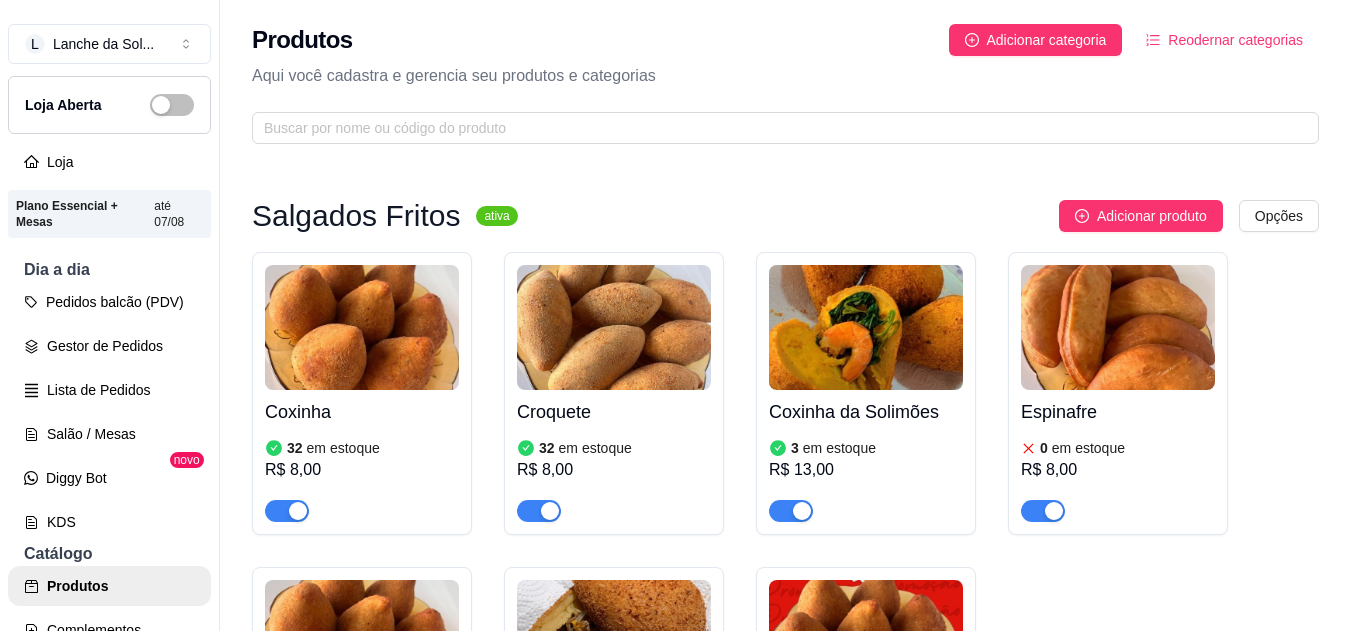click on "Coxinha Gourmet   7 em estoque R$ 10,00" at bounding box center [362, 722] 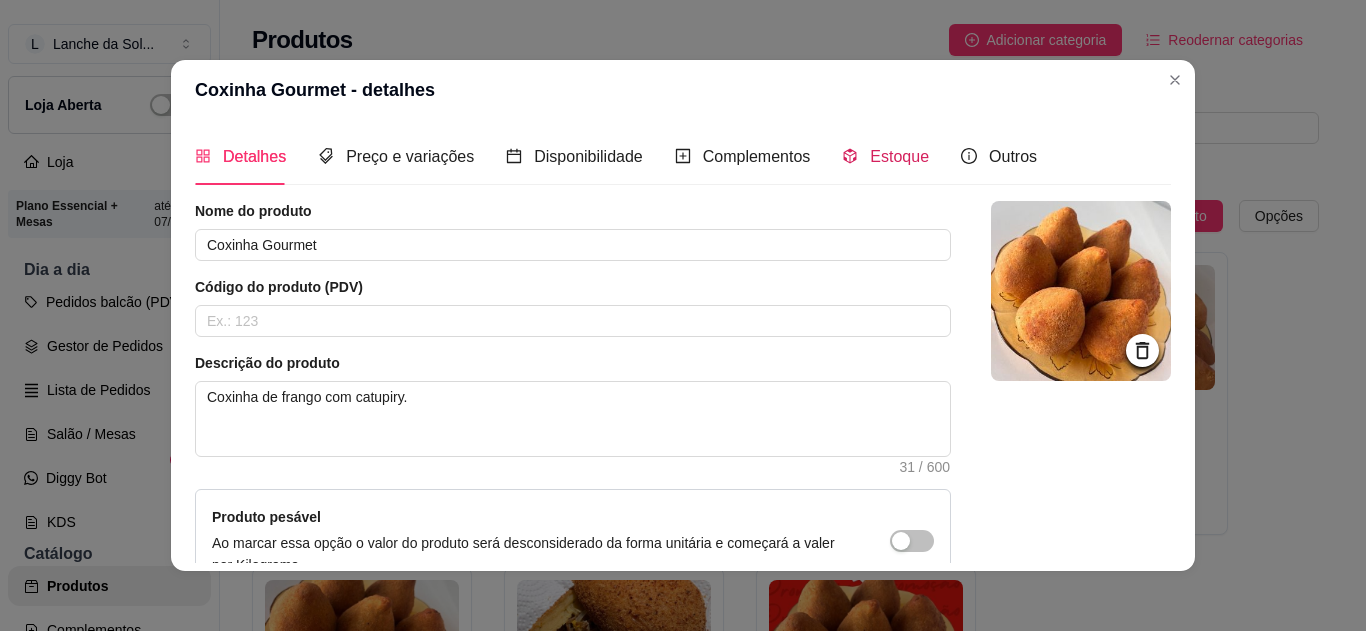 click on "Estoque" at bounding box center [899, 156] 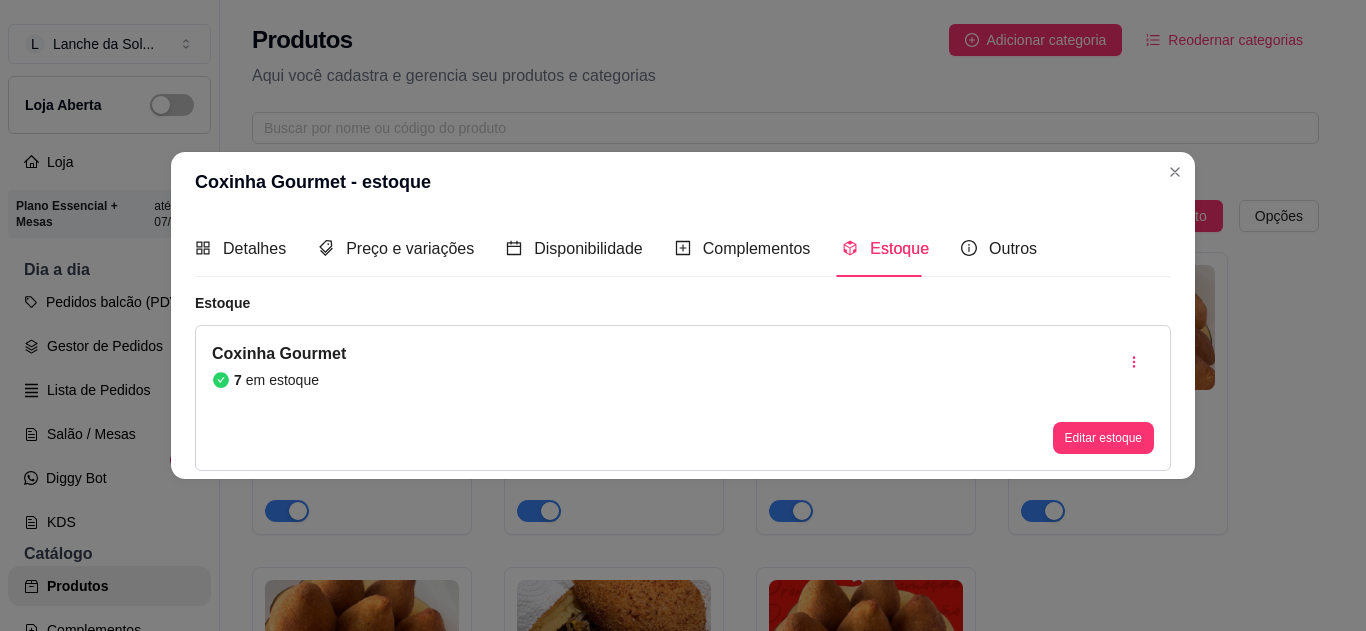 type 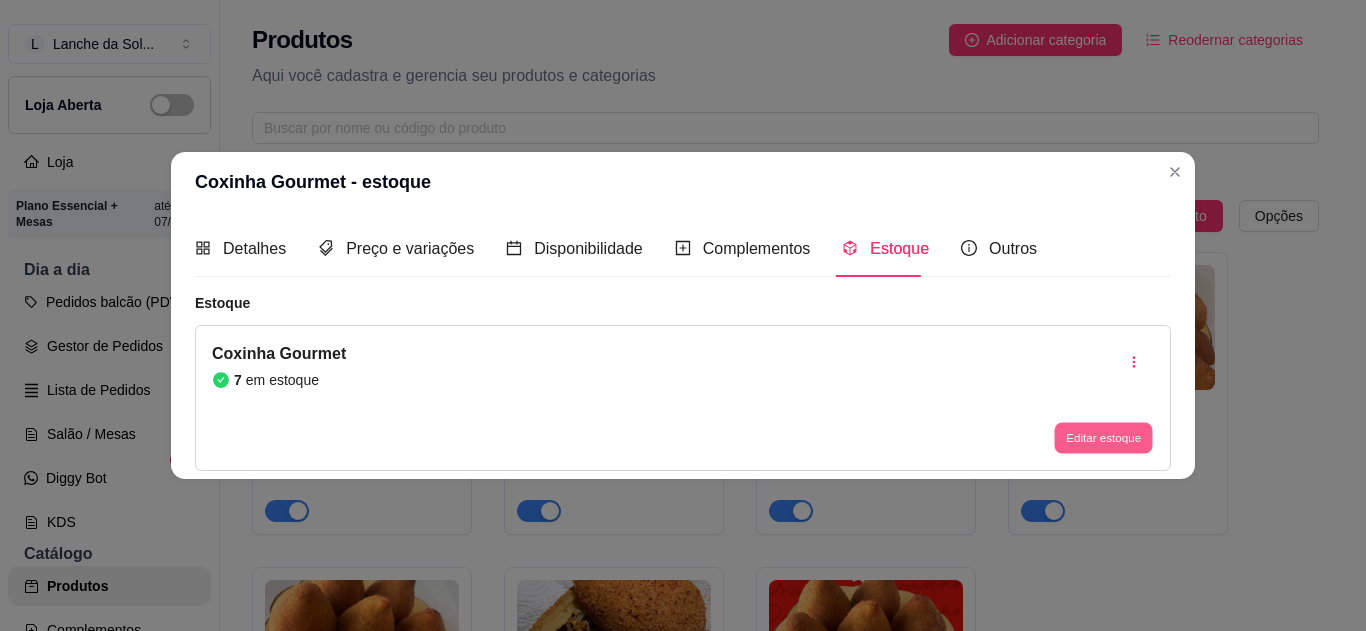 click on "Editar estoque" at bounding box center (1103, 438) 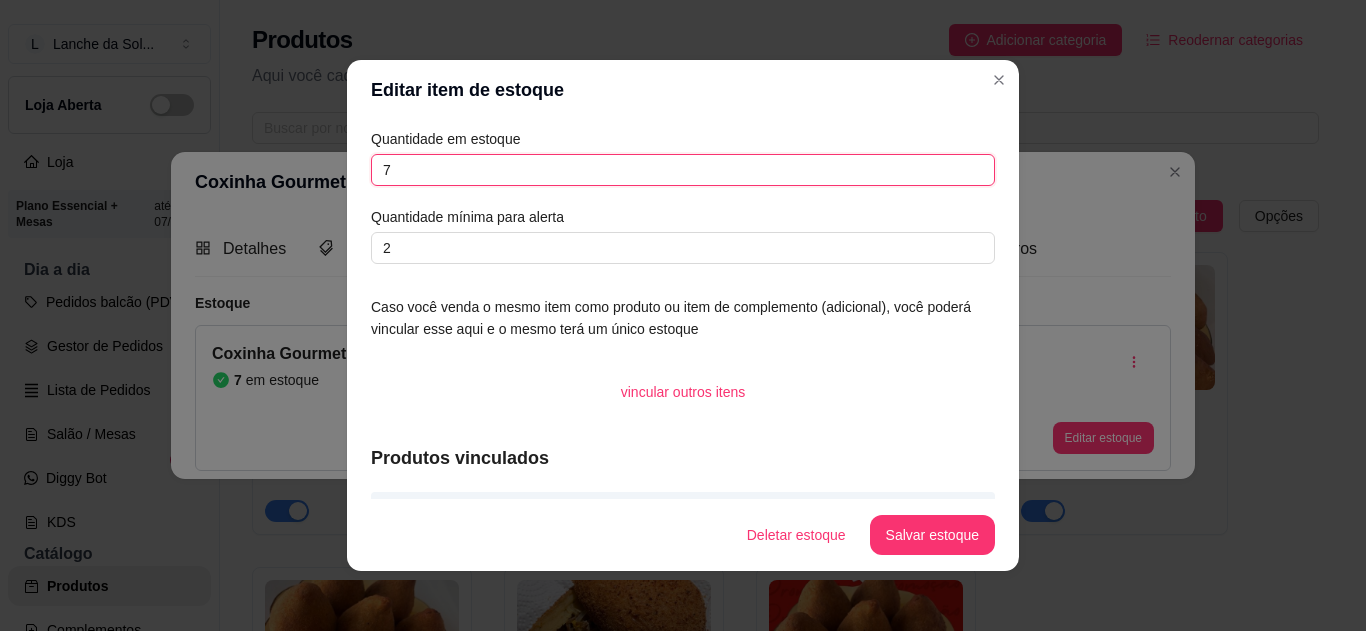 click on "7" at bounding box center (683, 170) 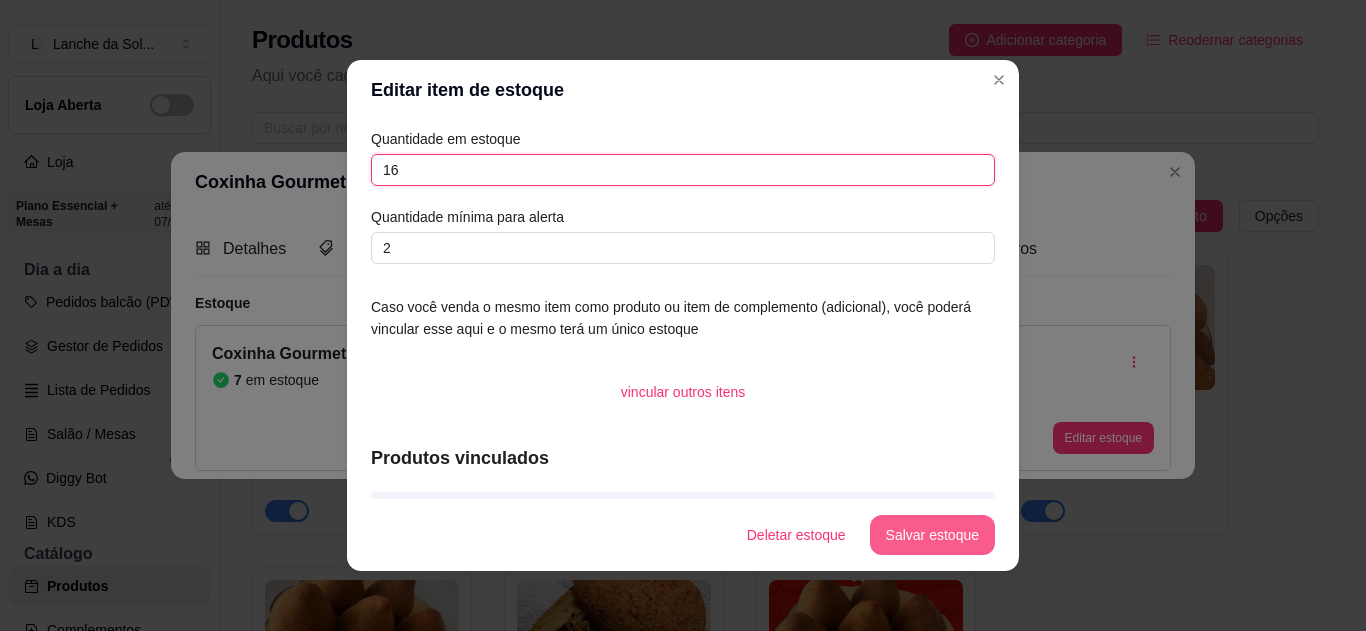 type on "16" 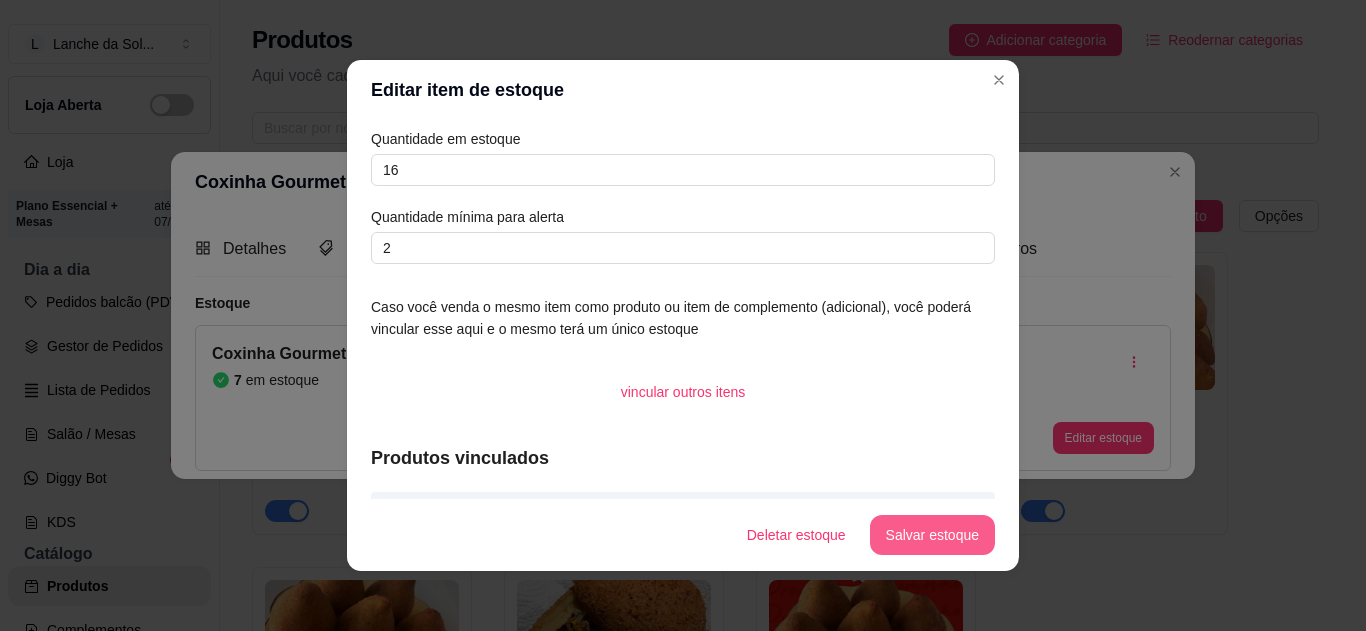 click on "Salvar estoque" at bounding box center (932, 535) 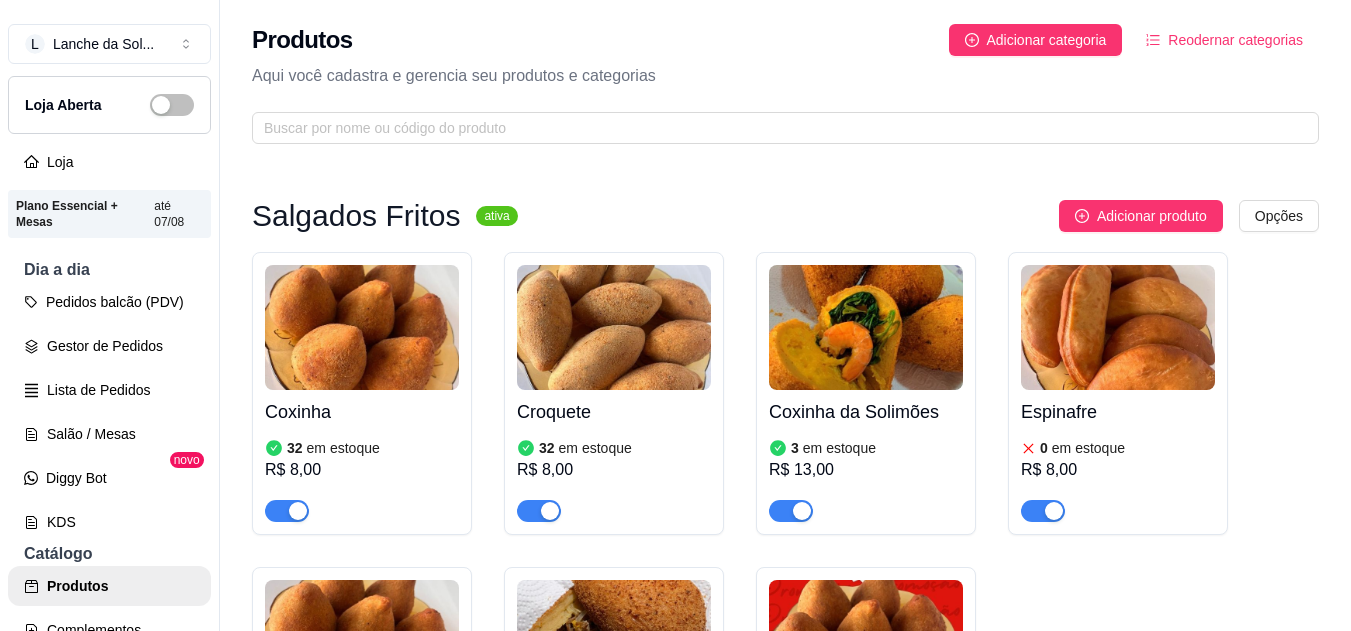 click at bounding box center (614, 642) 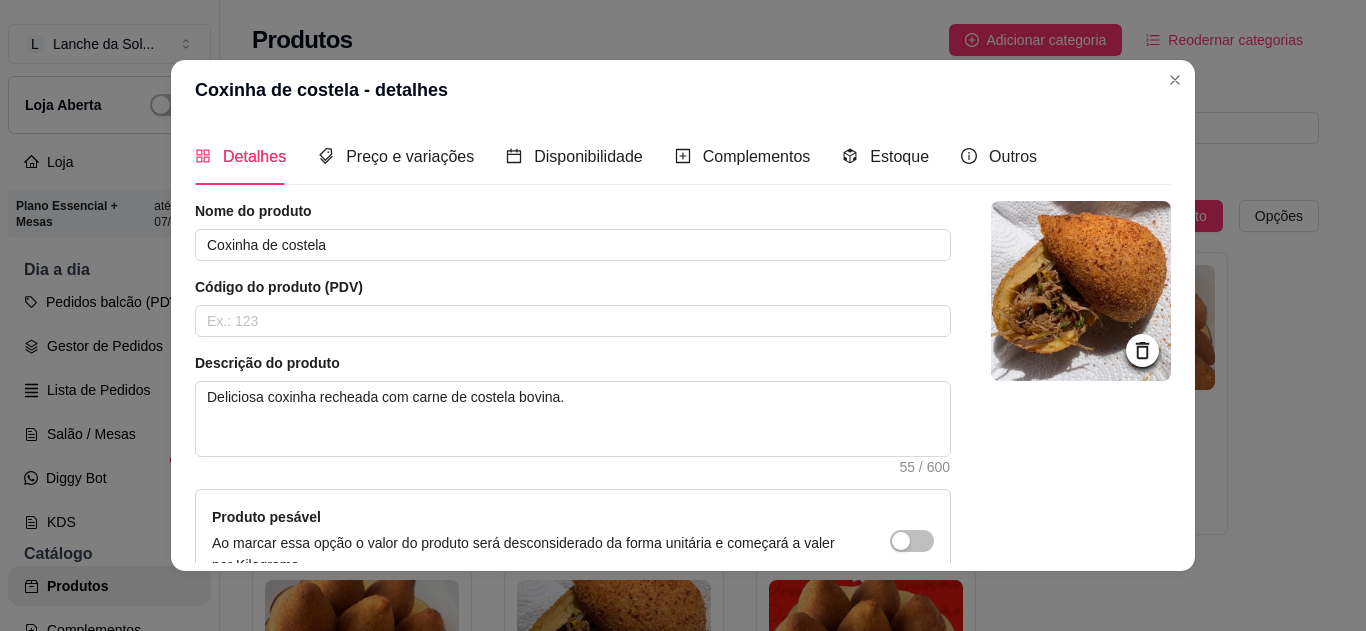 click on "Detalhes Preço e variações Disponibilidade Complementos Estoque Outros Nome do produto Coxinha de costela Código do produto (PDV) Descrição do produto Deliciosa coxinha recheada com carne de costela bovina. 55 / 600 Produto pesável Ao marcar essa opção o valor do produto será desconsiderado da forma unitária e começará a valer por Kilograma. Quantidade miníma para pedido Ao habilitar seus clientes terão que pedir uma quantidade miníma desse produto. Copiar link do produto Deletar produto Salvar" at bounding box center [683, 345] 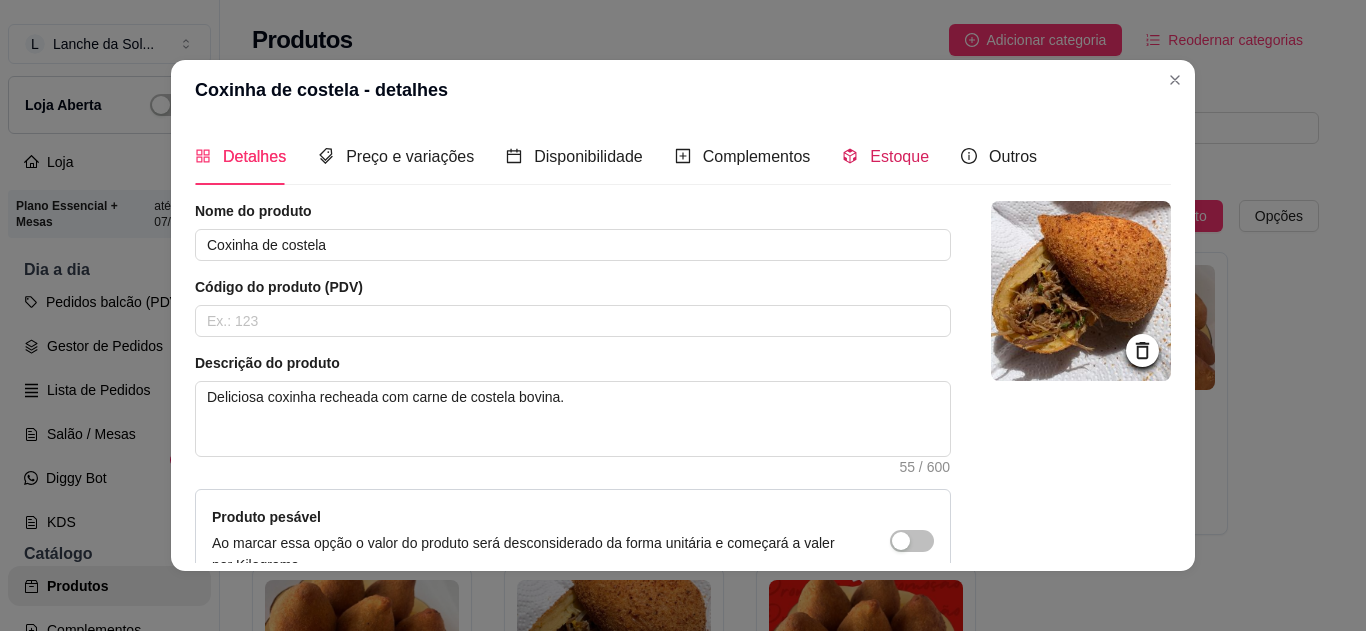 click on "Estoque" at bounding box center [885, 156] 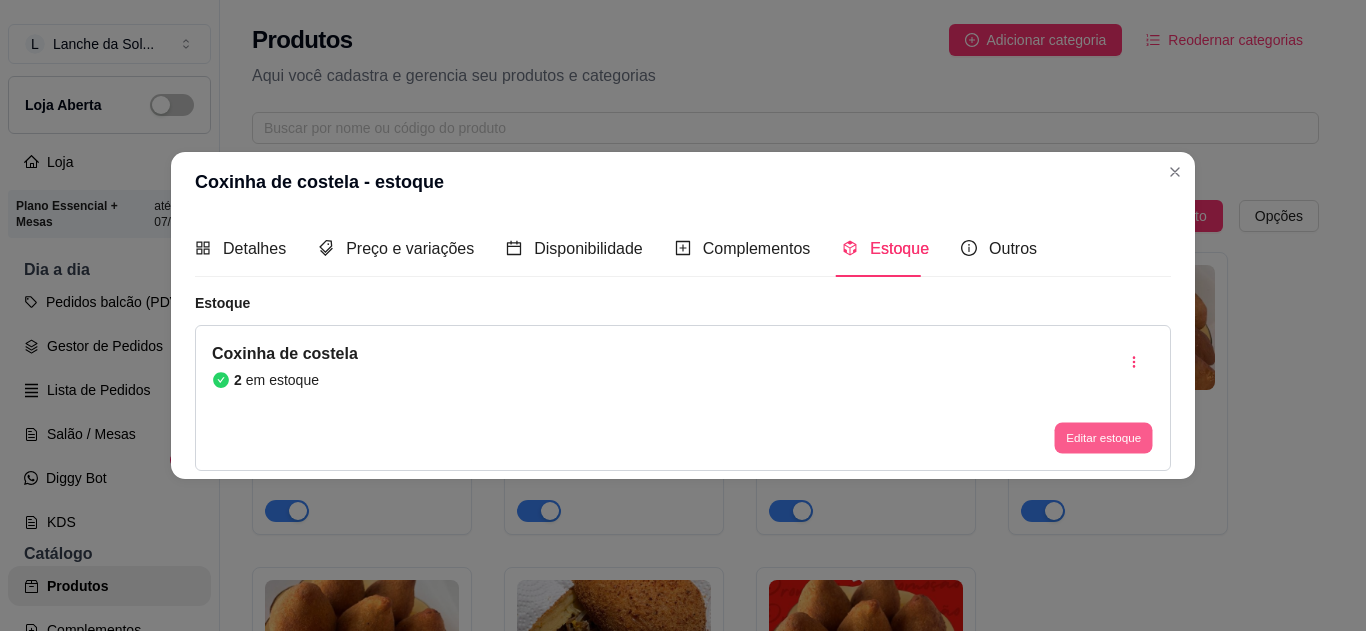 click on "Editar estoque" at bounding box center [1103, 438] 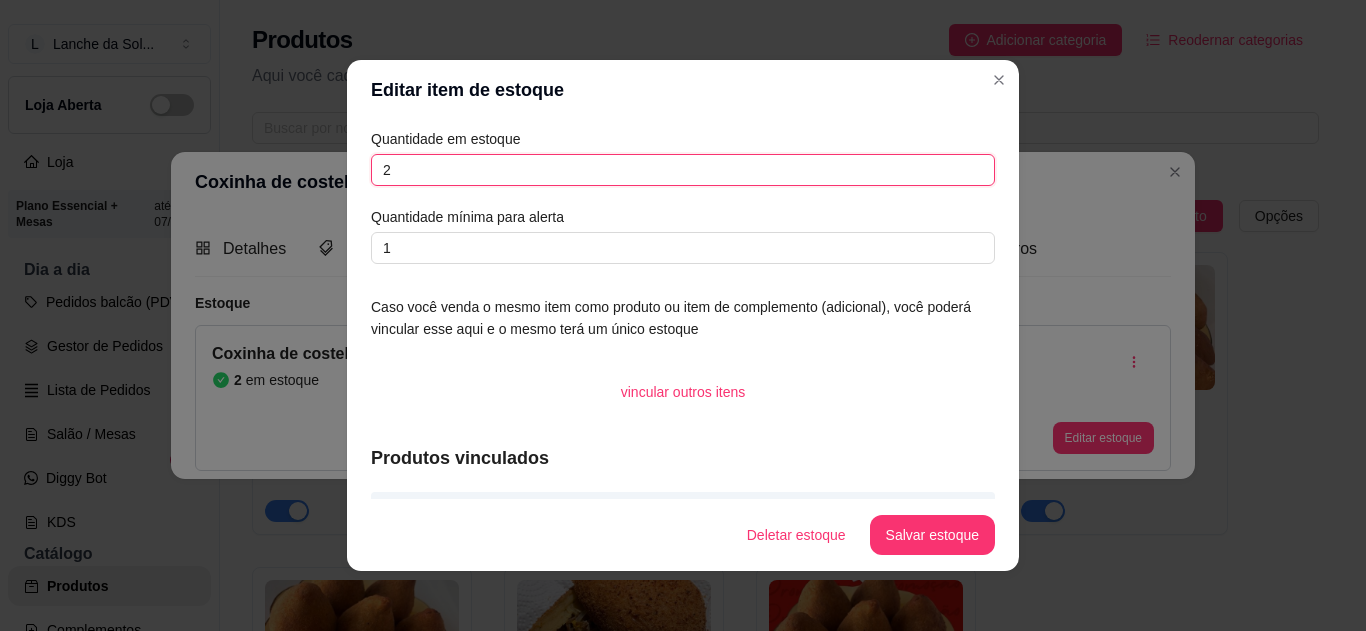 click on "2" at bounding box center (683, 170) 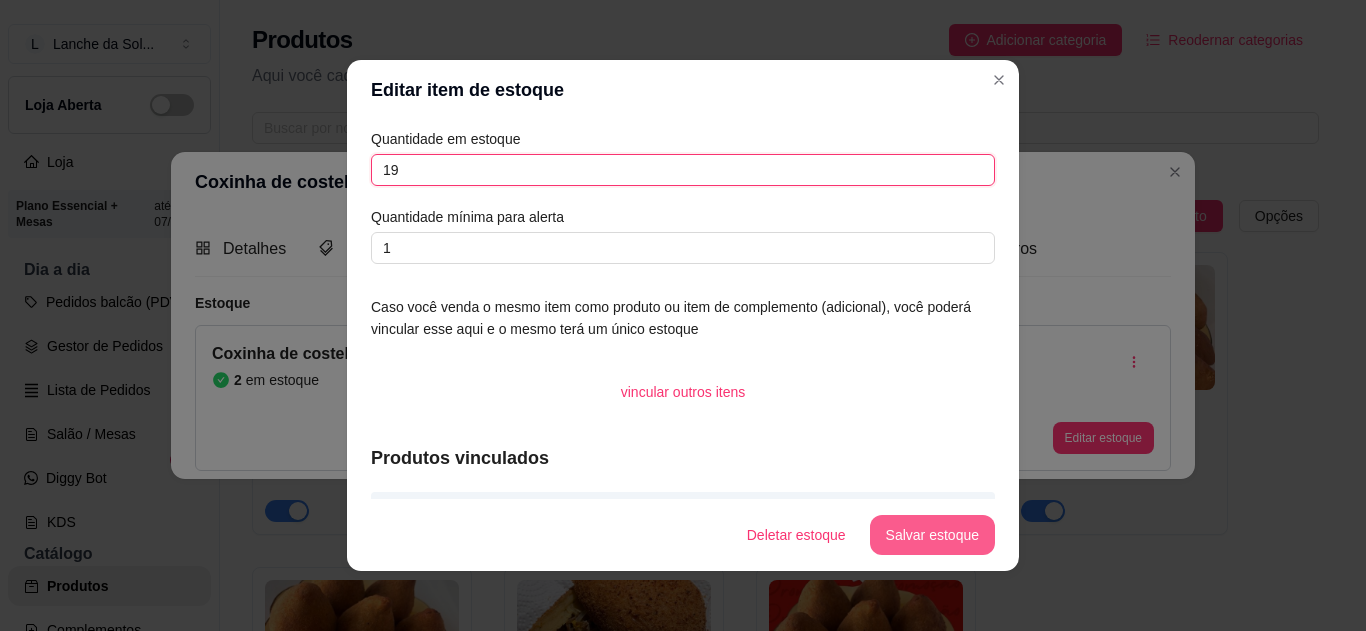 type on "19" 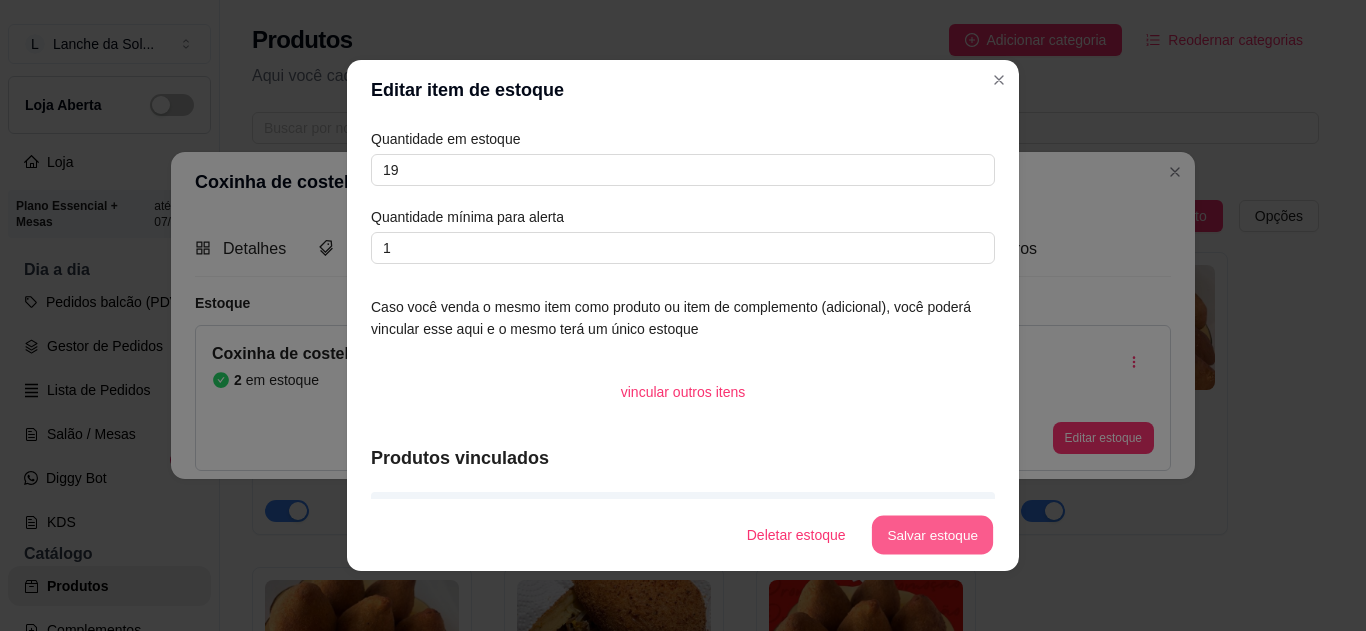 click on "Salvar estoque" at bounding box center [932, 535] 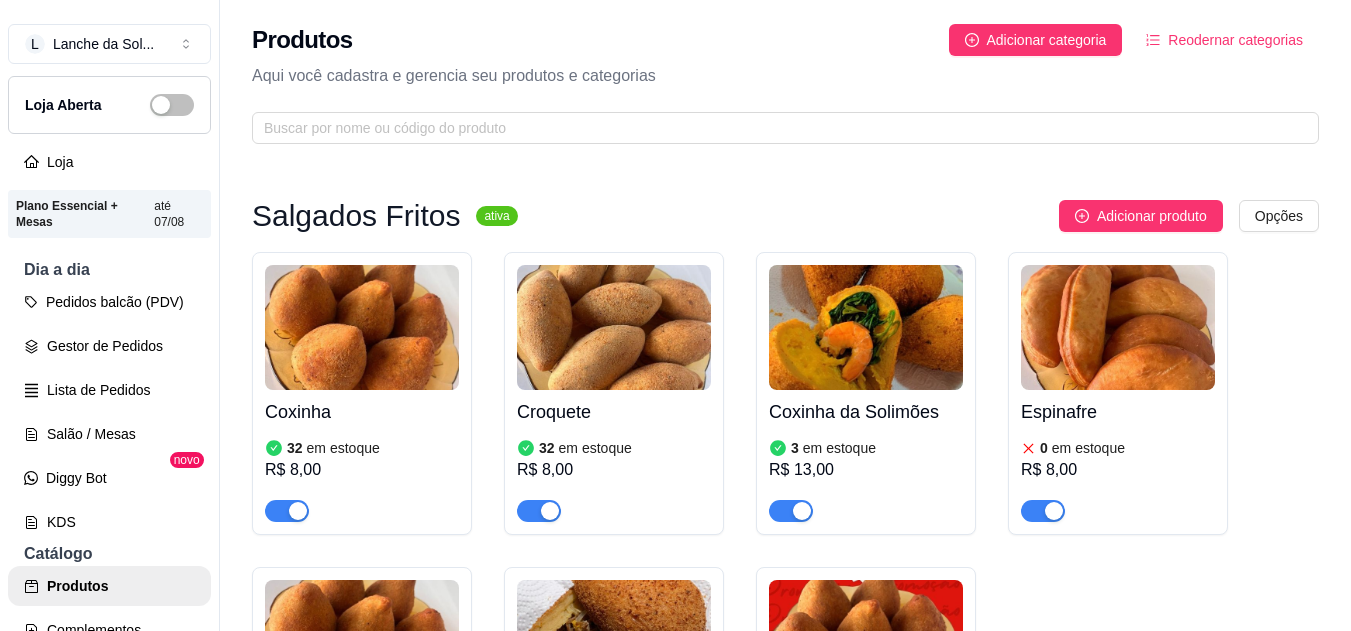 click at bounding box center (1054, 511) 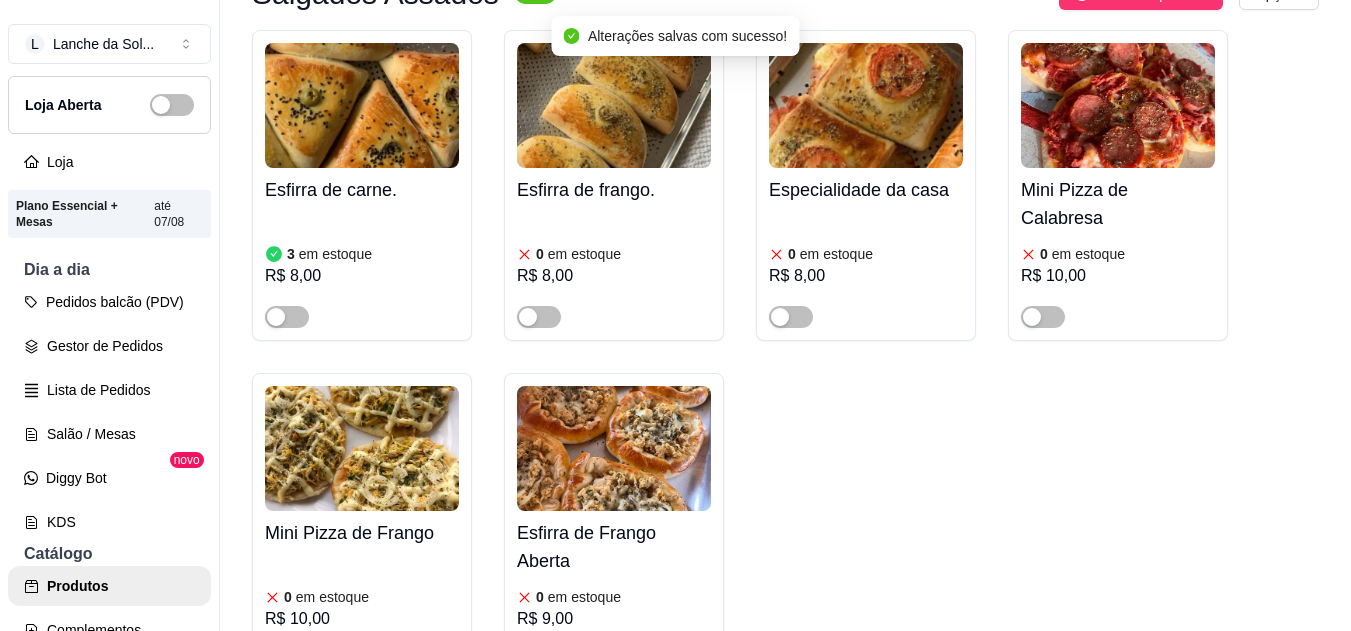 scroll, scrollTop: 1040, scrollLeft: 0, axis: vertical 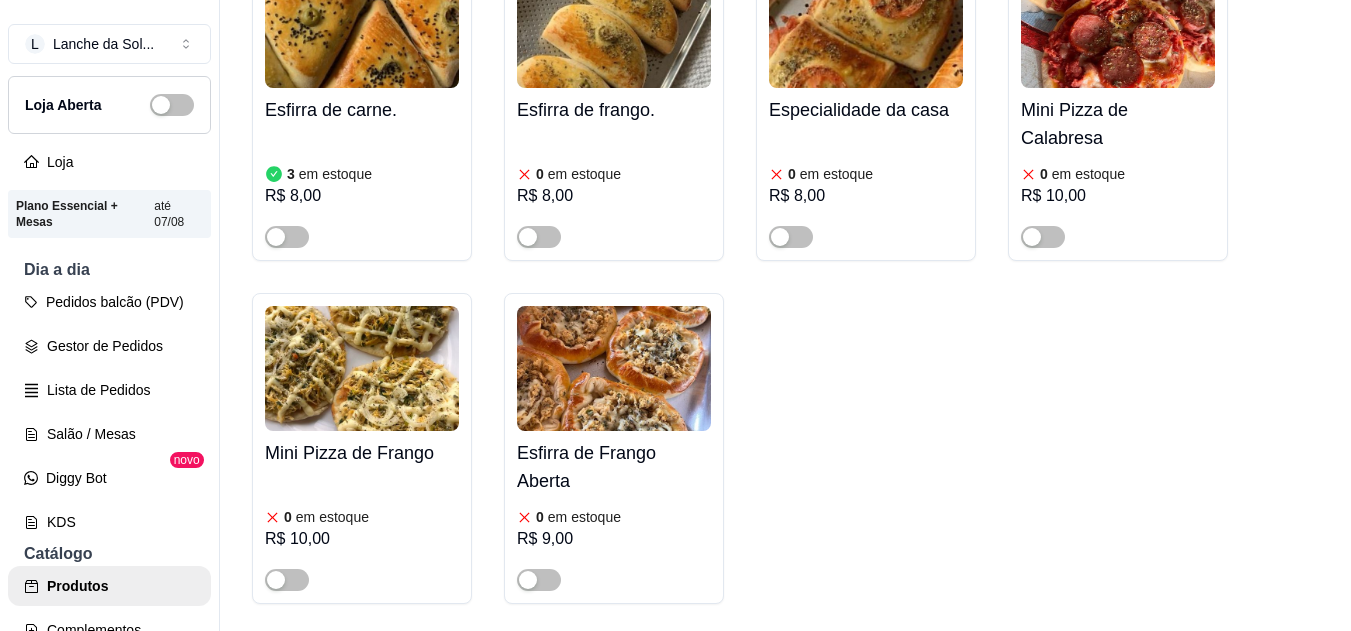 click at bounding box center (866, 25) 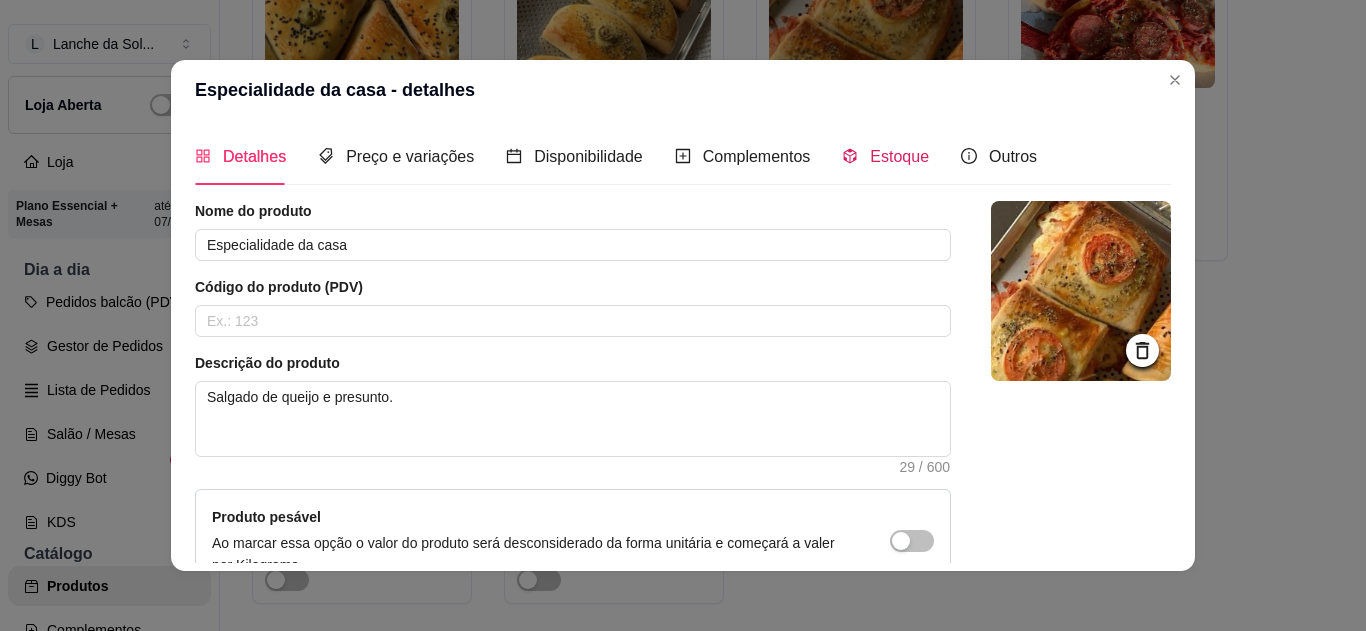 click 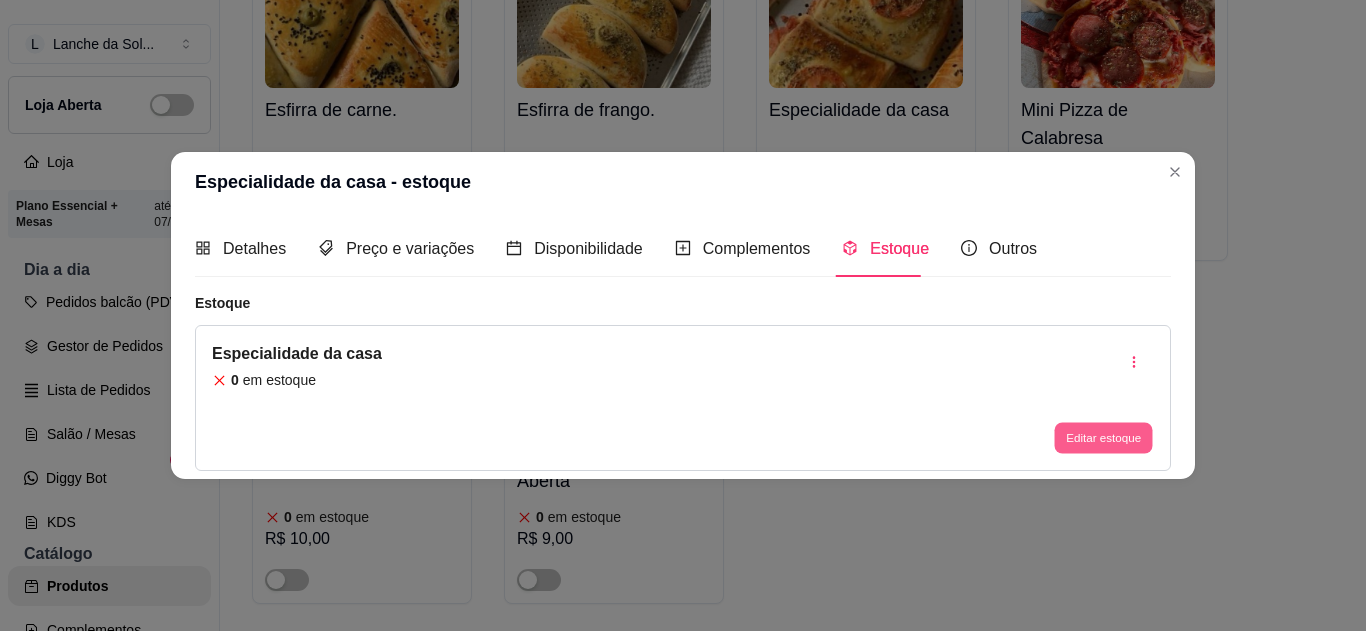 click on "Editar estoque" at bounding box center [1103, 438] 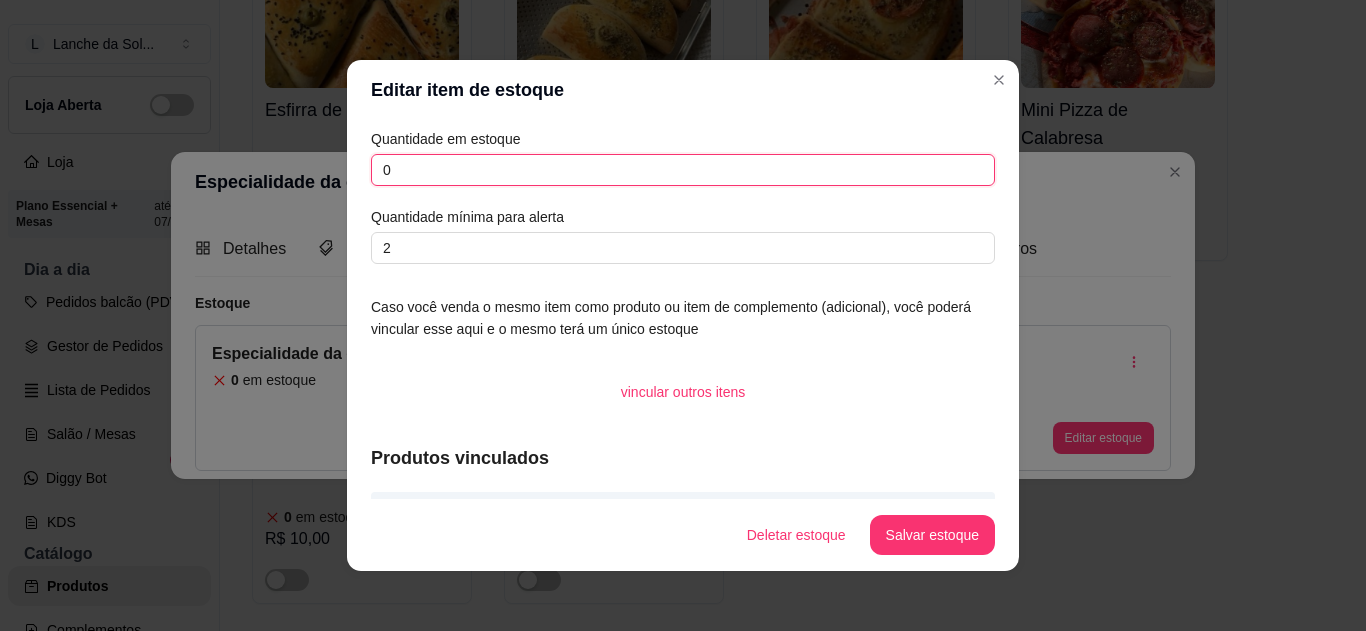 click on "0" at bounding box center [683, 170] 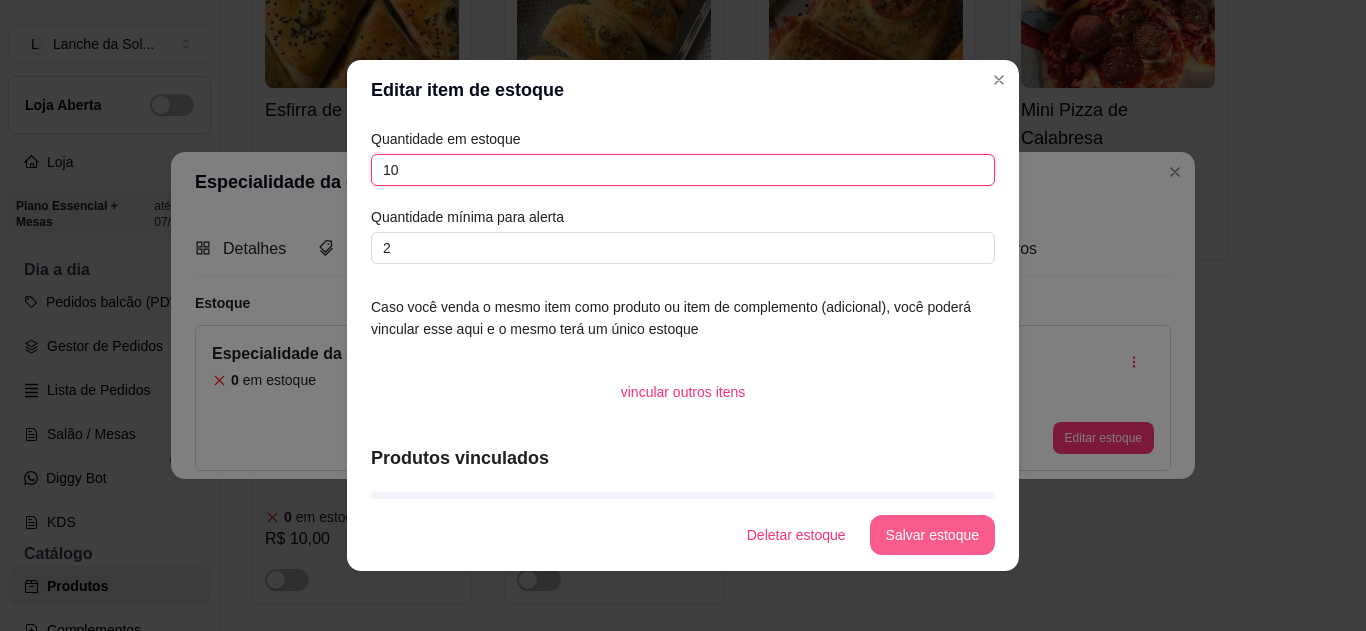 type on "10" 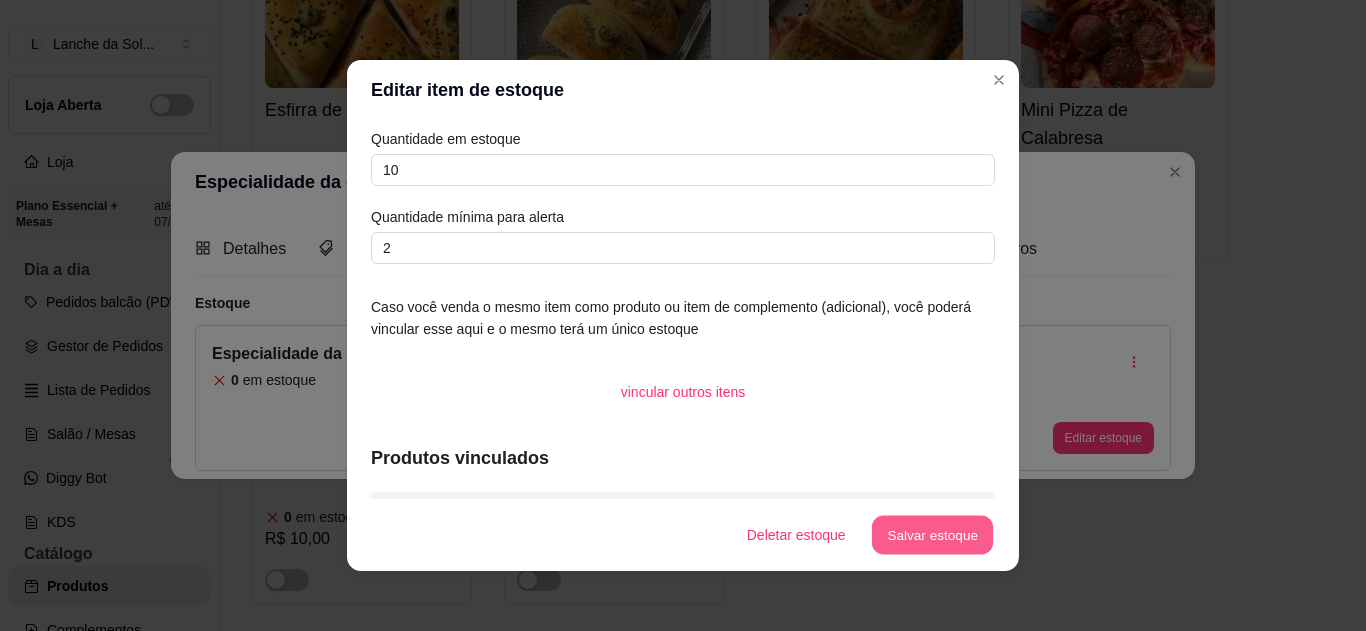 click on "Salvar estoque" at bounding box center [932, 535] 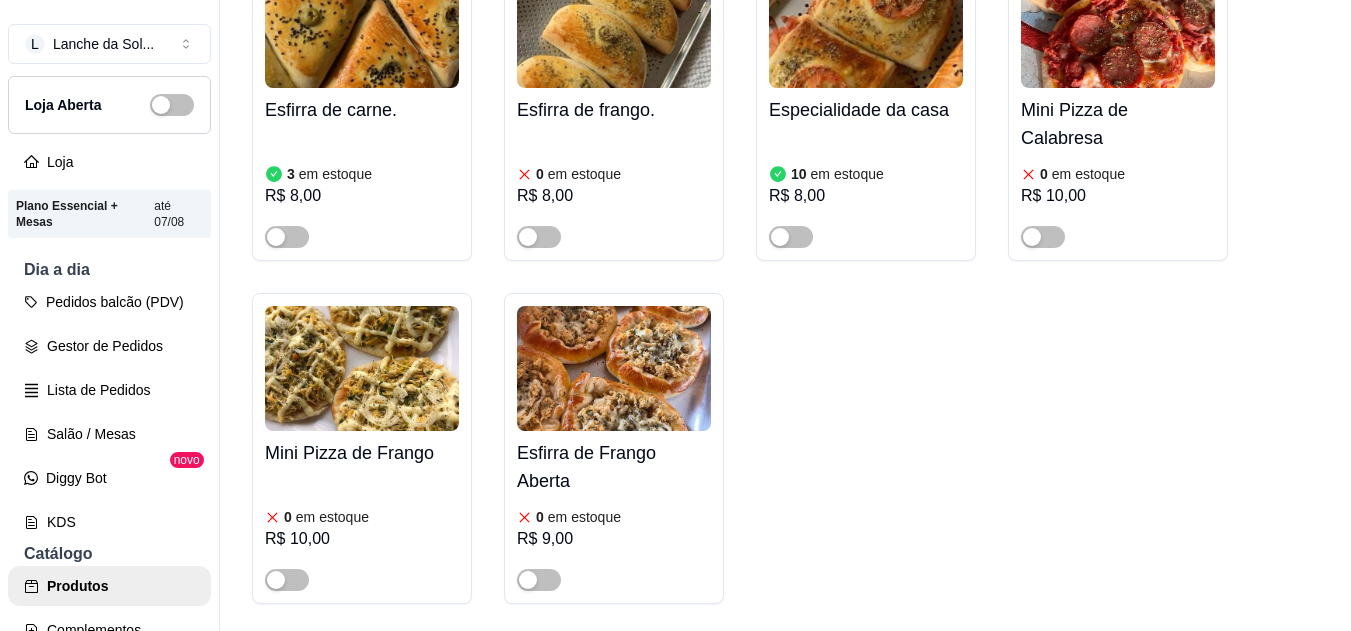 click at bounding box center [780, 237] 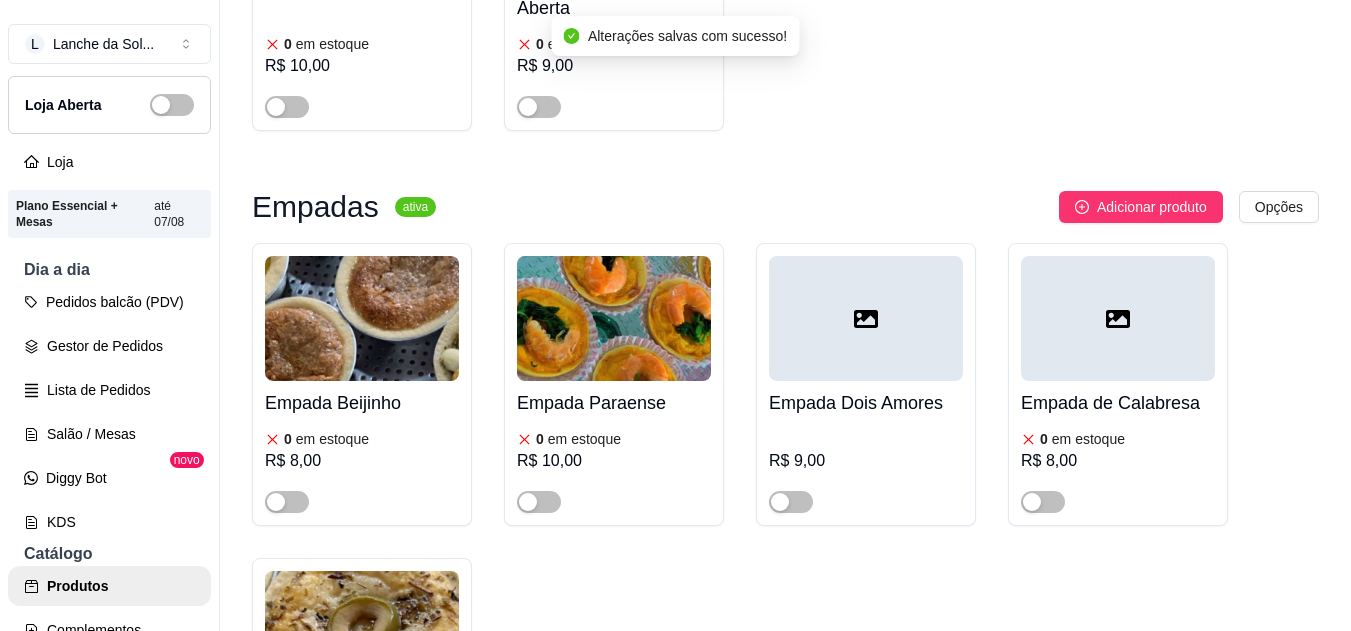 scroll, scrollTop: 1533, scrollLeft: 0, axis: vertical 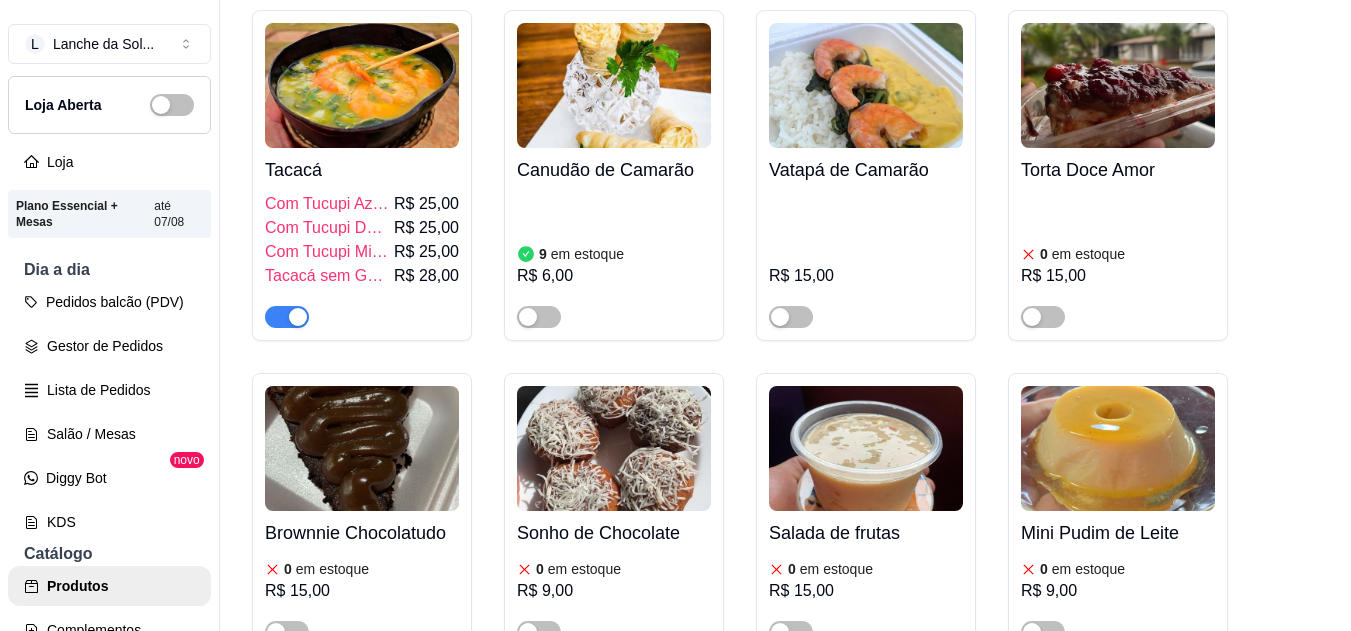 click at bounding box center [298, 317] 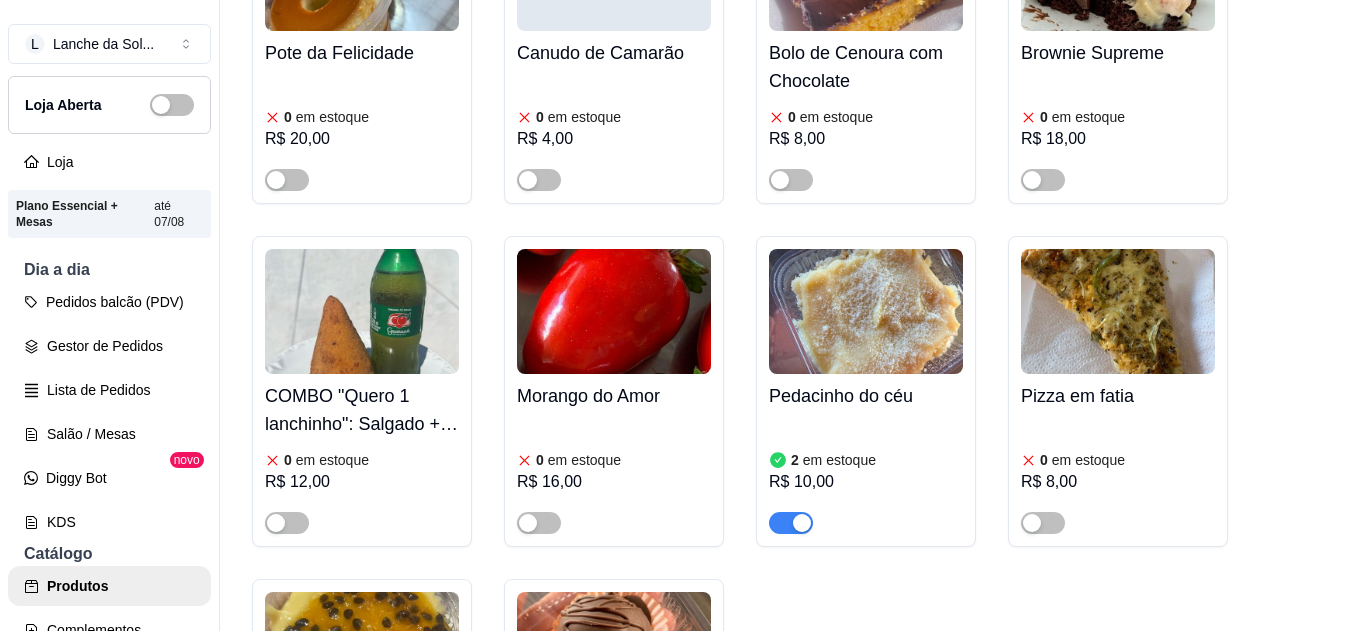 scroll, scrollTop: 4039, scrollLeft: 0, axis: vertical 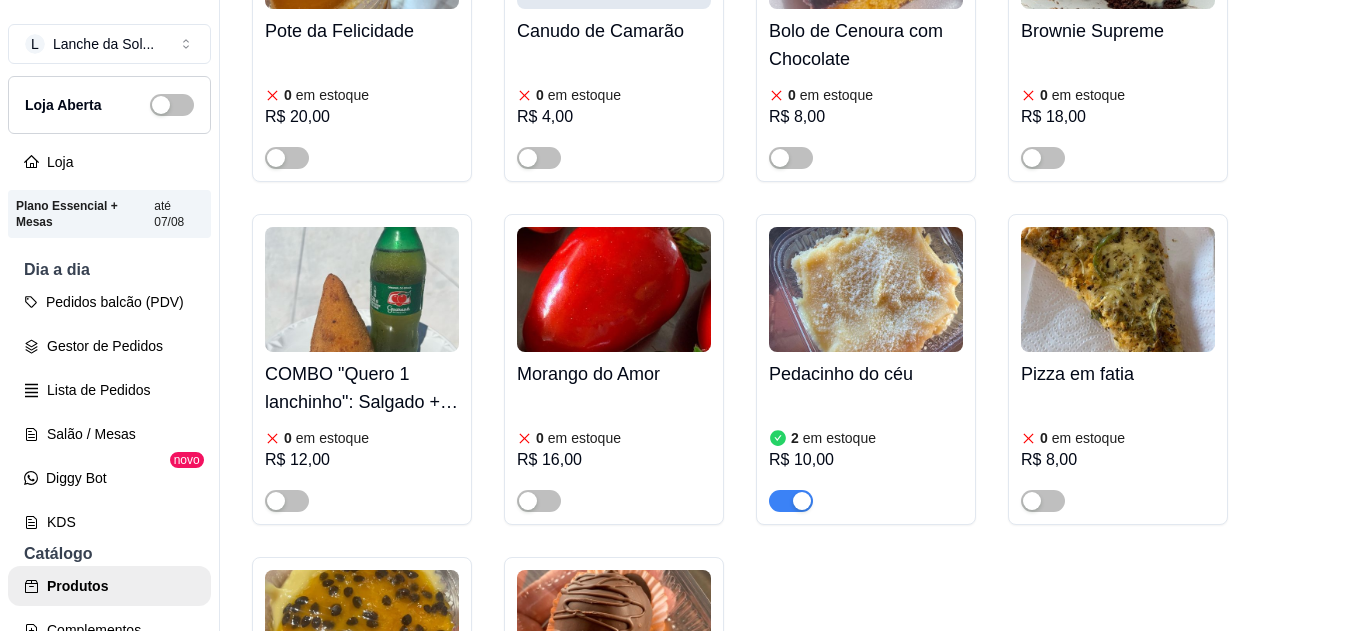 click at bounding box center (866, 289) 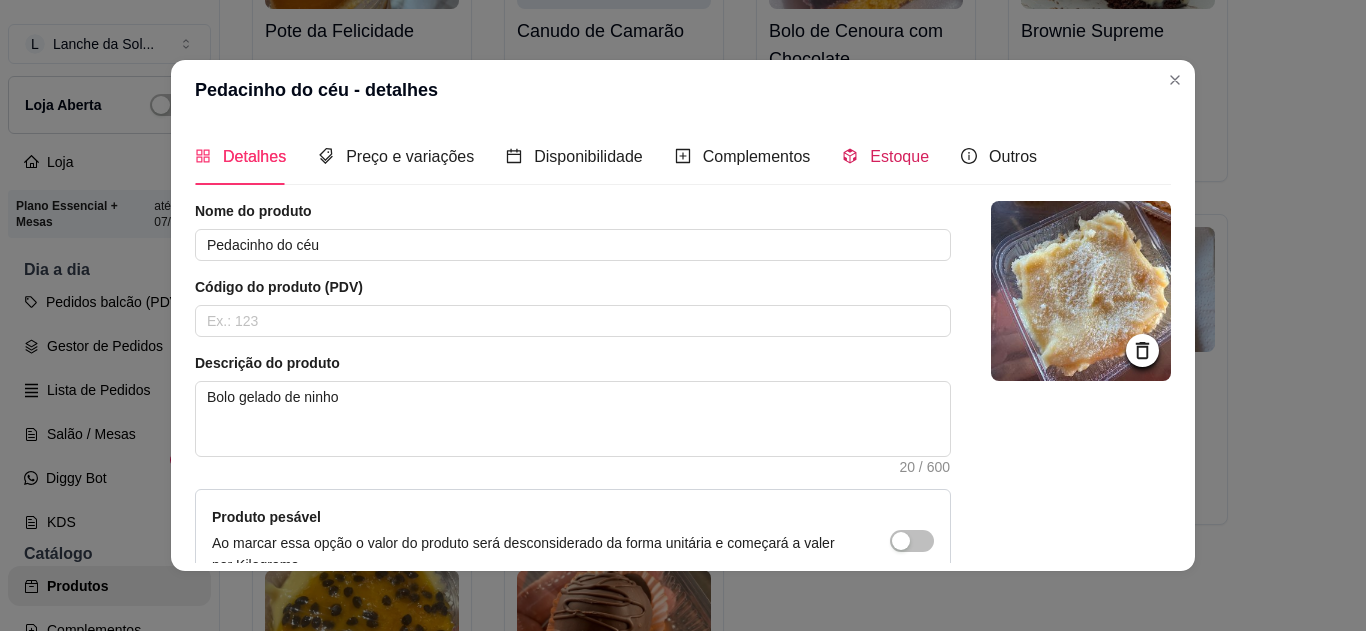 click on "Estoque" at bounding box center [899, 156] 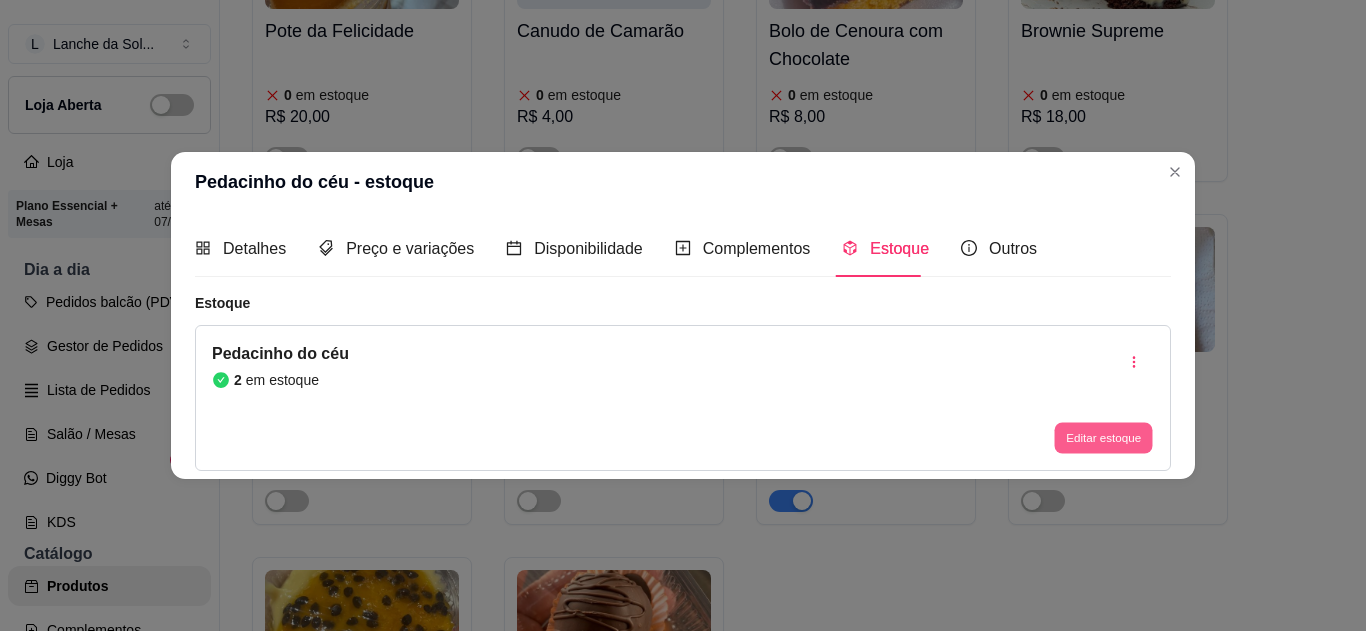 click on "Editar estoque" at bounding box center (1103, 438) 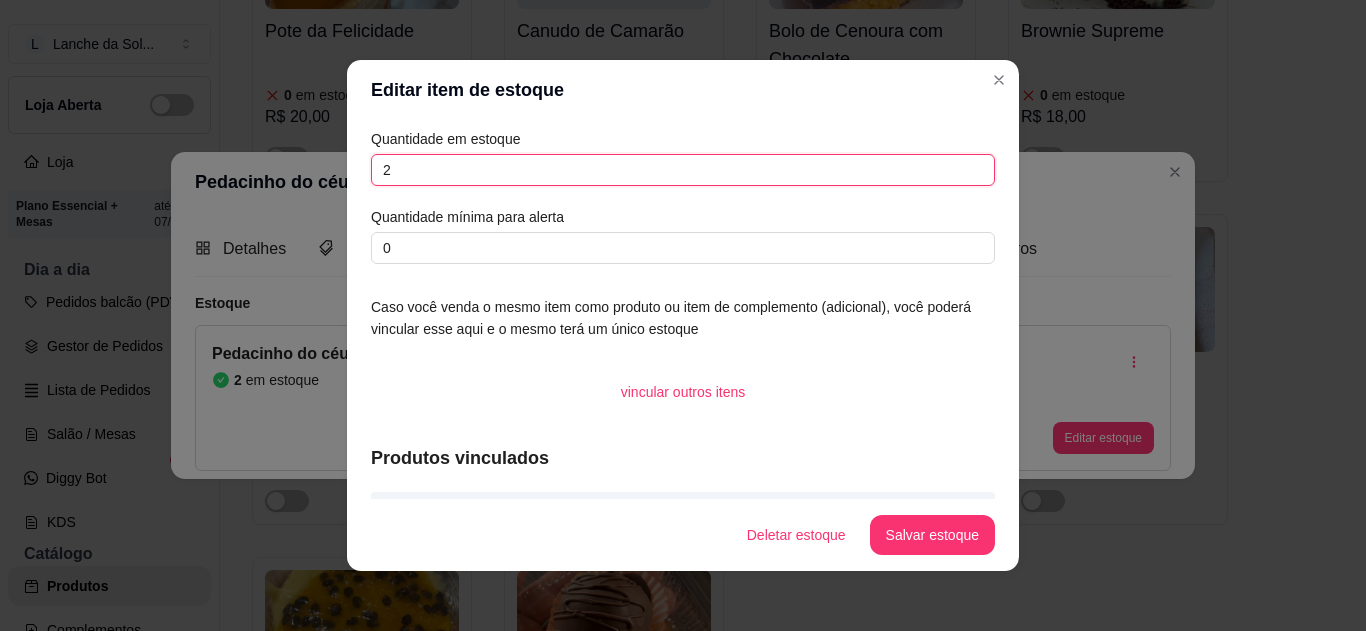click on "2" at bounding box center [683, 170] 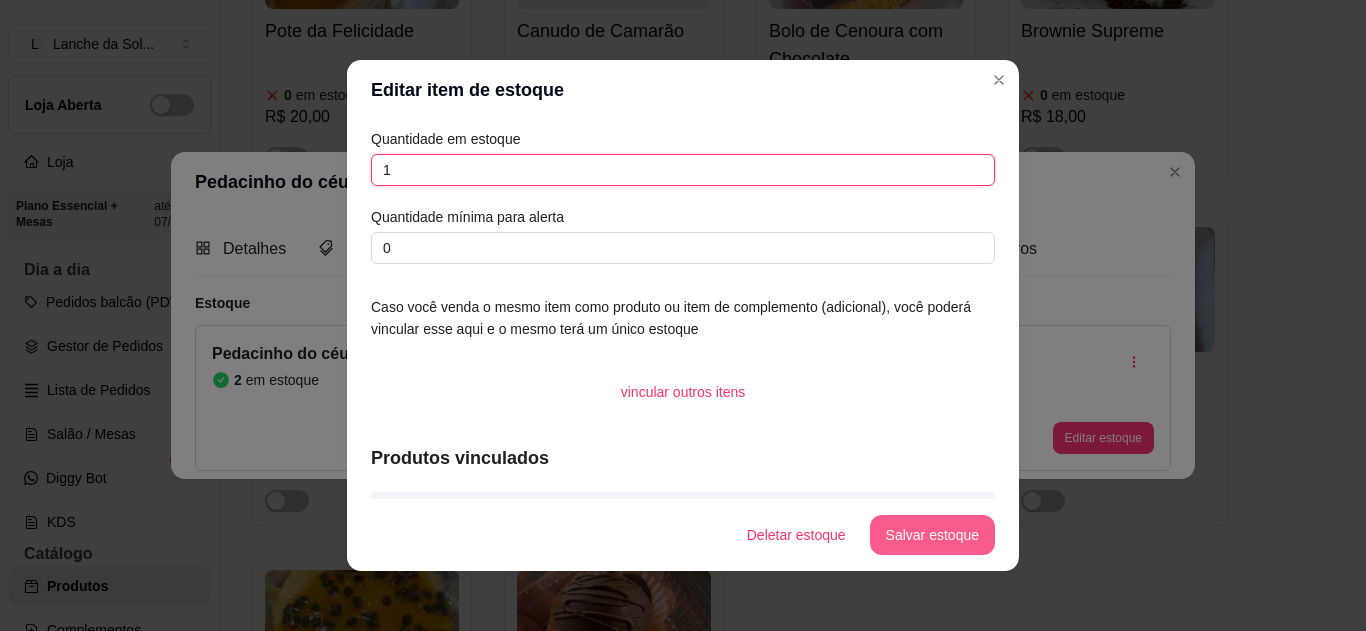 type on "1" 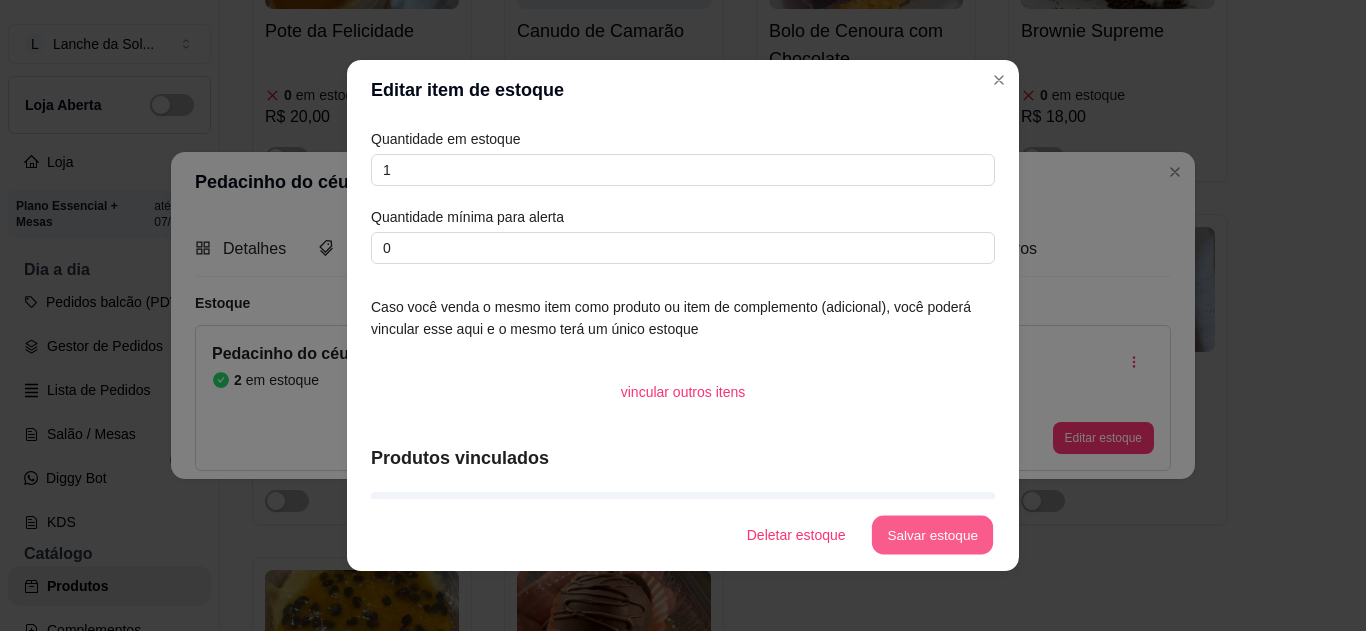 click on "Salvar estoque" at bounding box center [932, 535] 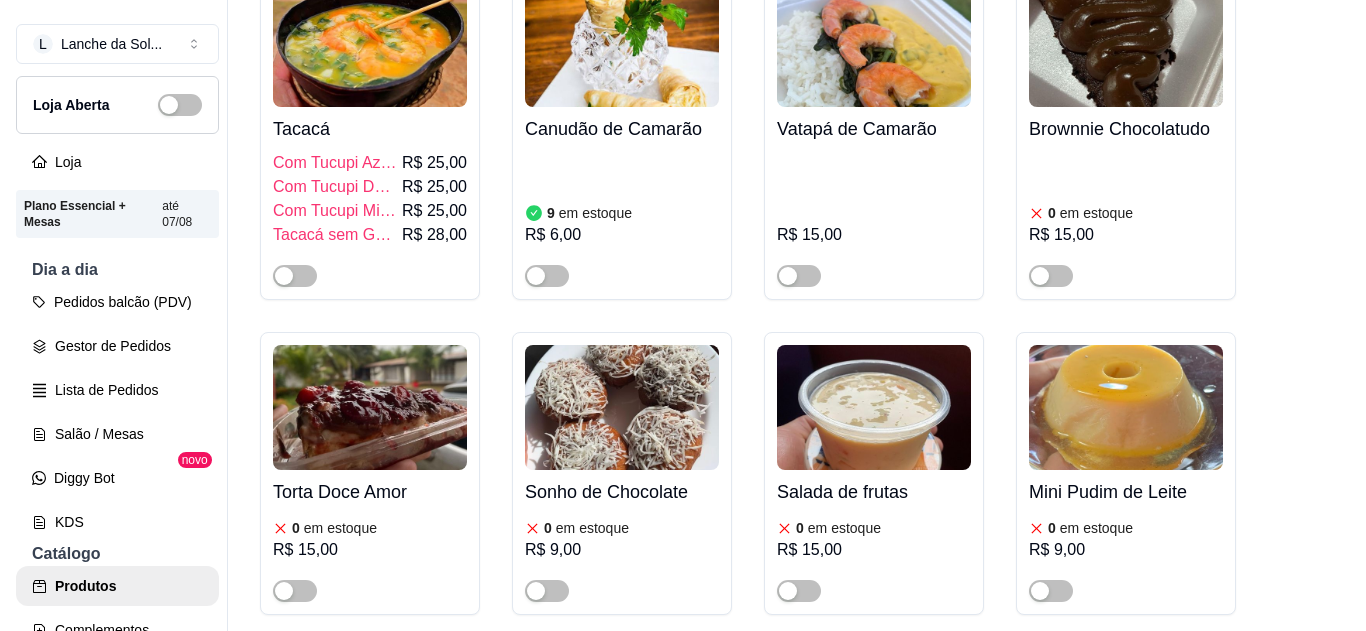 scroll, scrollTop: 2746, scrollLeft: 0, axis: vertical 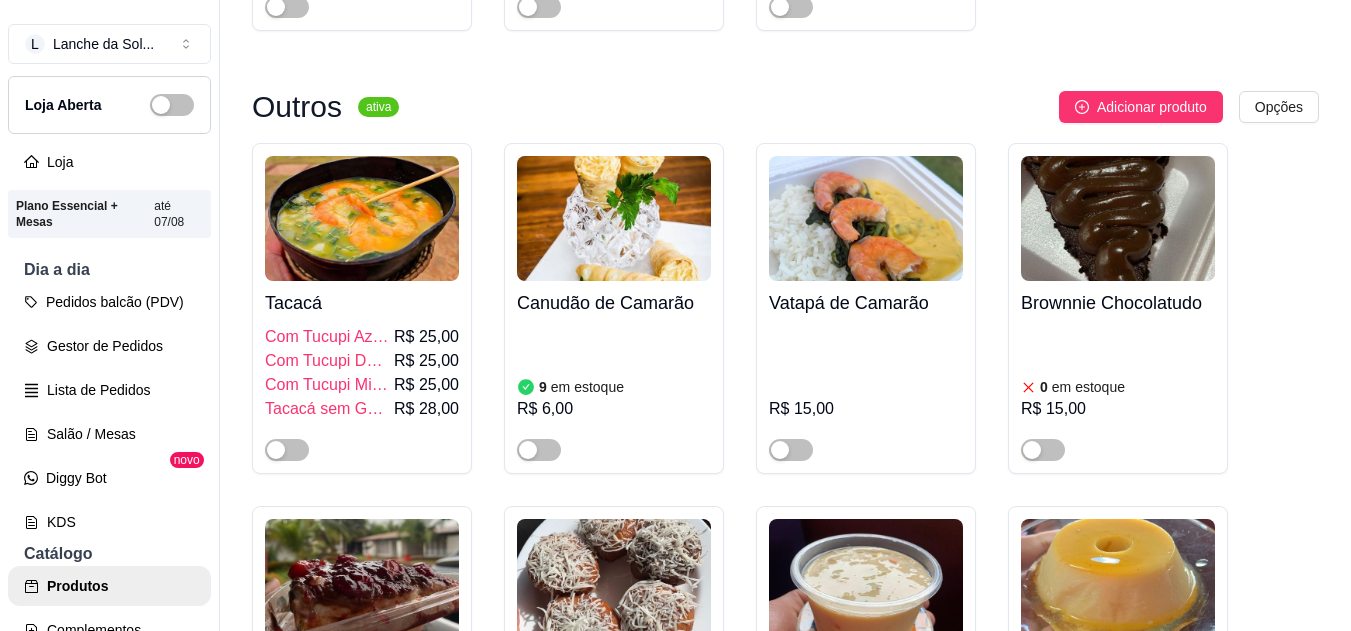 click on "Adicionar produto" at bounding box center (1152, 107) 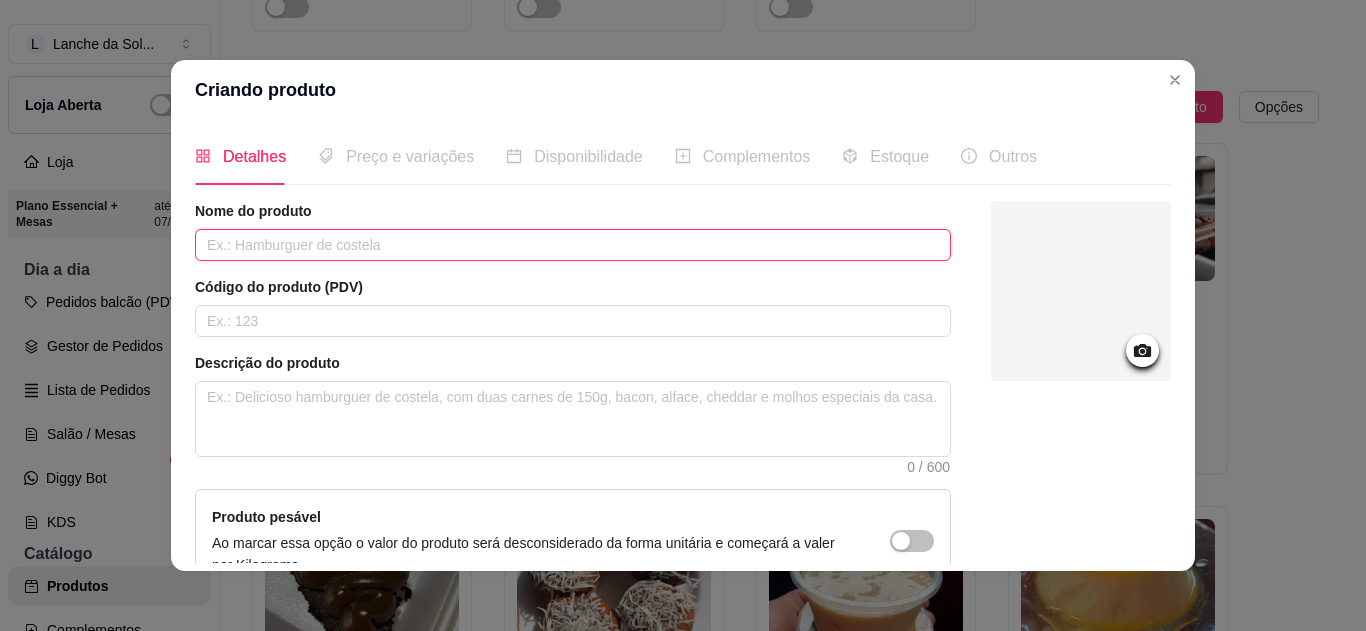 click at bounding box center (573, 245) 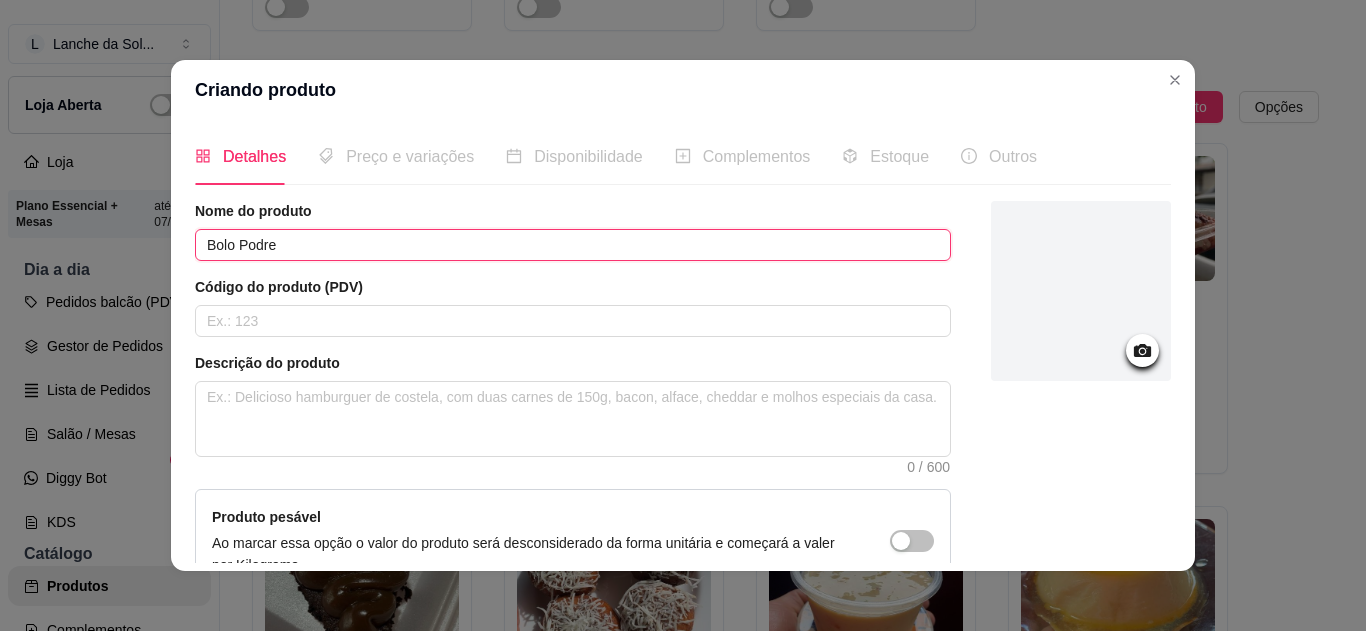 type on "Bolo Podre" 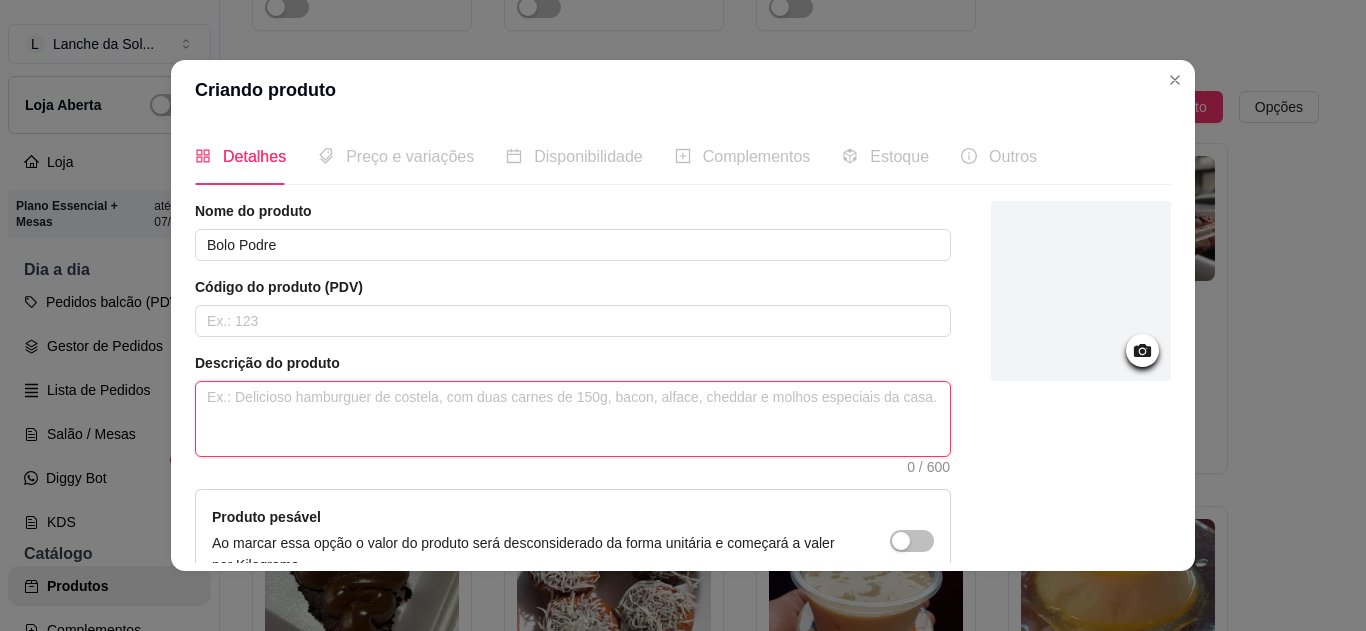 click at bounding box center (573, 419) 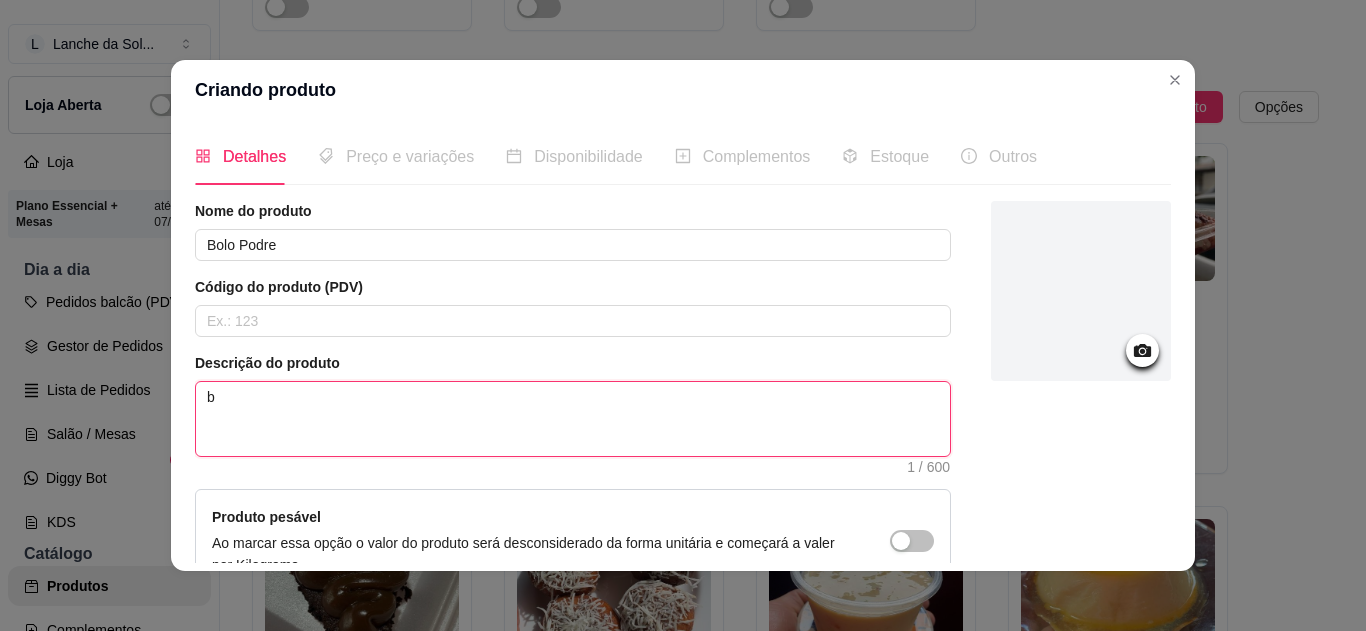 type 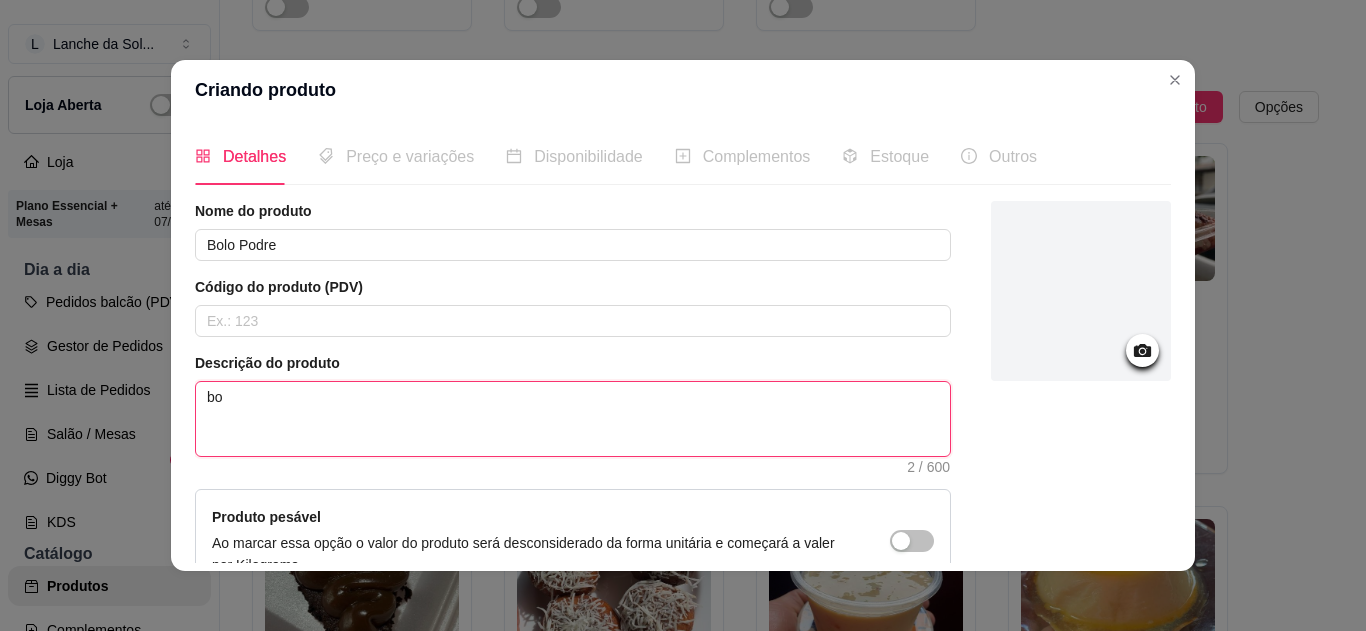 type 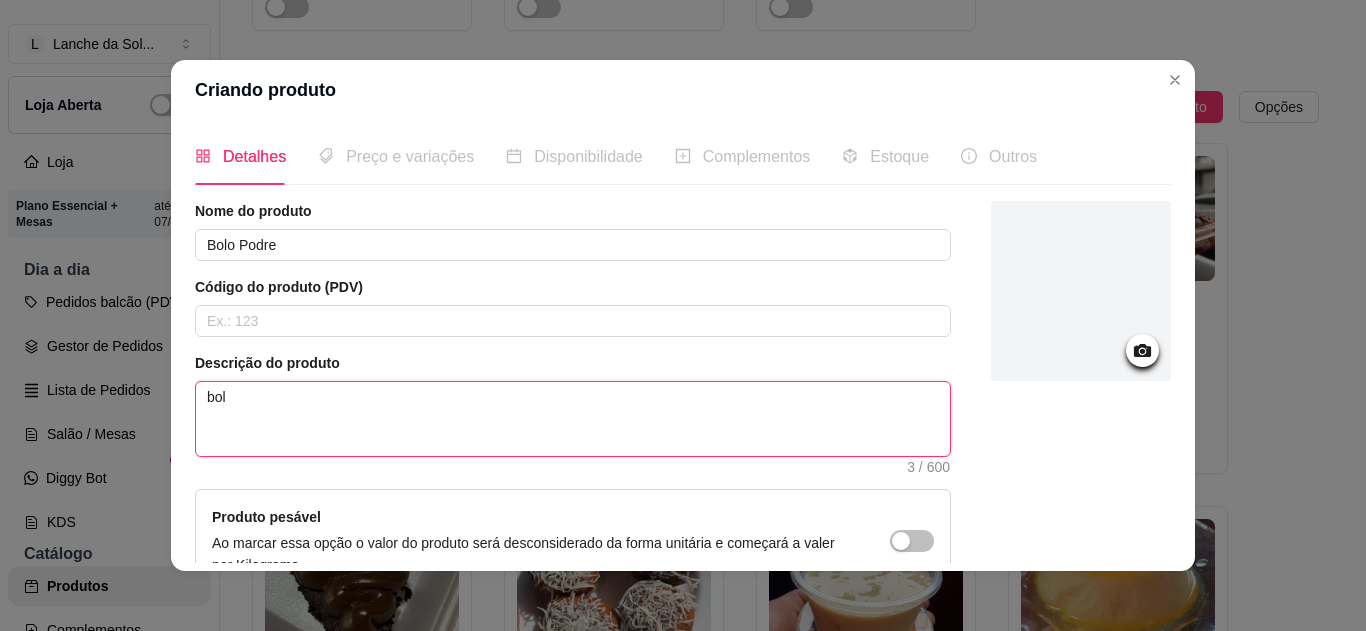 type 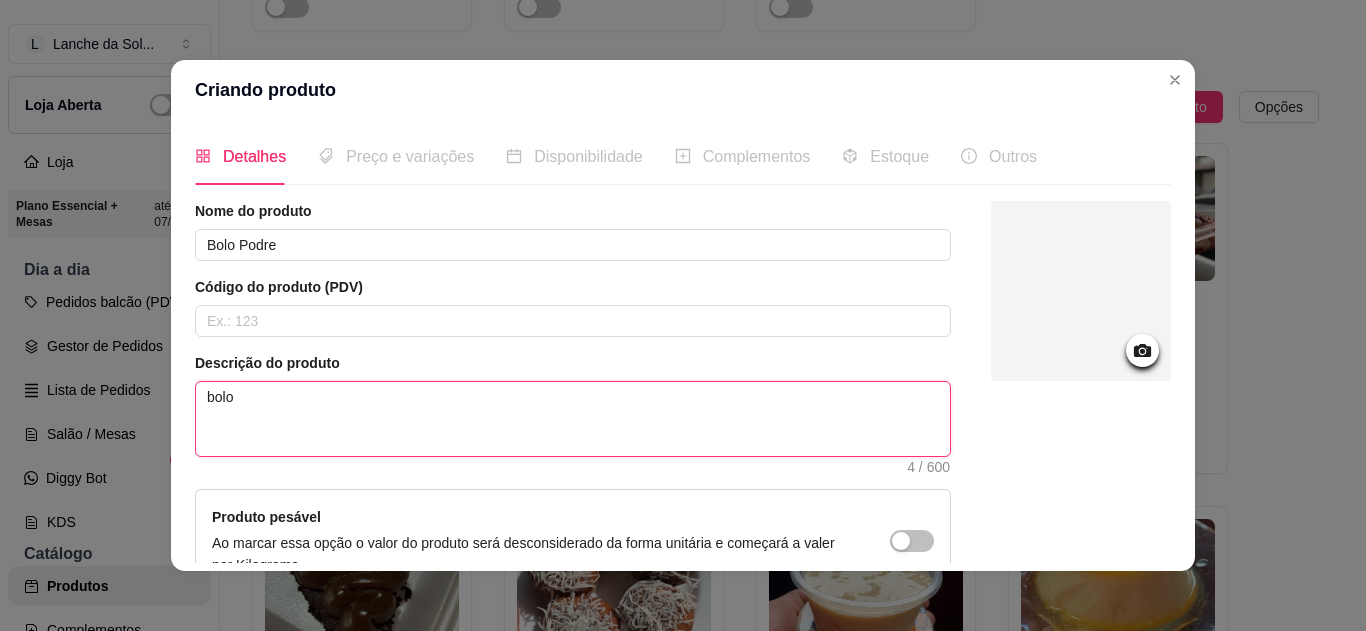 type on "bol" 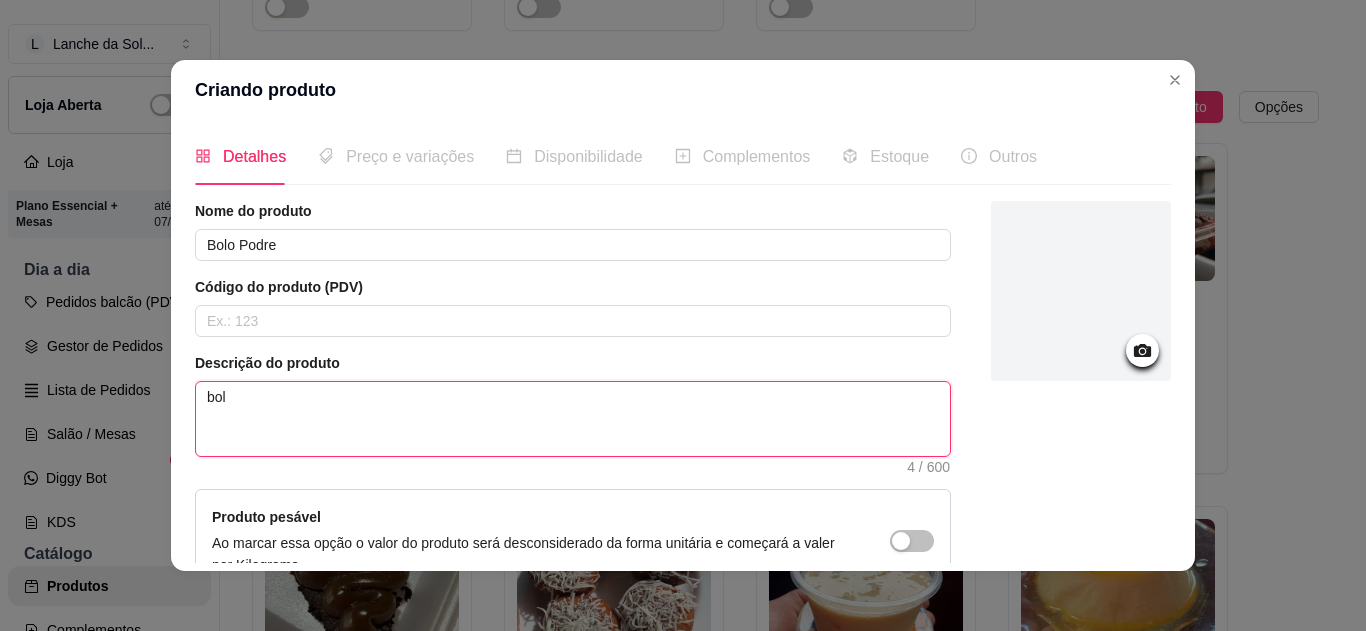 type 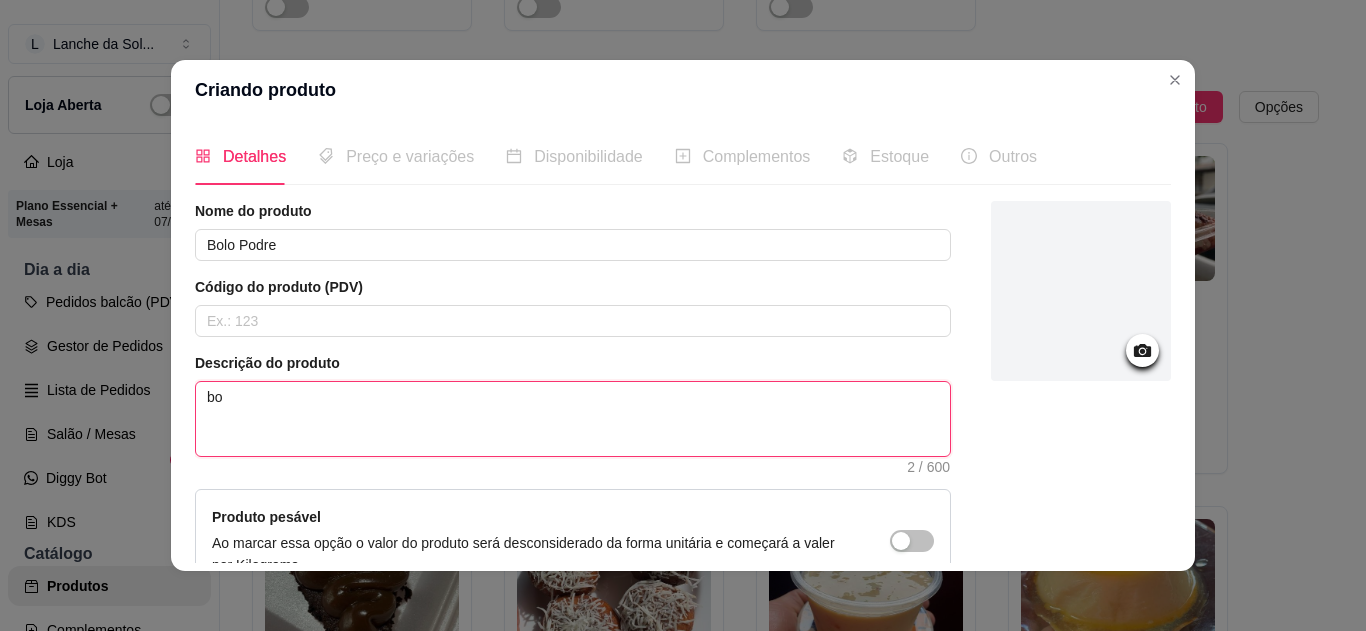 type 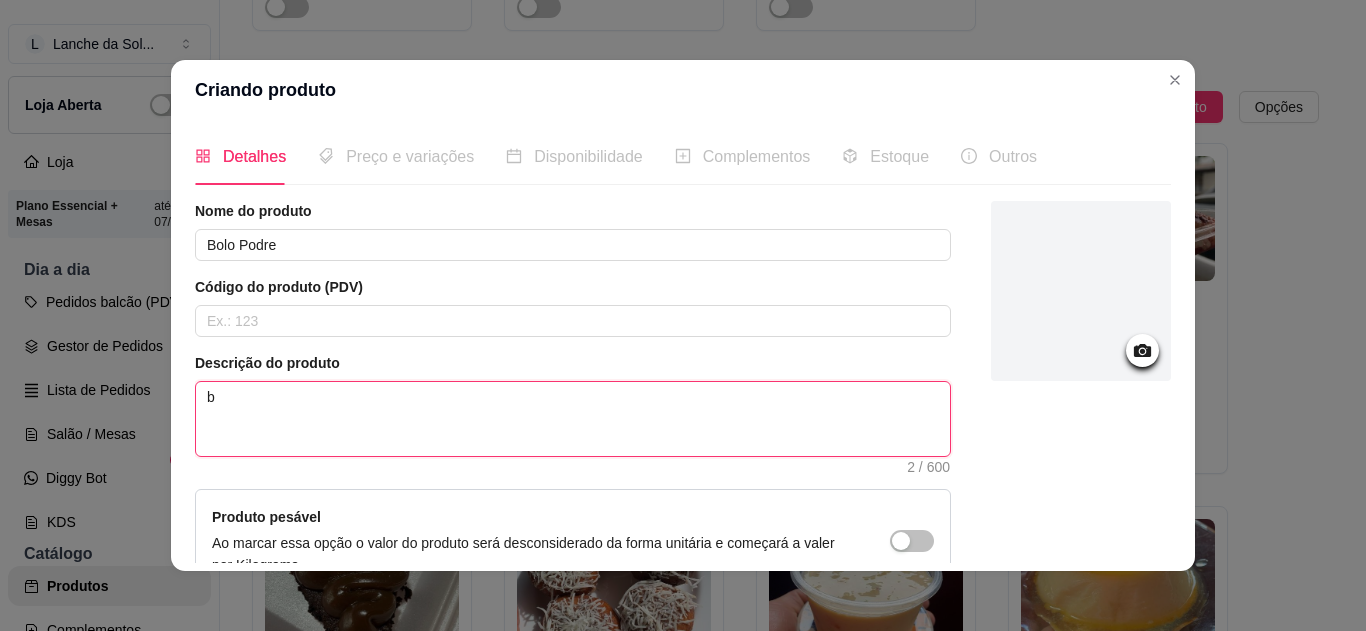 type 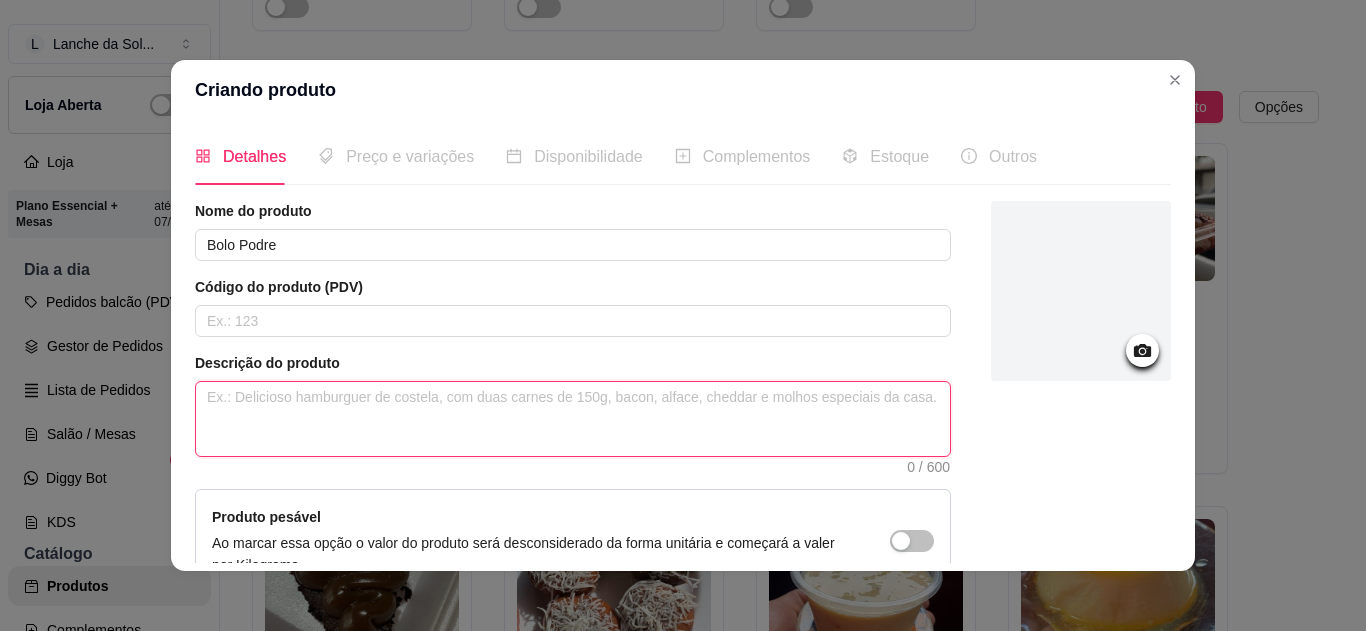 type 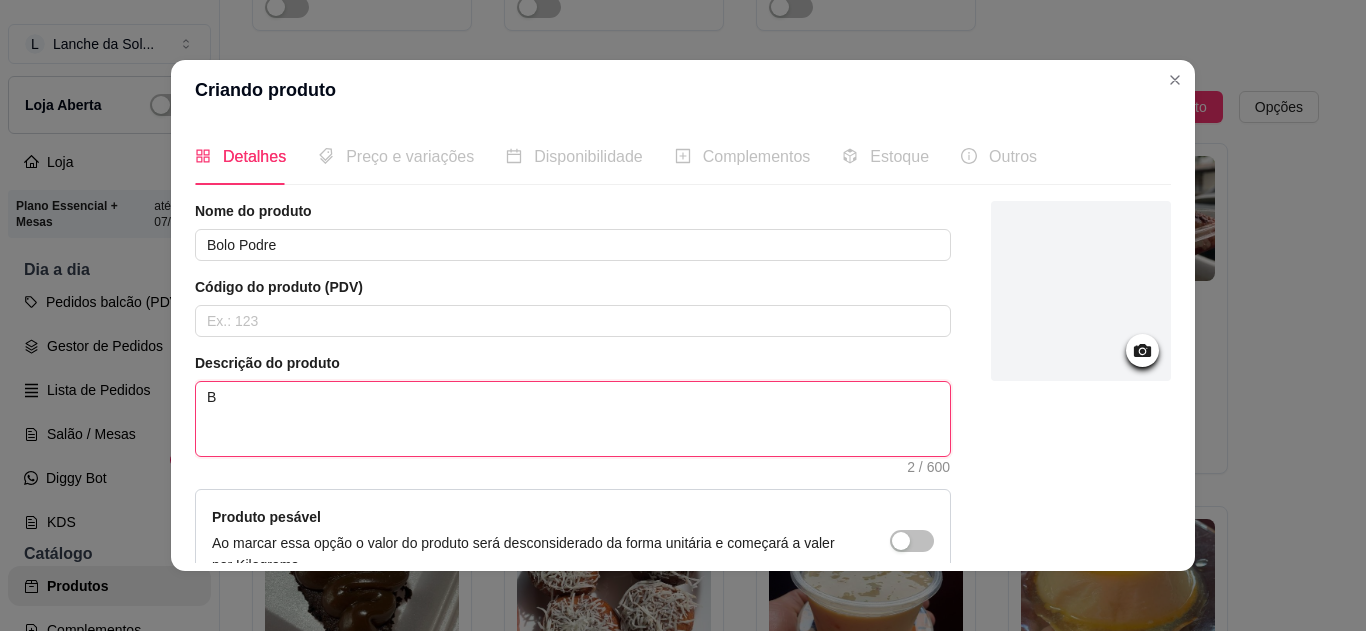 type 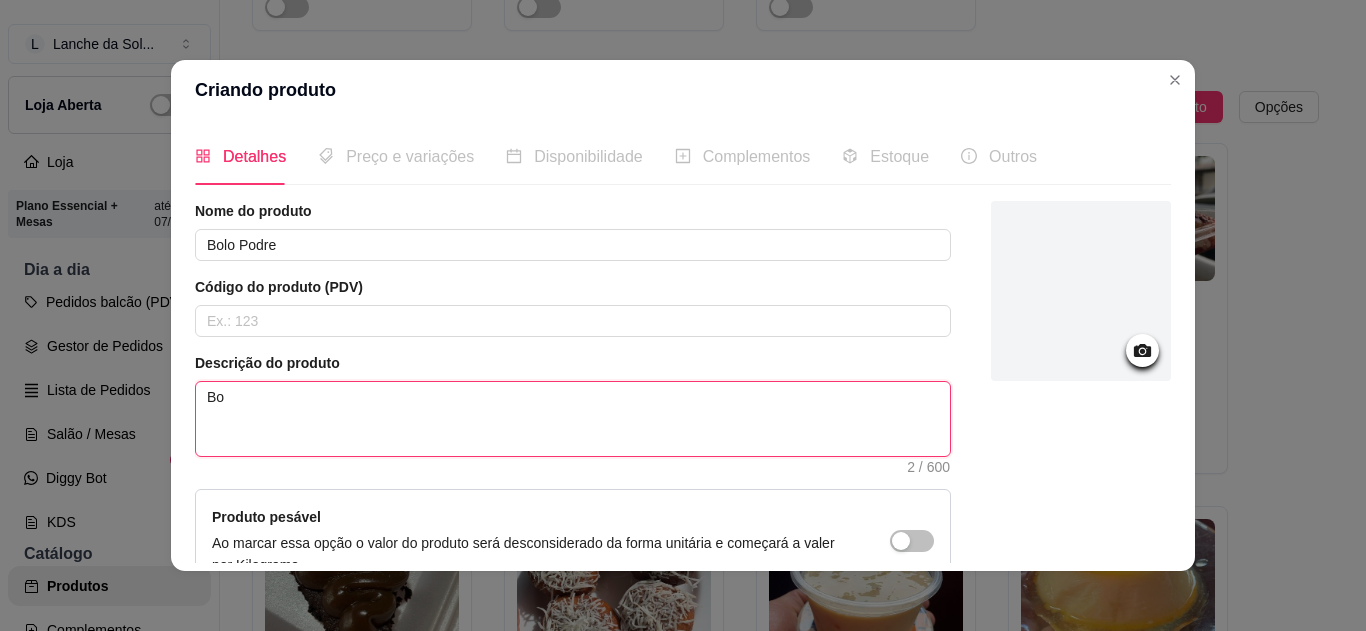 type 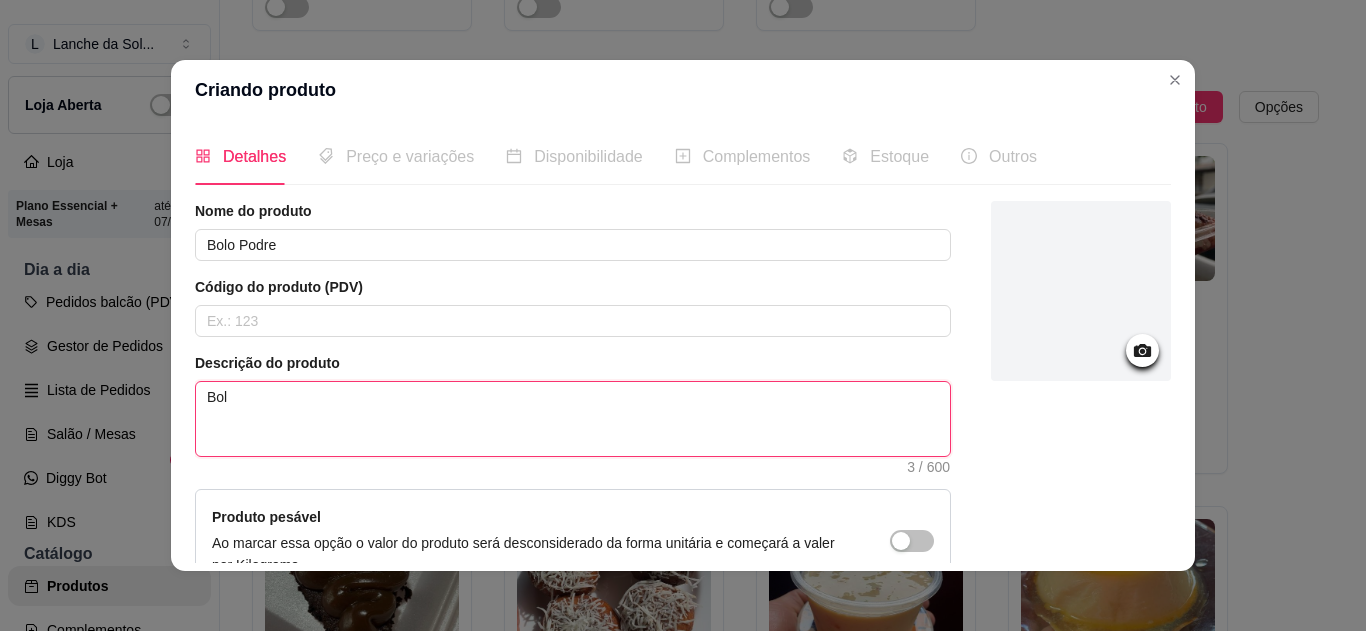 type 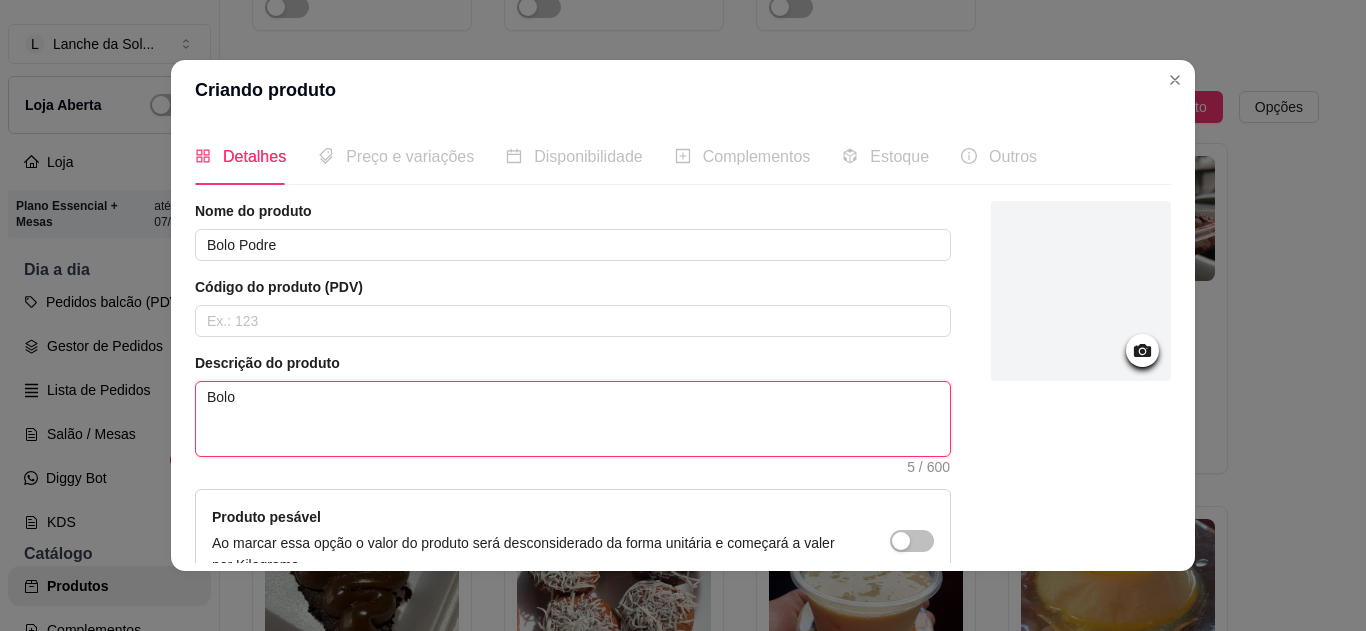 type 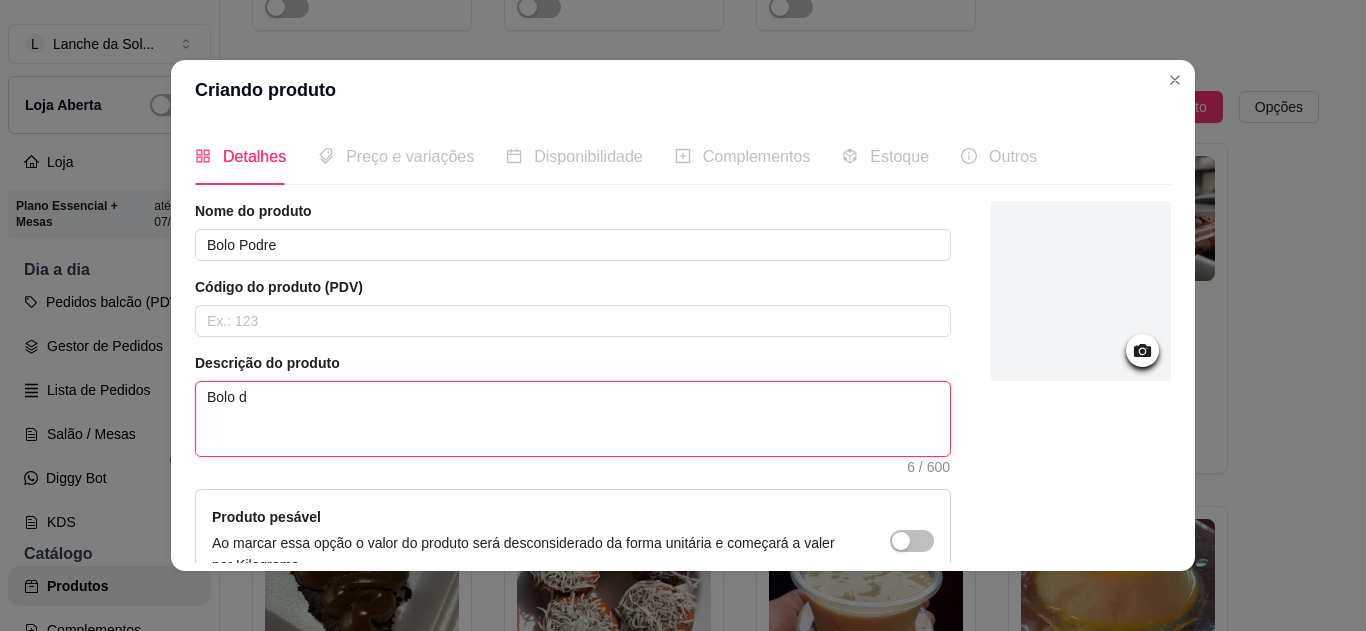 type 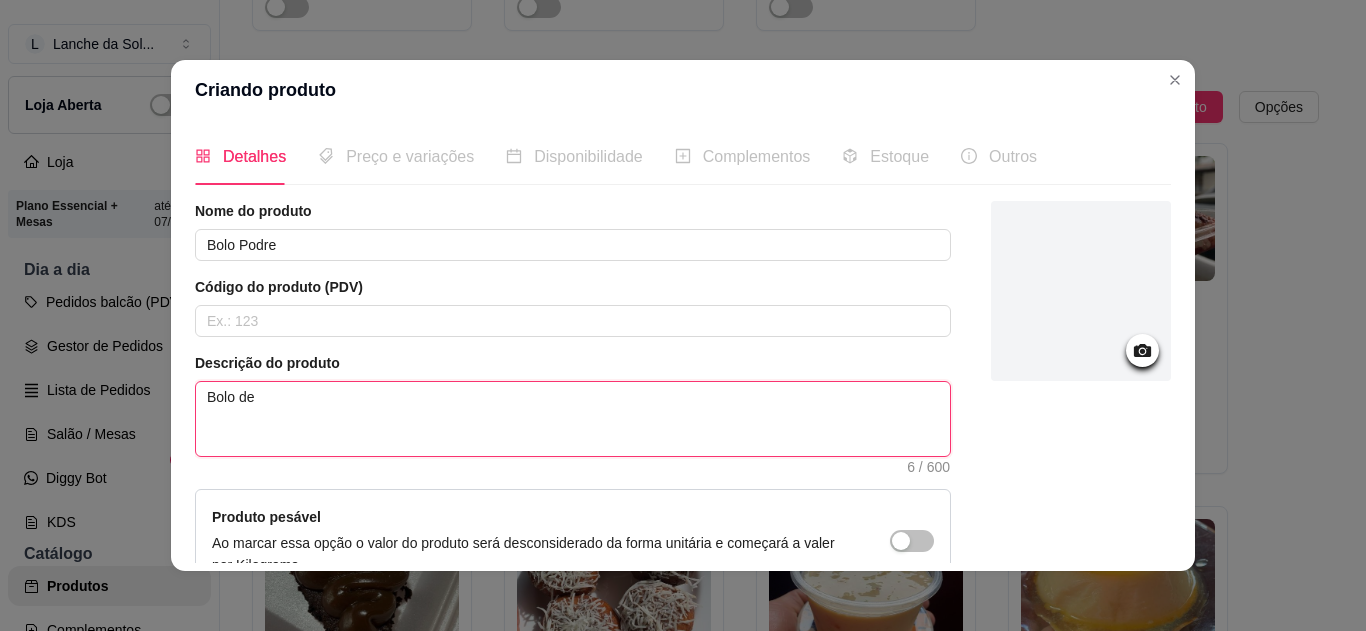 type 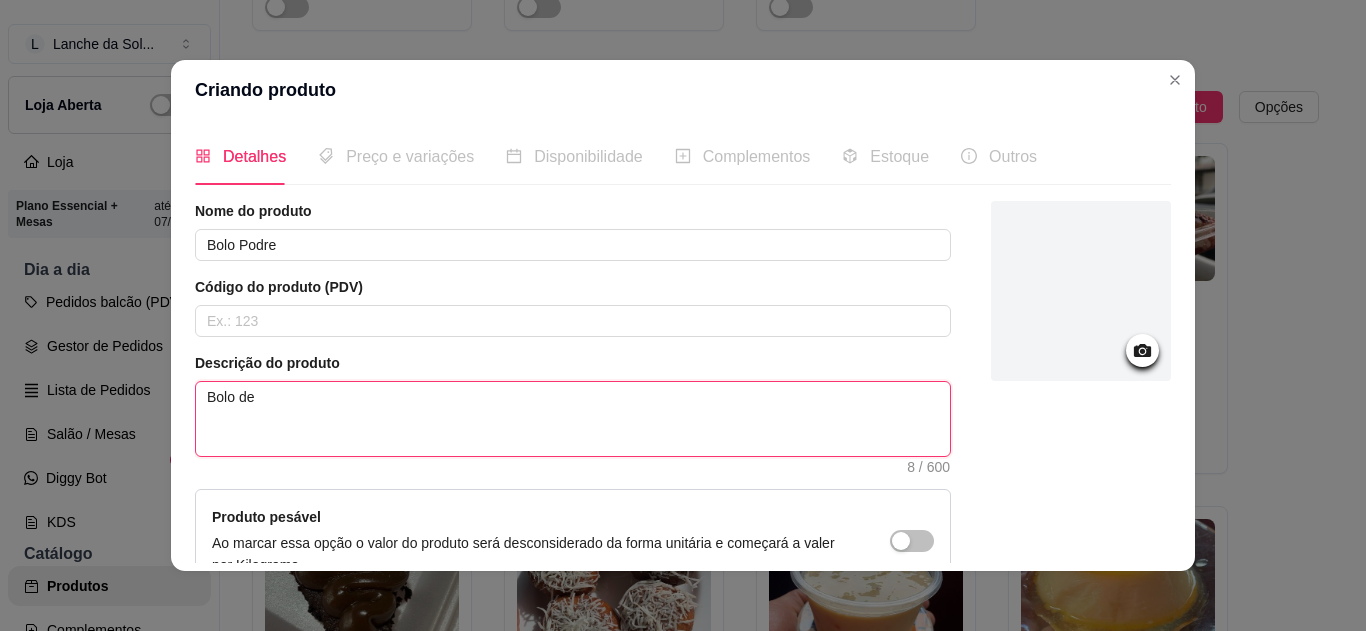 type 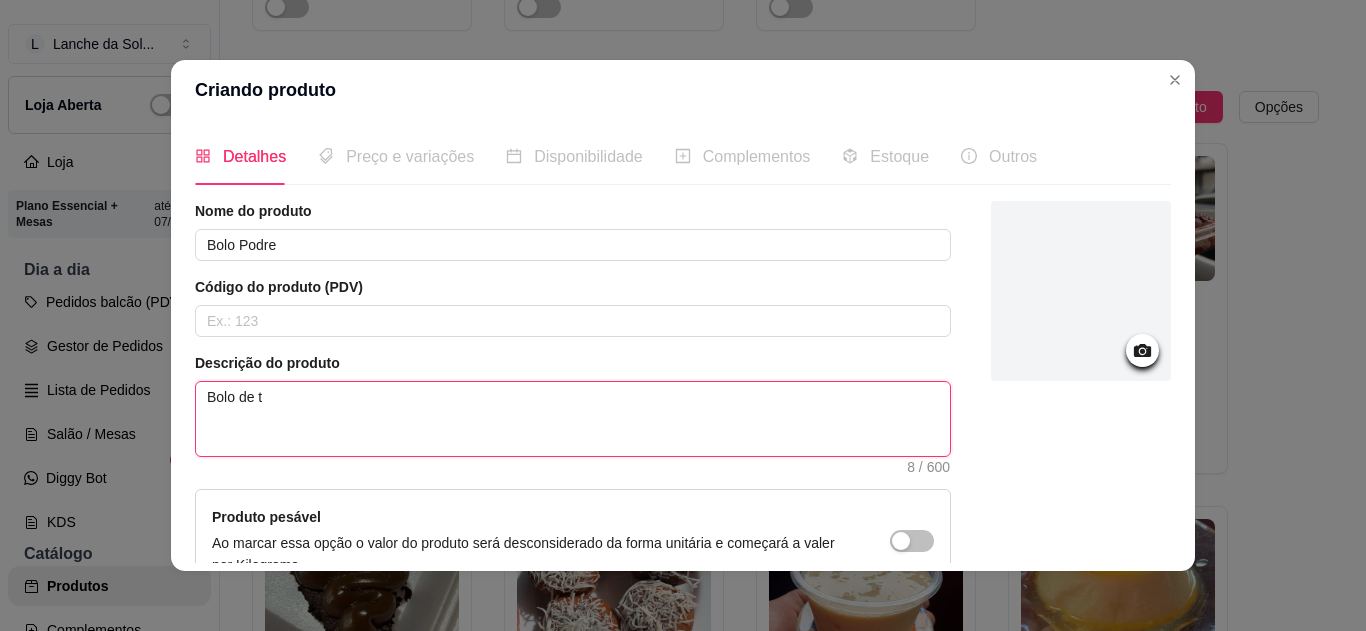 type 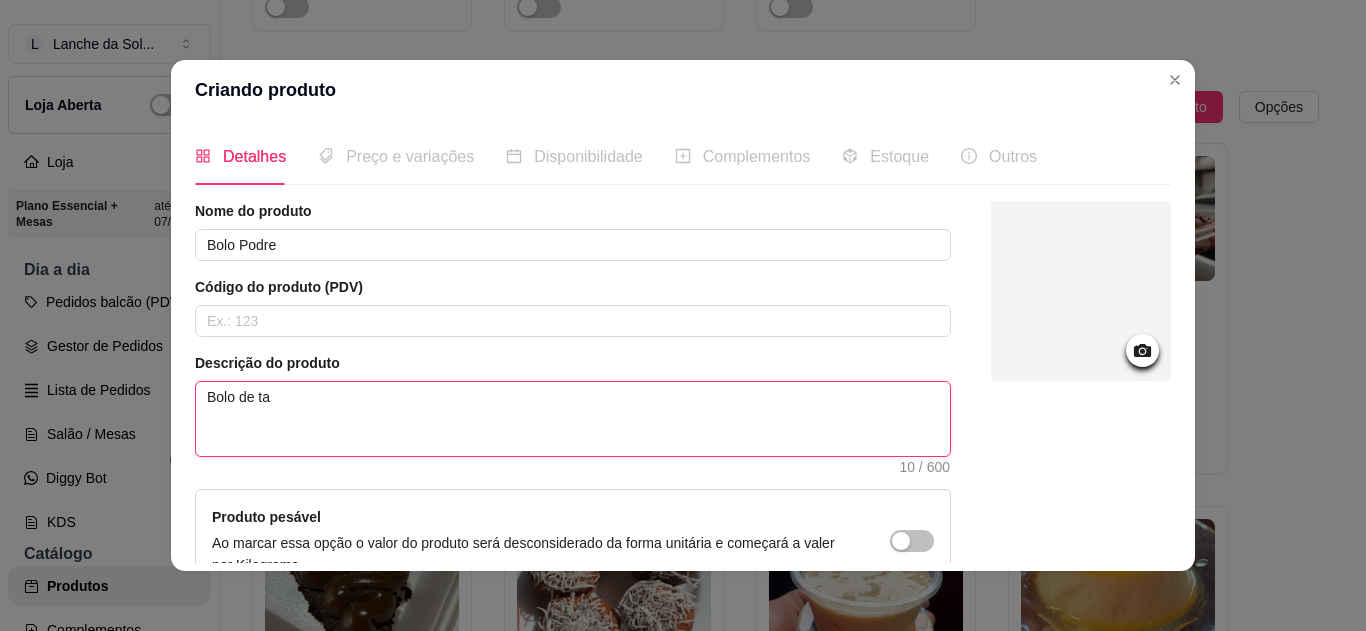 type 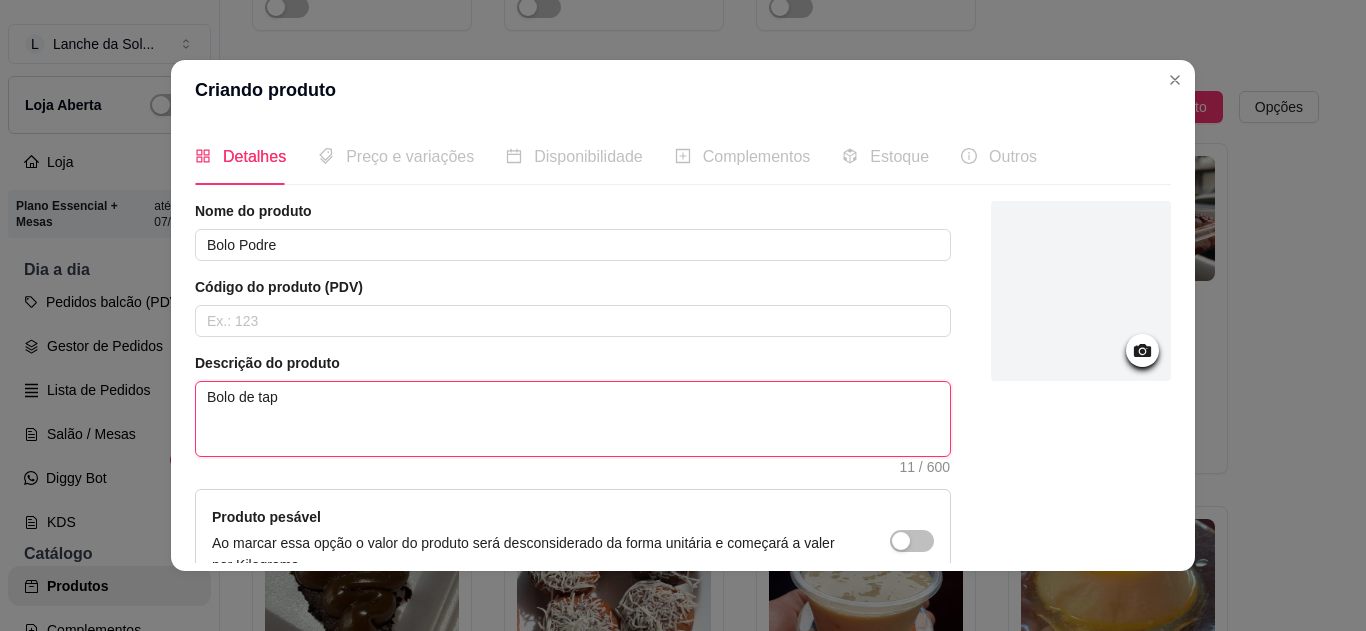 type 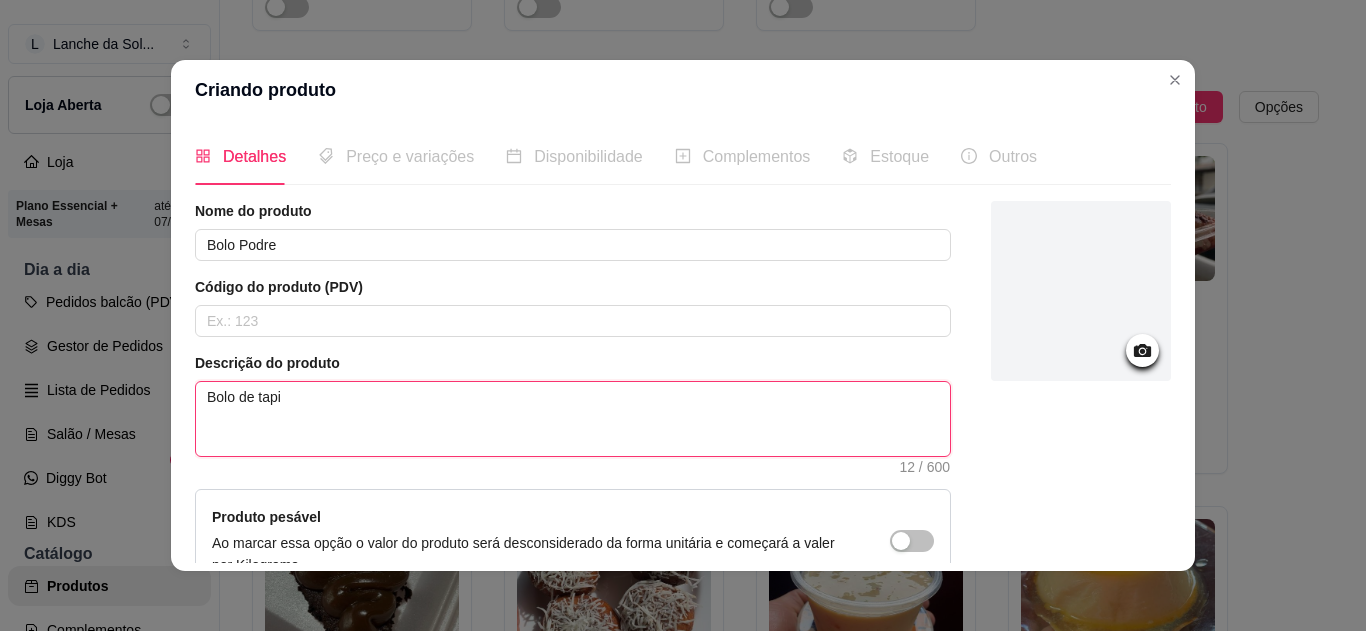 type 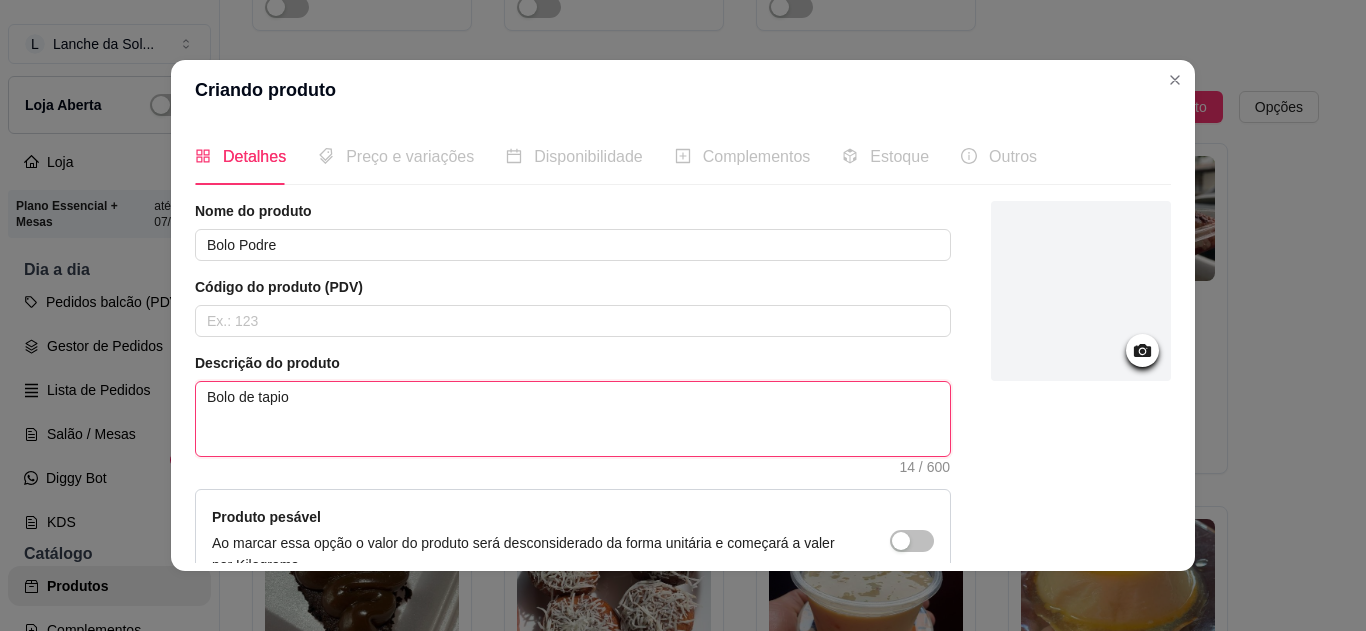 type 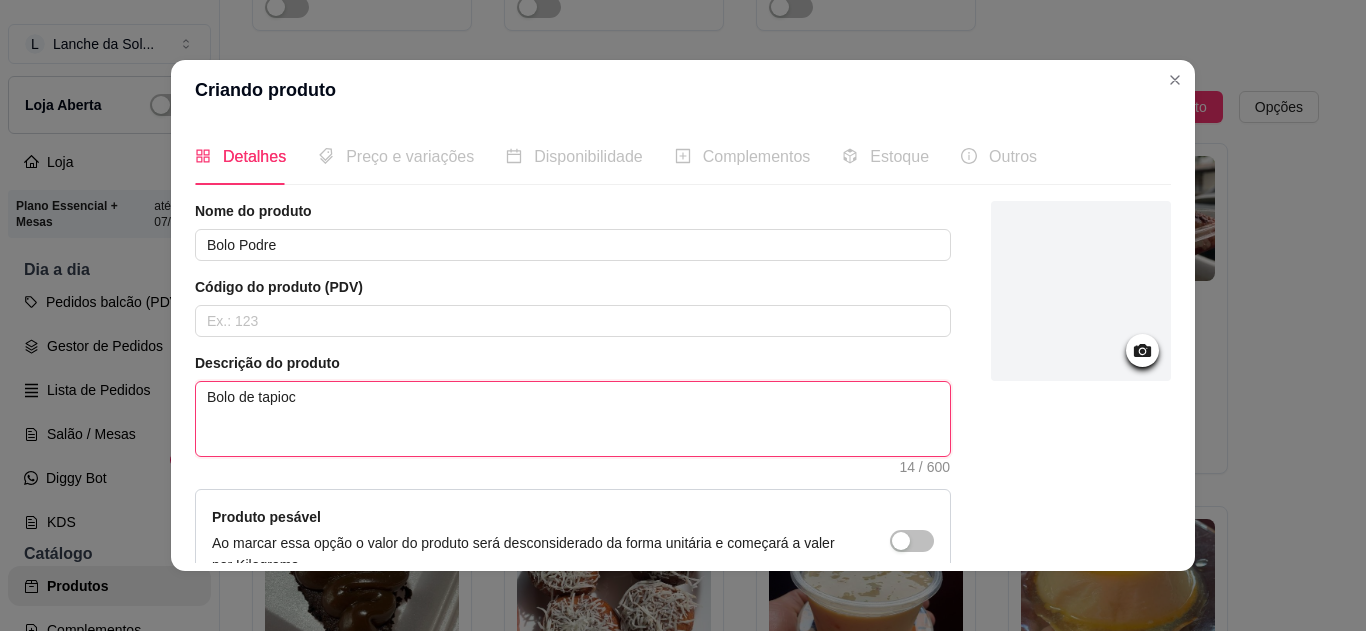 type 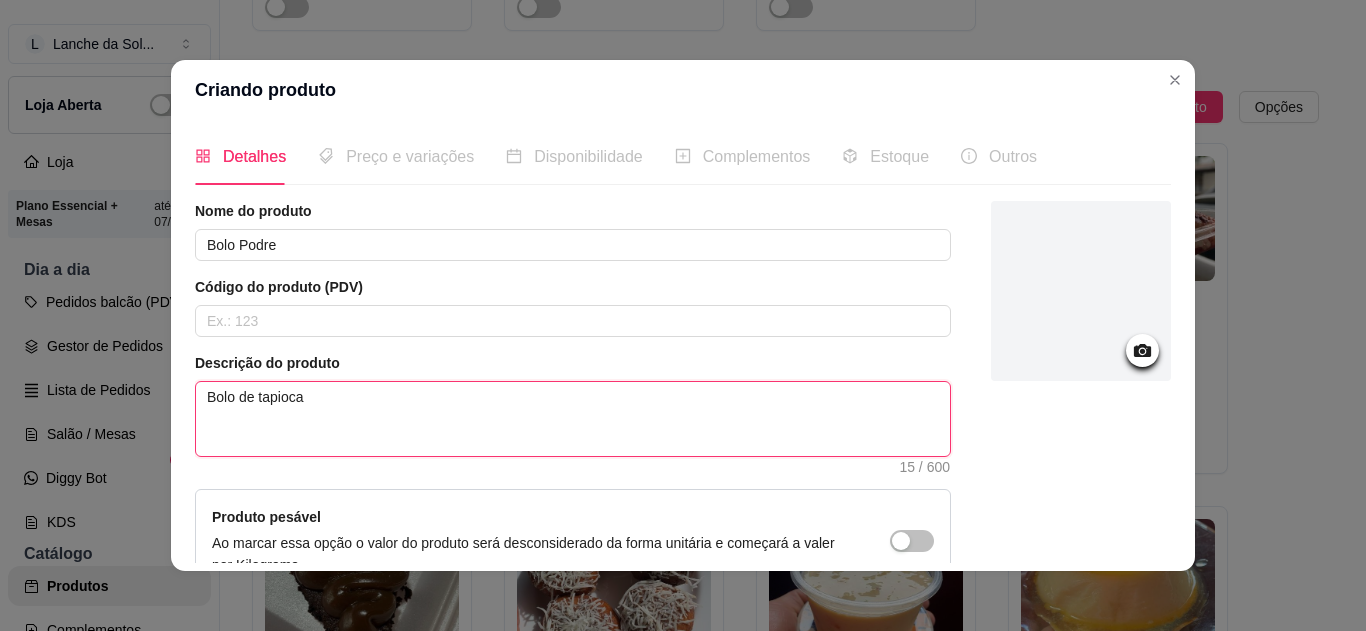type 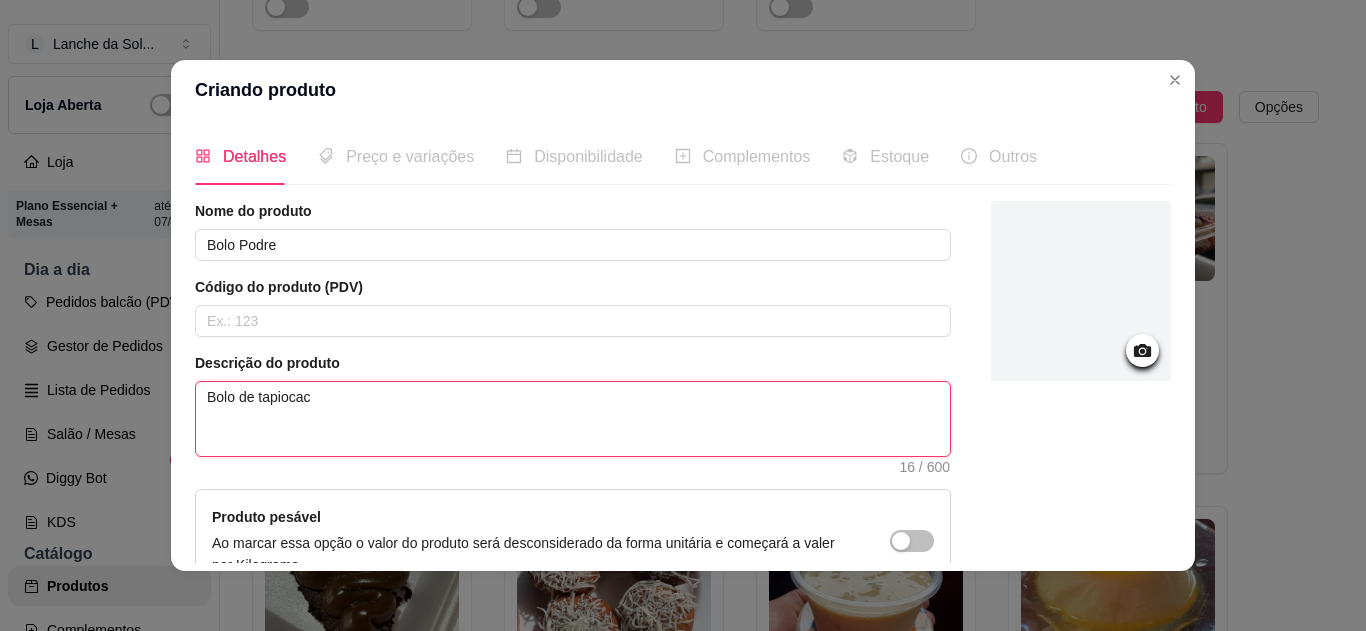 type 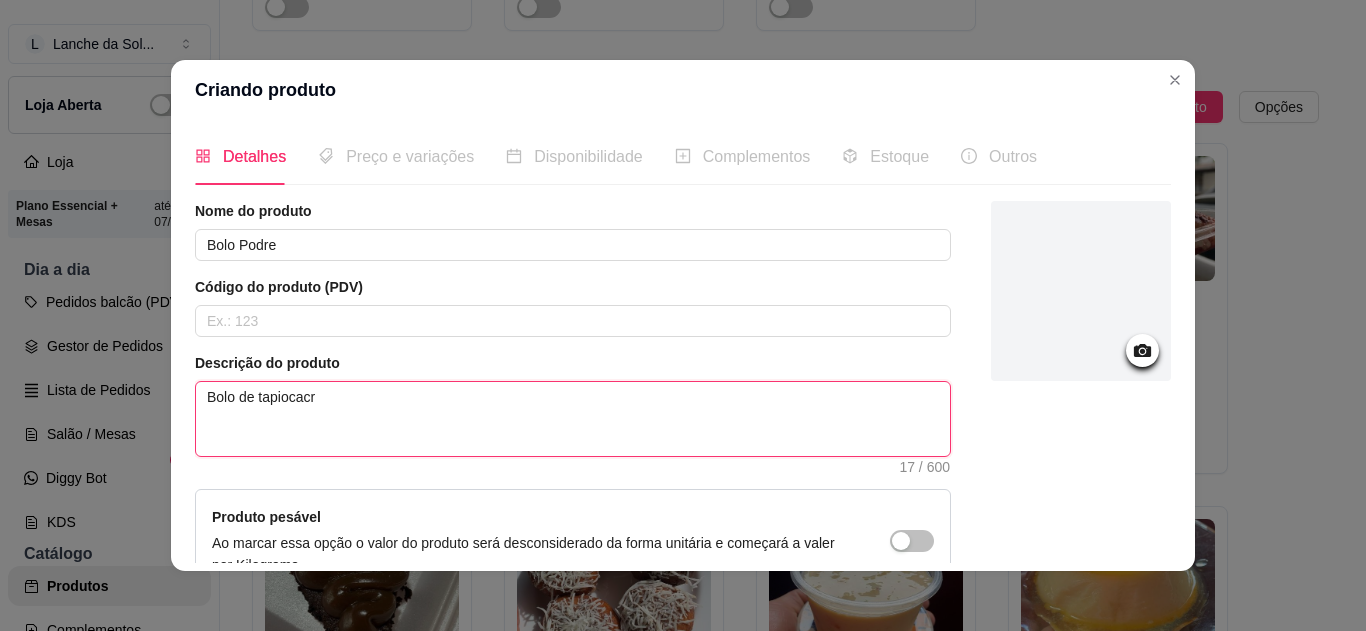 type 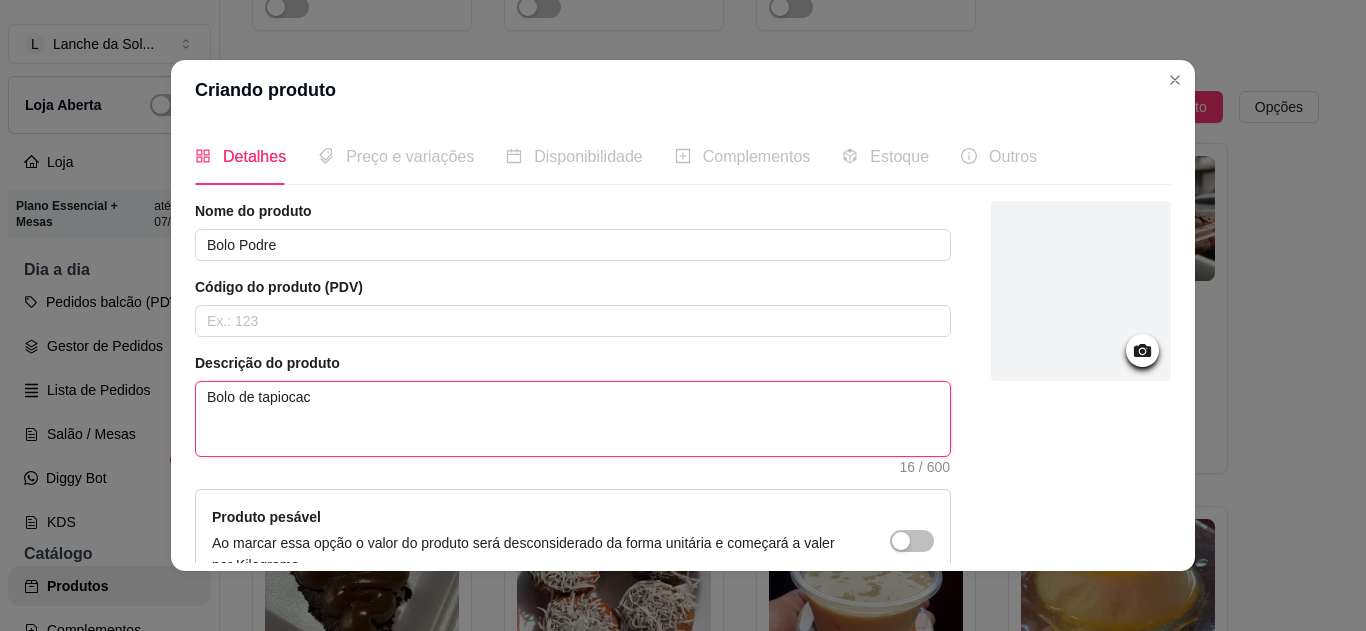 type 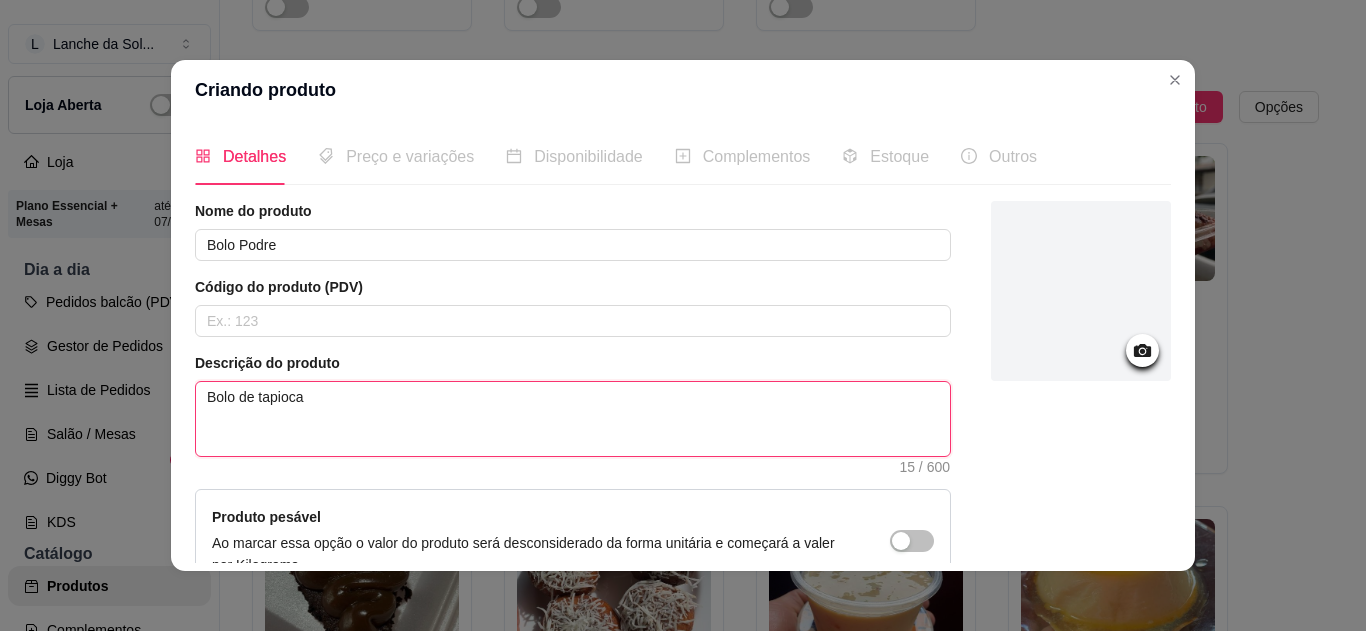 type 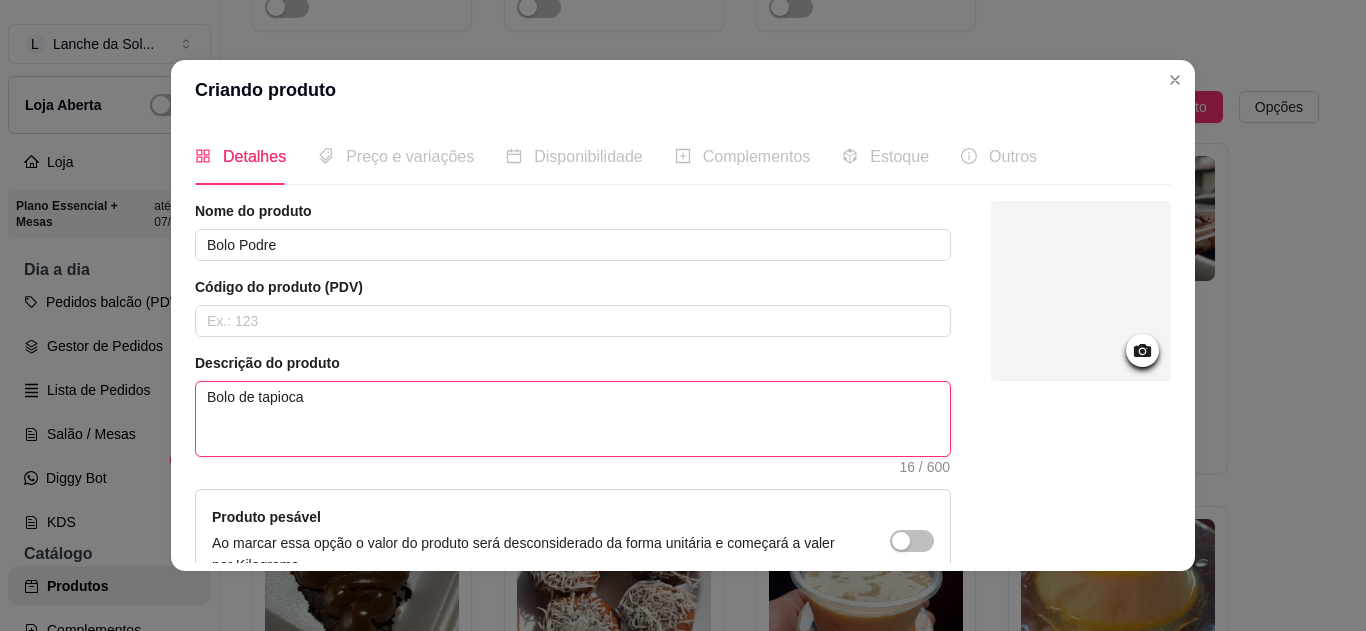 type 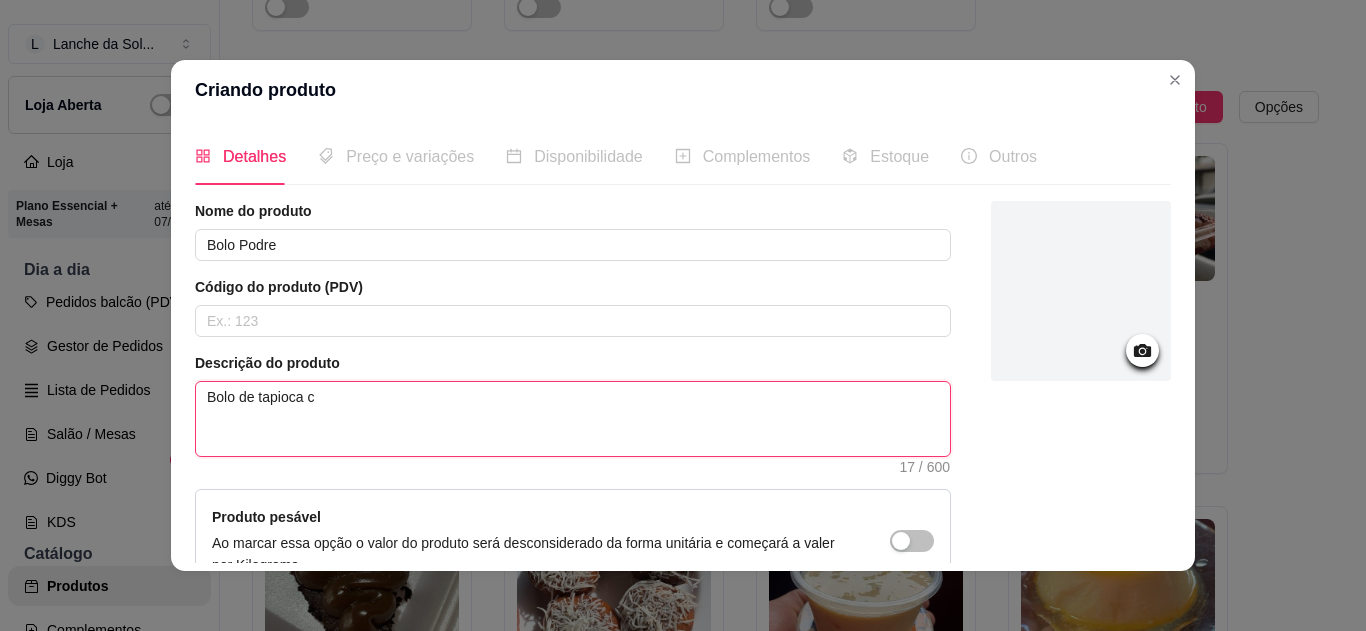 type 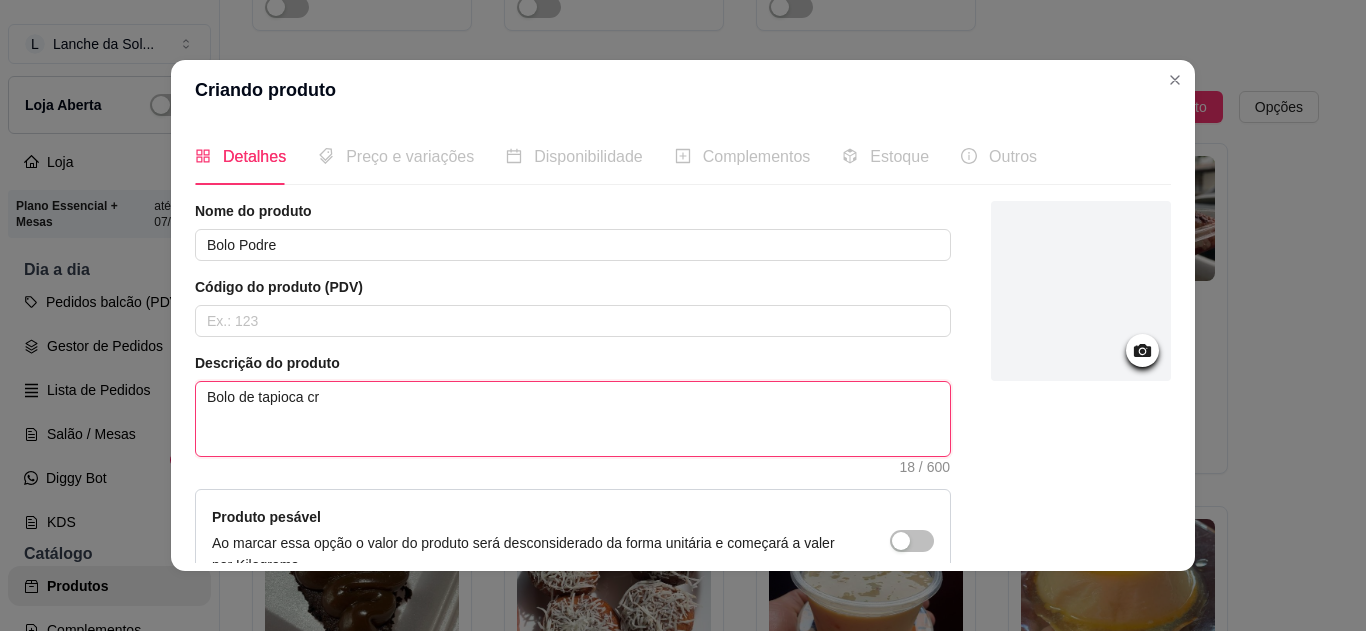 type 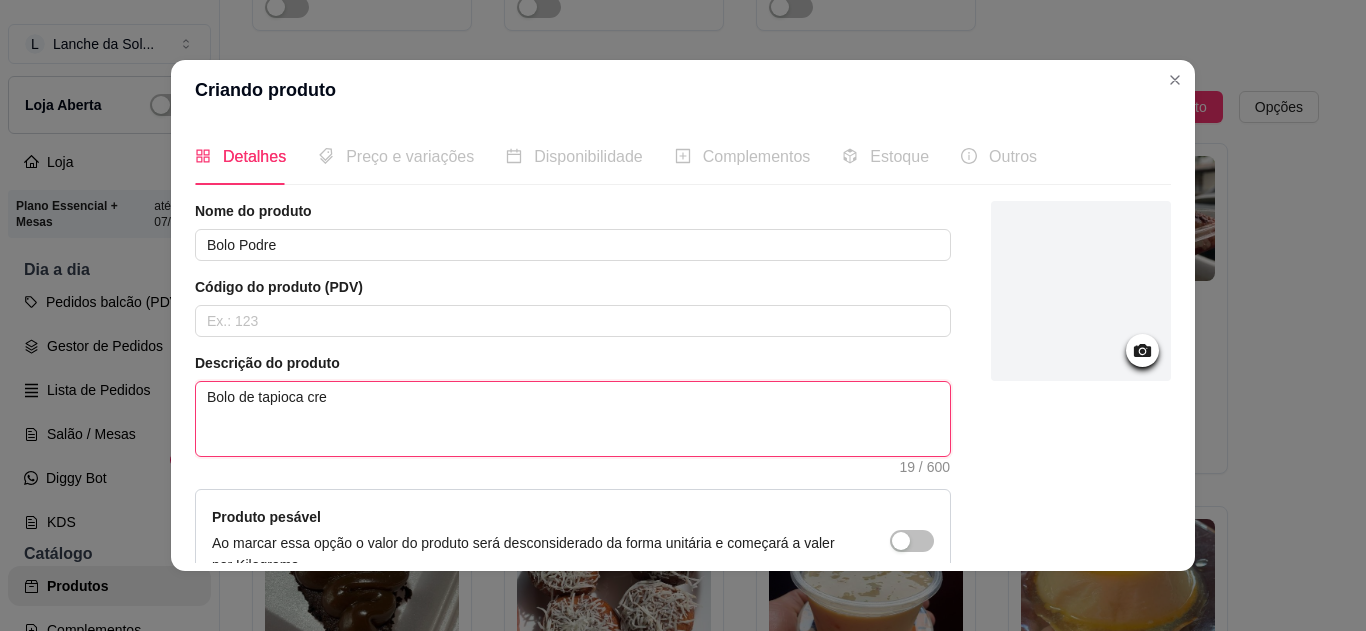 type 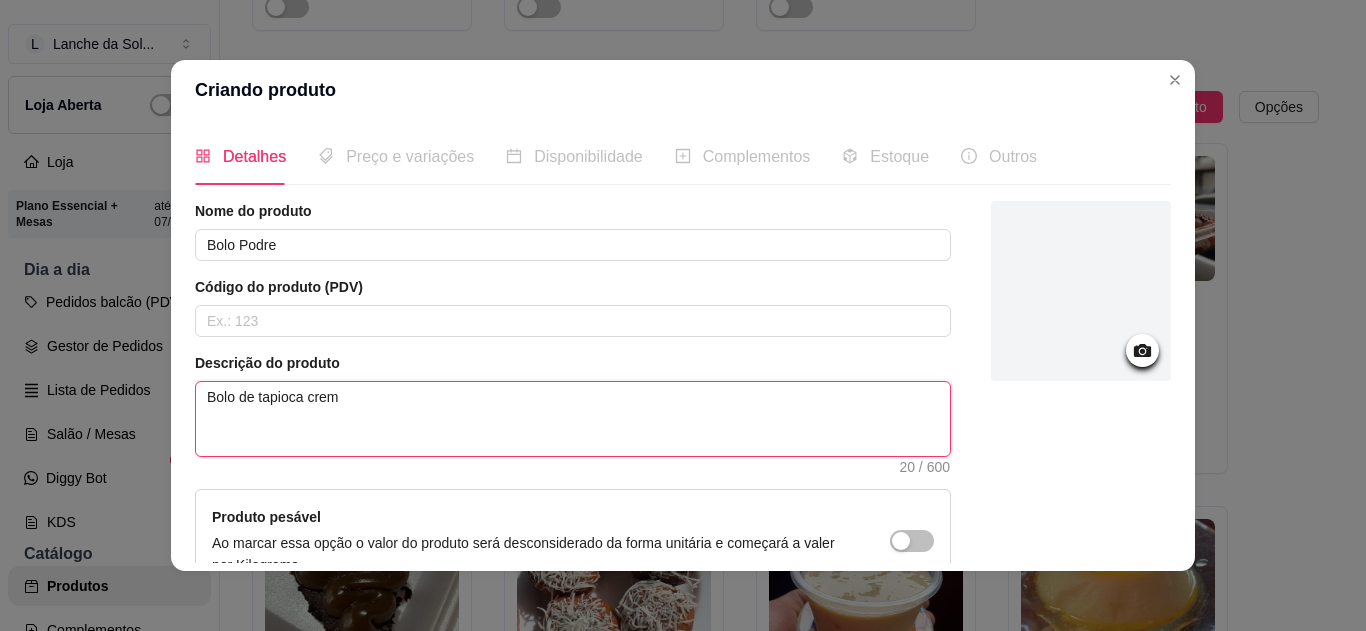 type 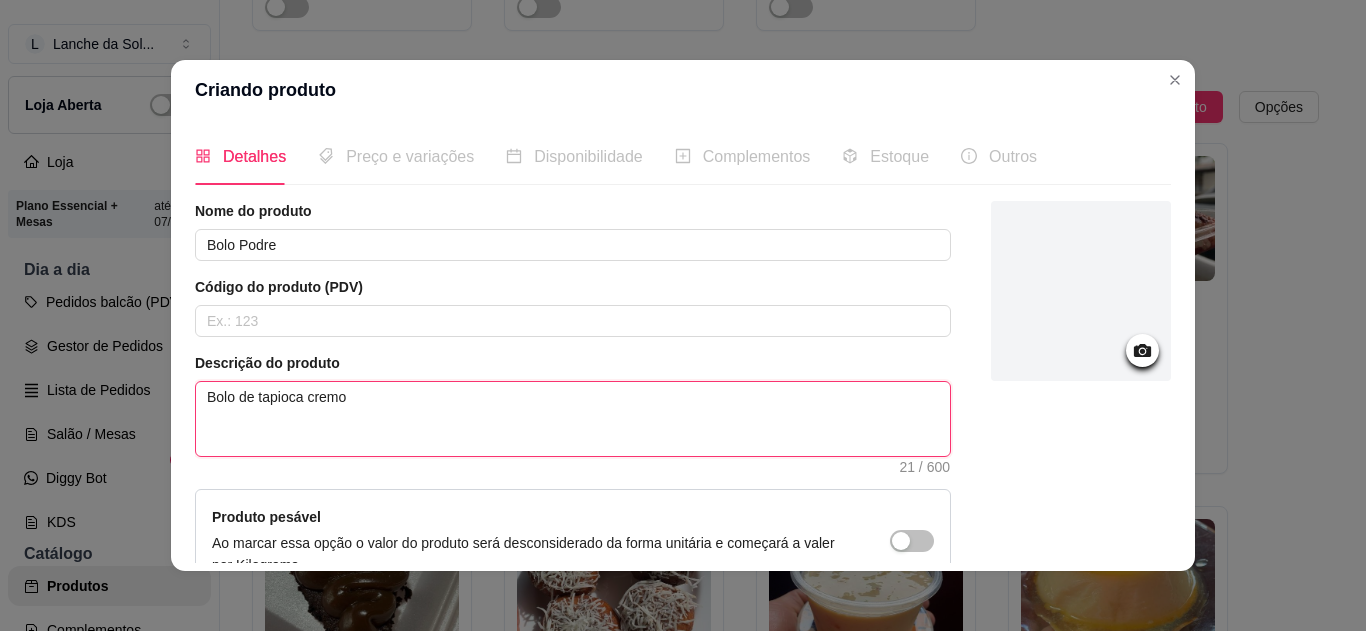 type 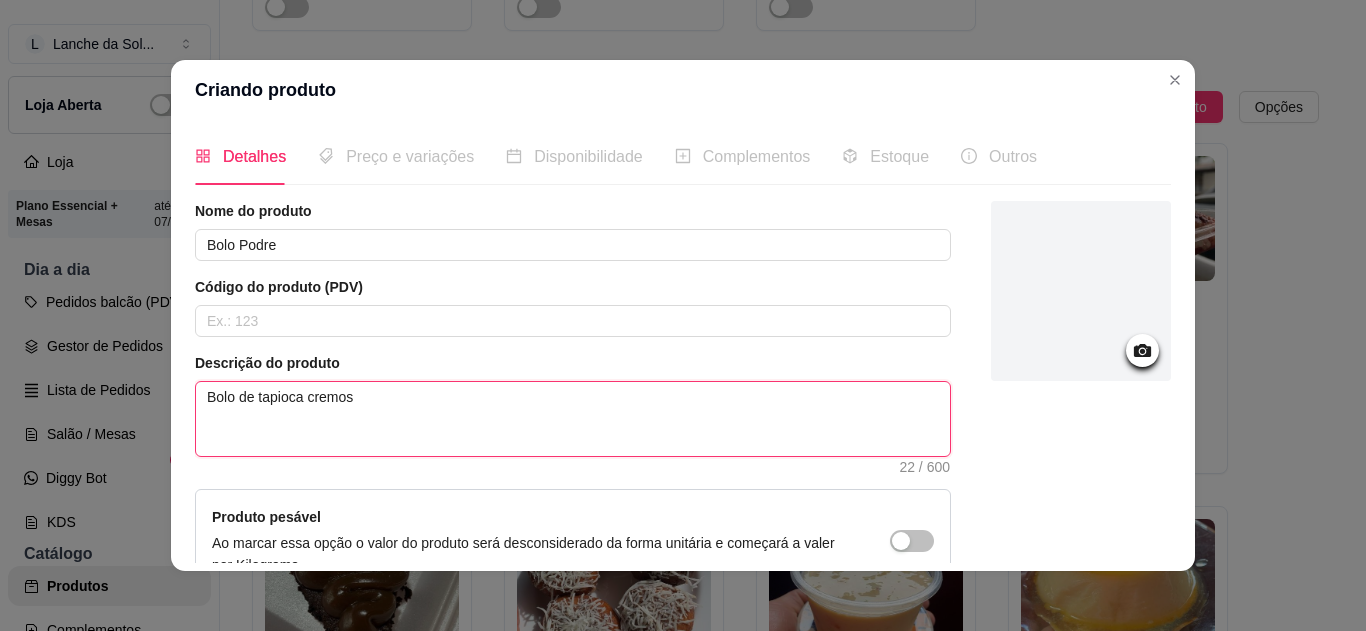 type 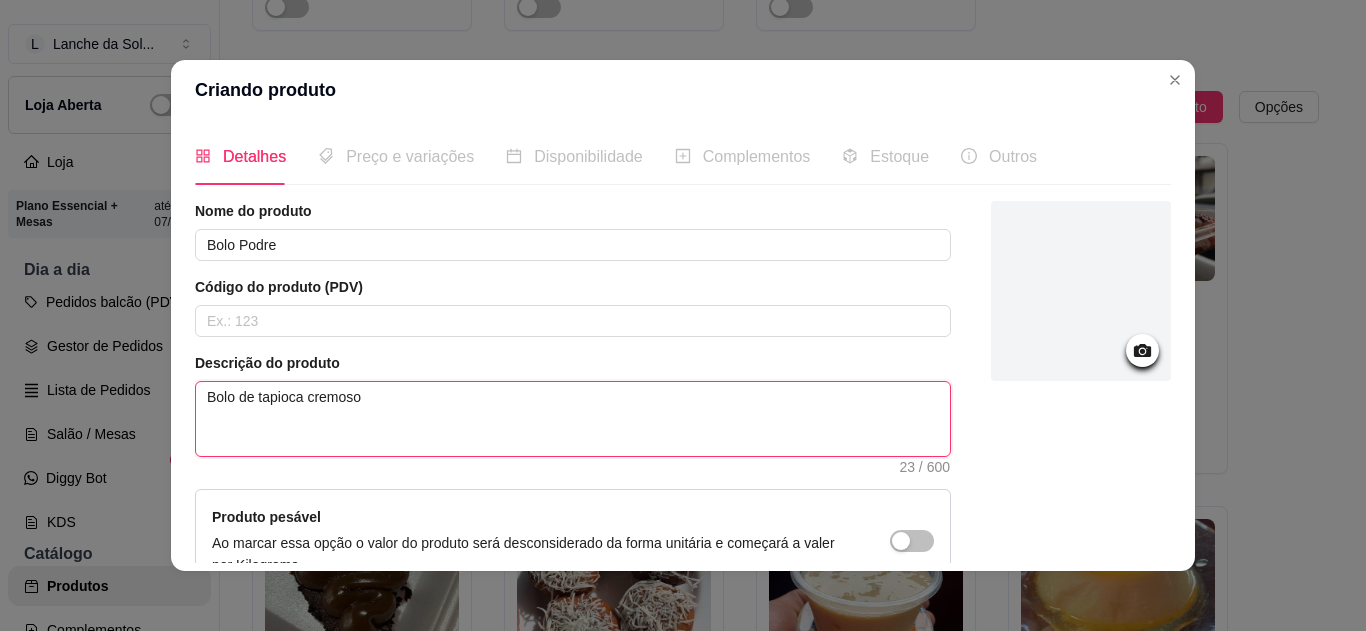 type 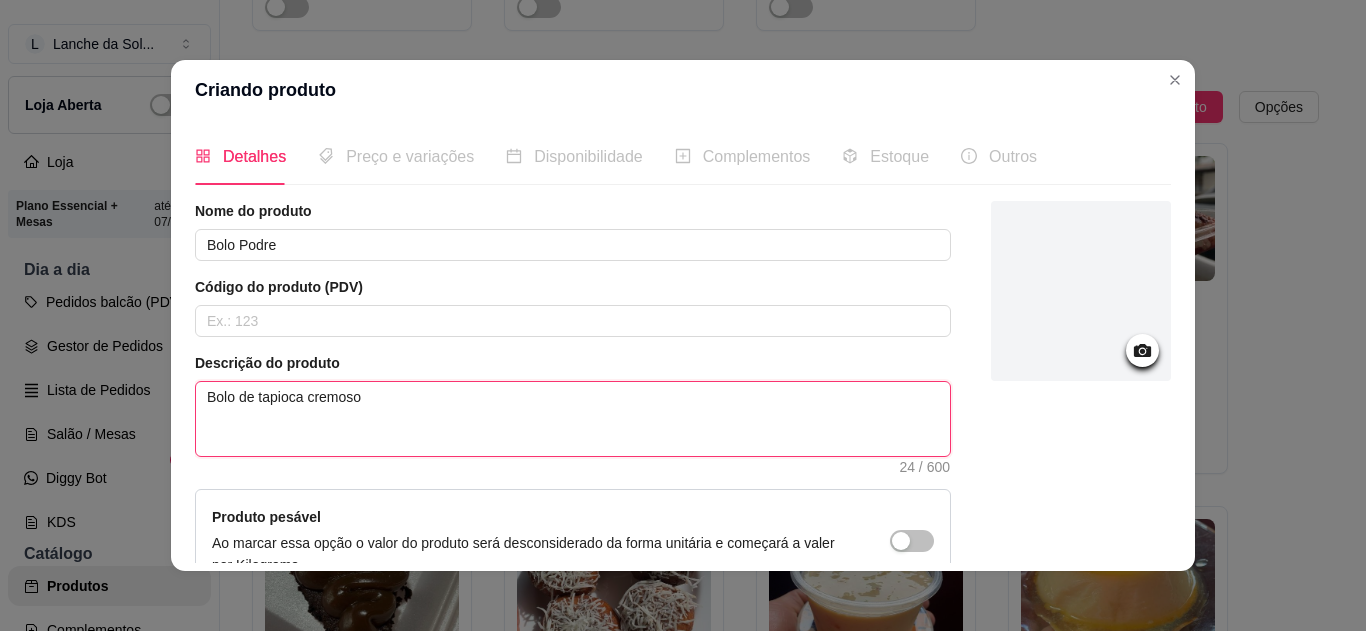 type 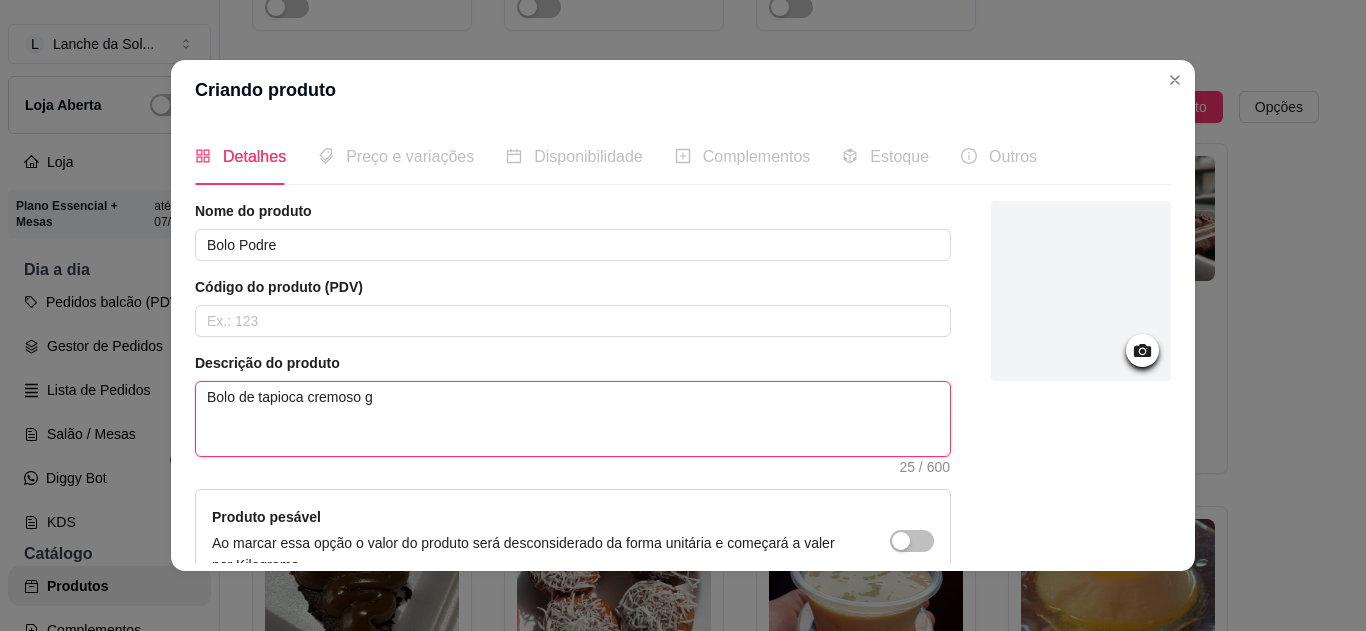 type 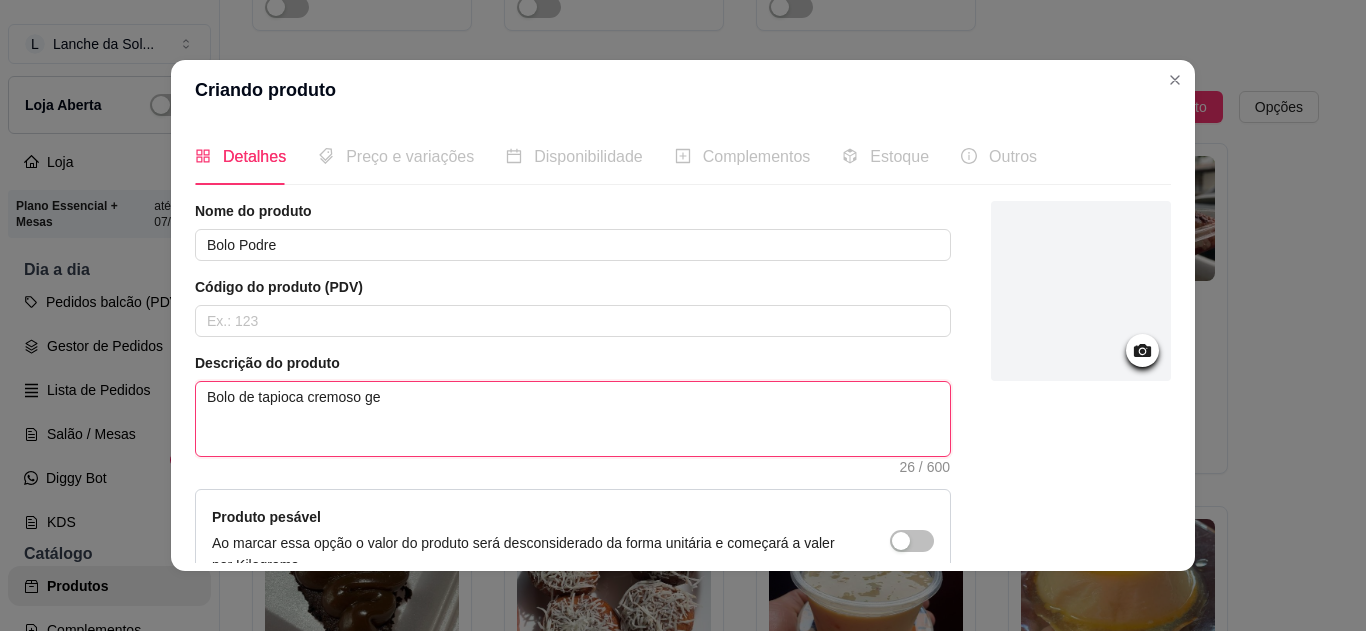 type 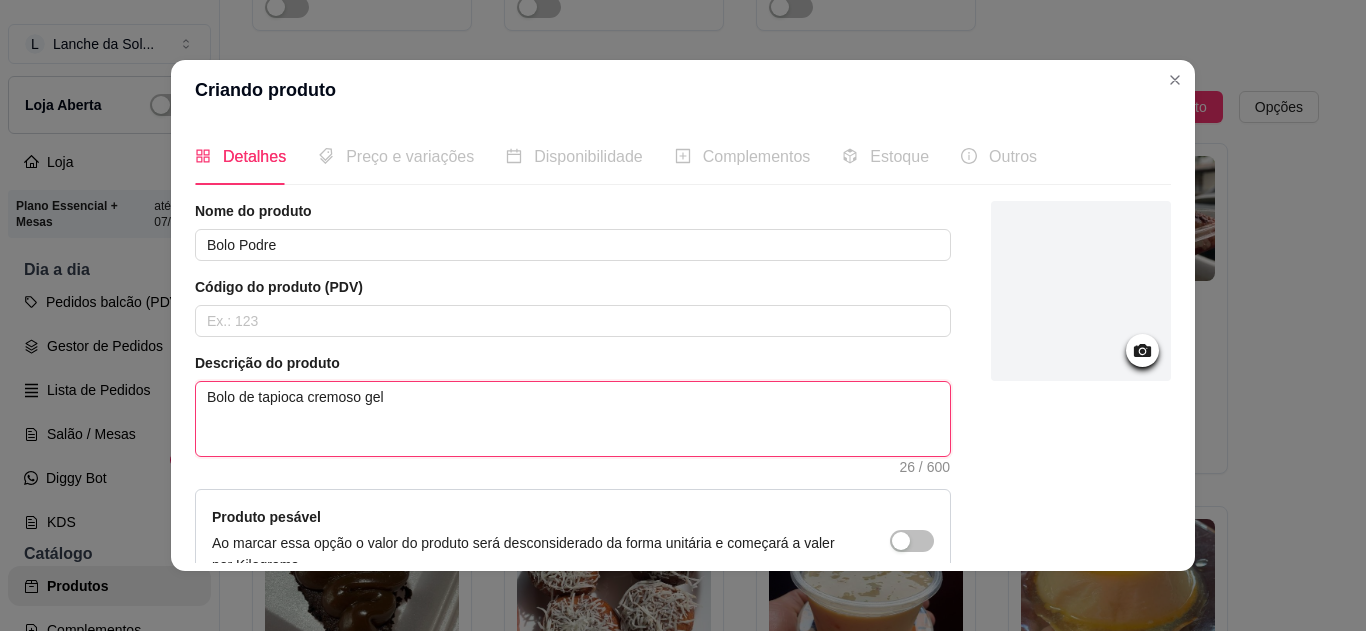 type 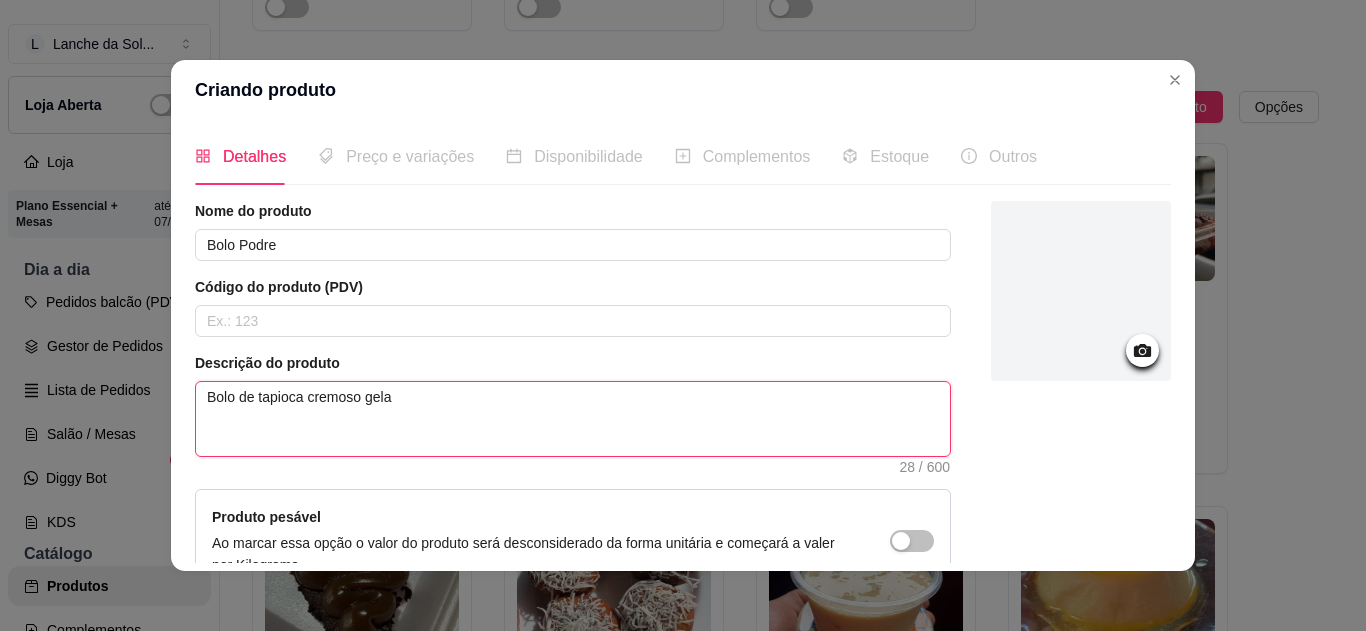 type 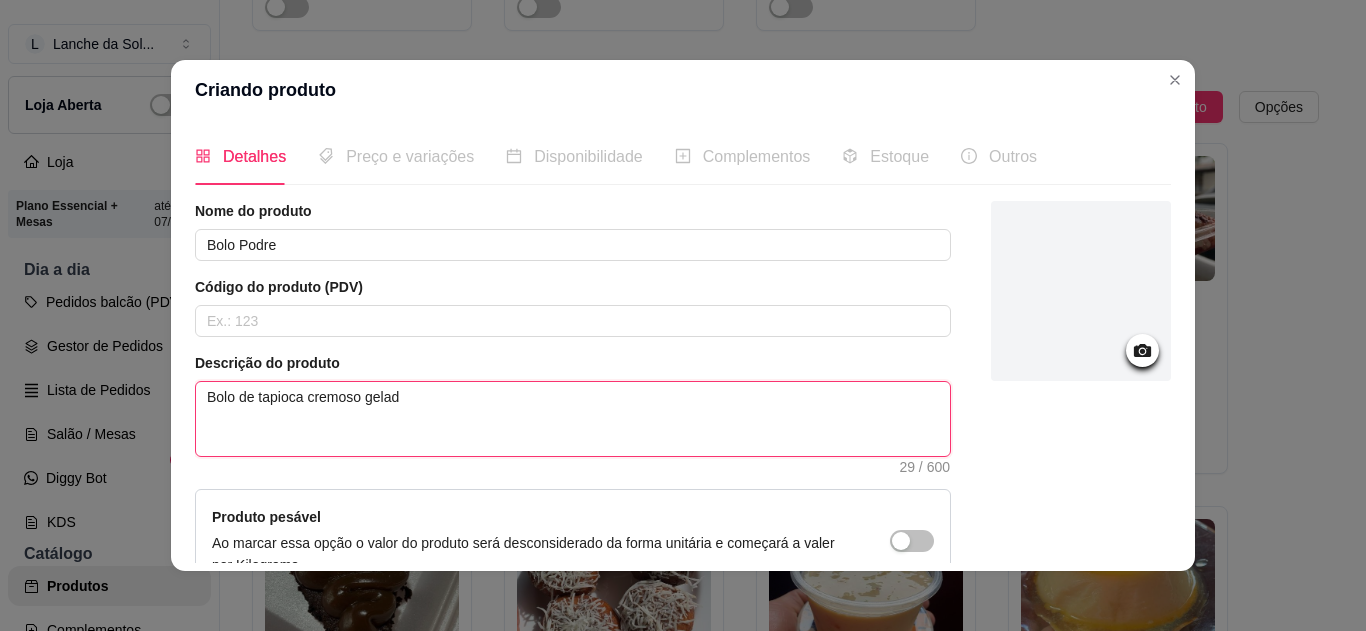 type 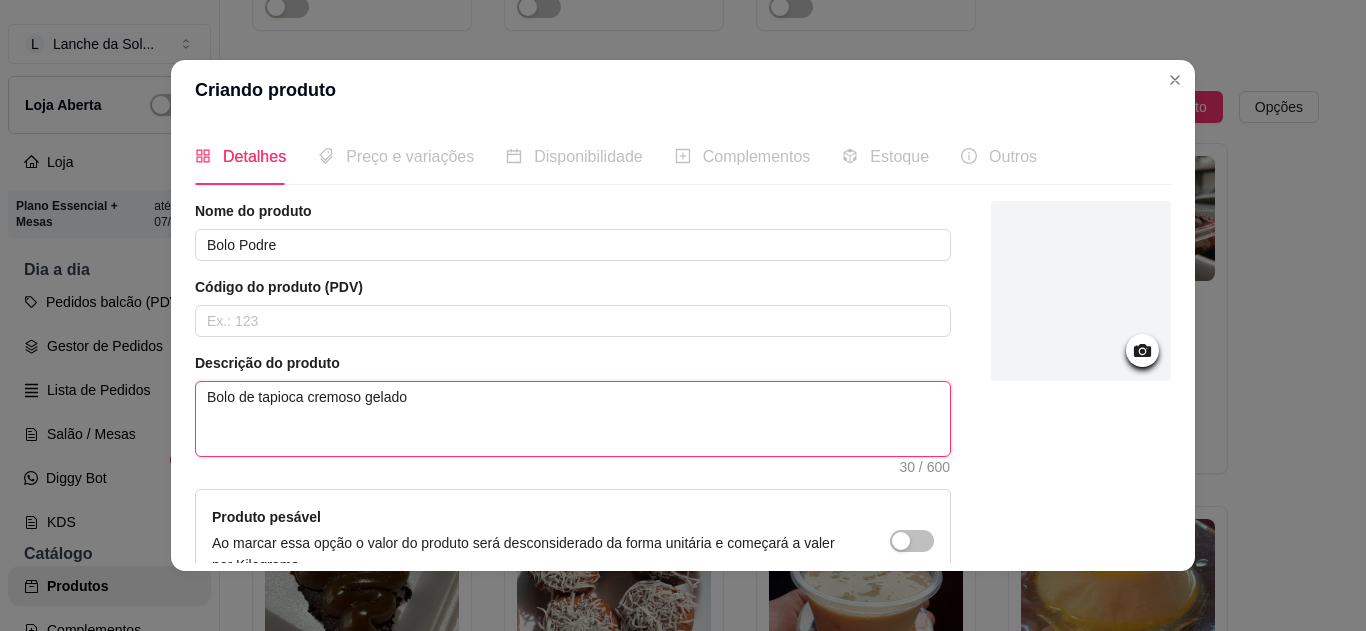 type on "Bolo de tapioca cremoso gelado" 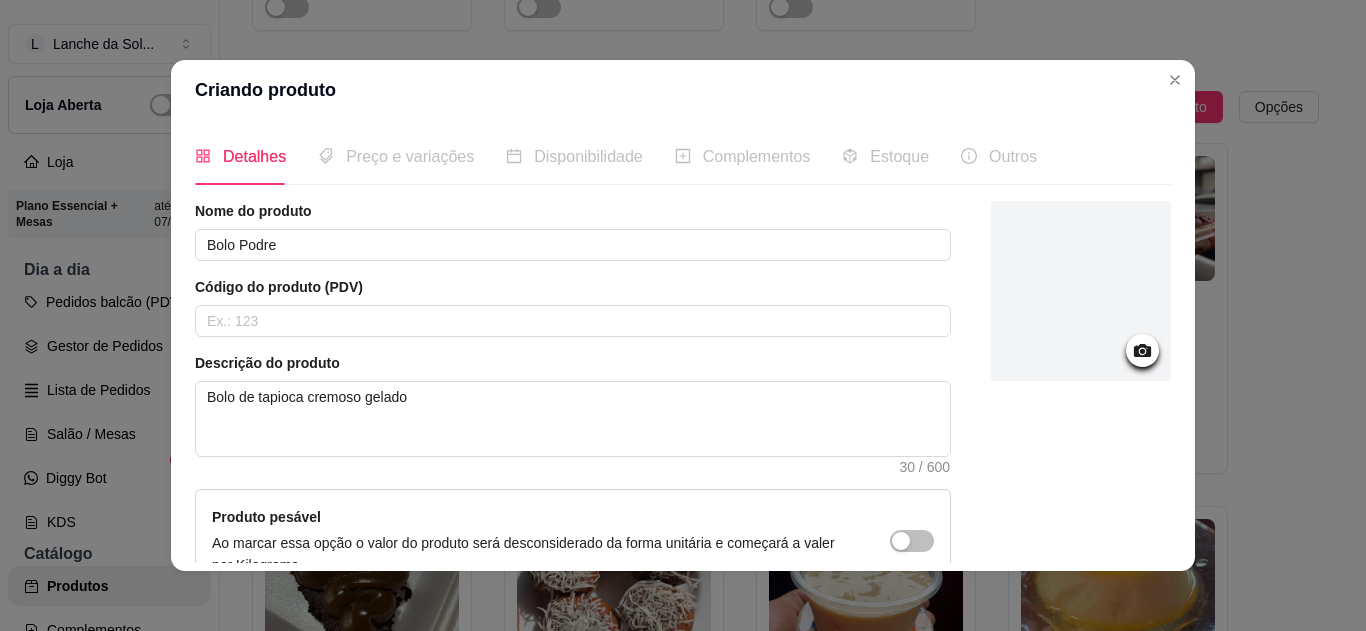 click at bounding box center [1142, 350] 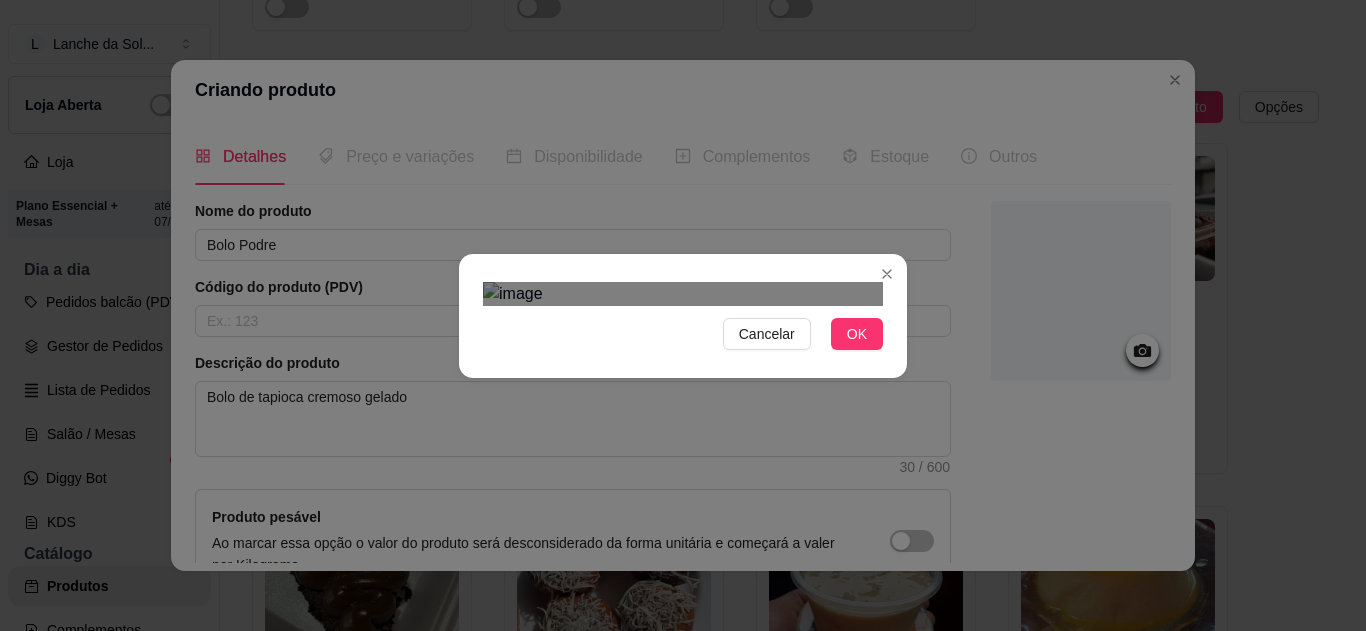 click at bounding box center [683, 294] 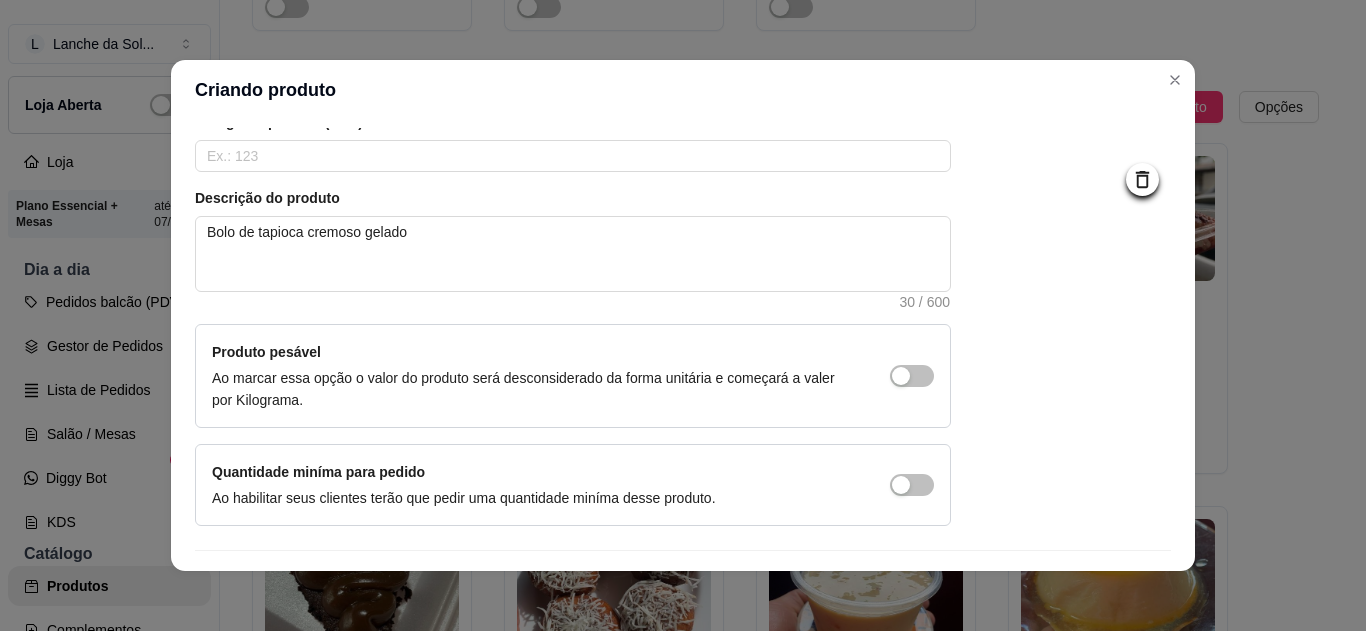 scroll, scrollTop: 217, scrollLeft: 0, axis: vertical 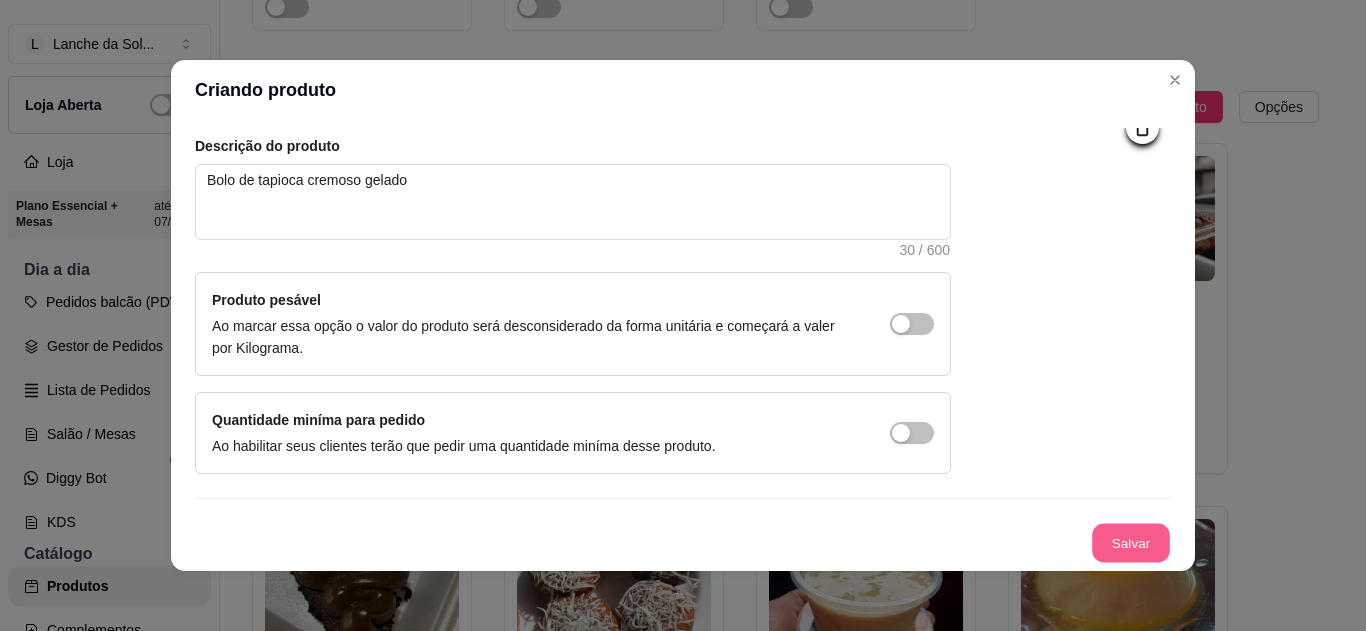 click on "Salvar" at bounding box center (1131, 543) 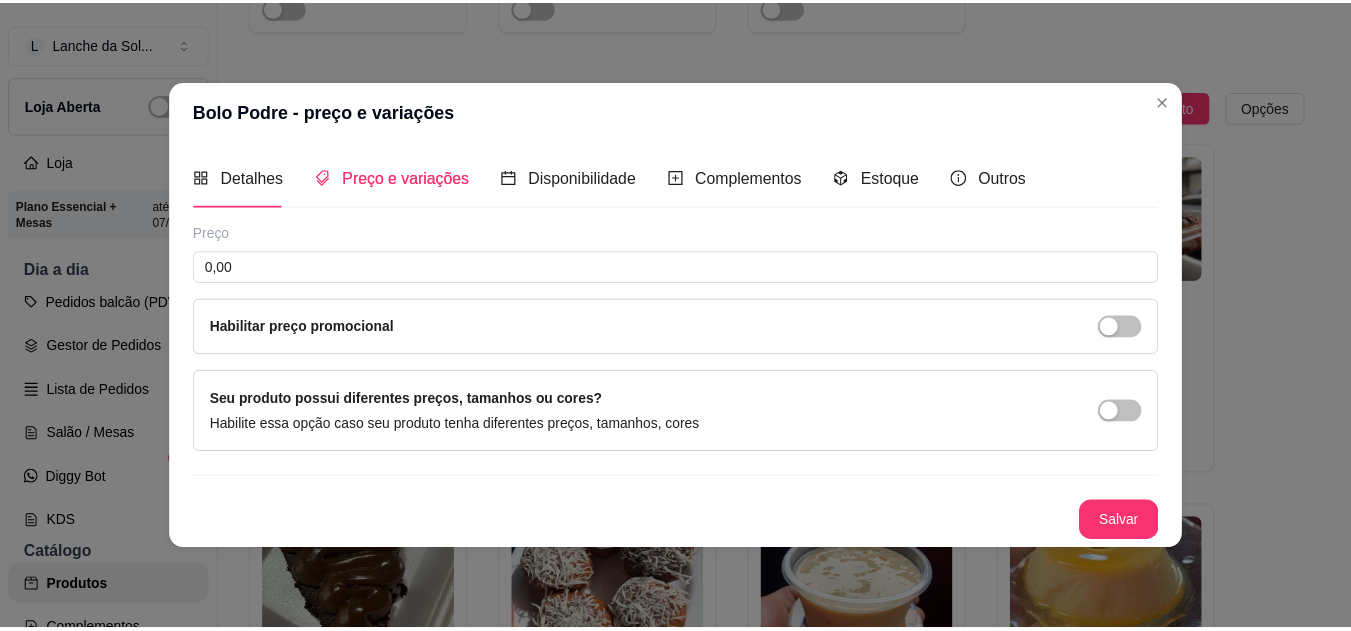 scroll, scrollTop: 0, scrollLeft: 0, axis: both 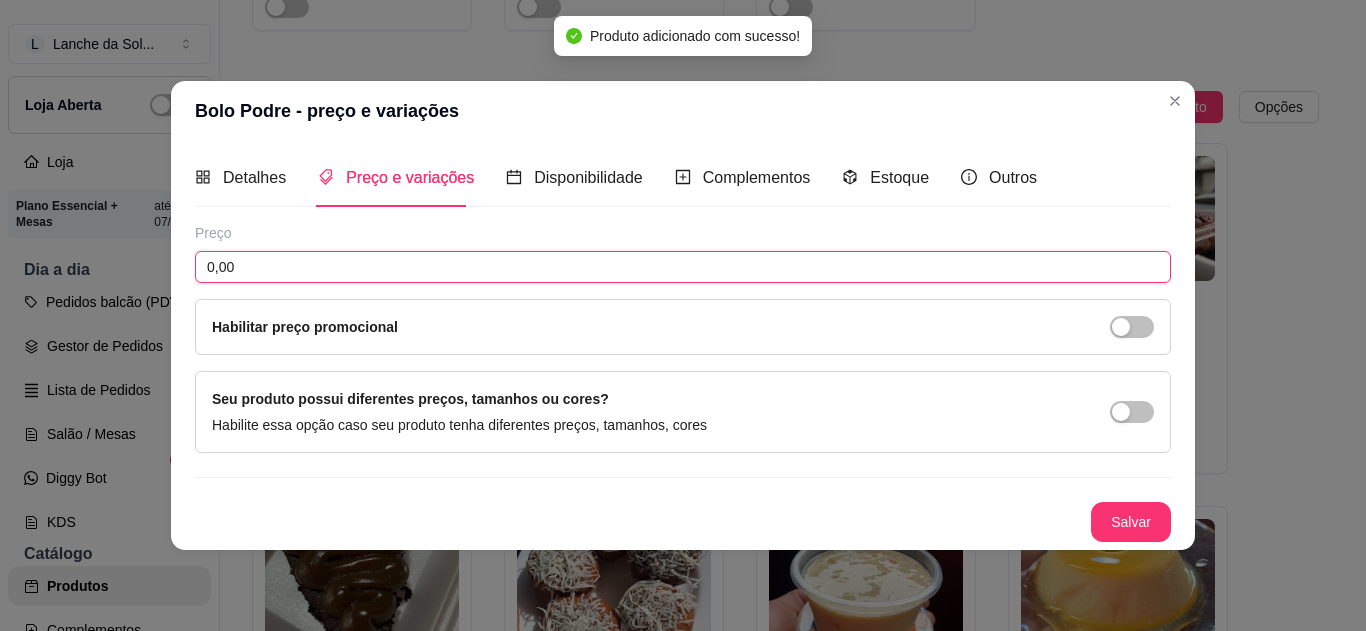 click on "0,00" at bounding box center (683, 267) 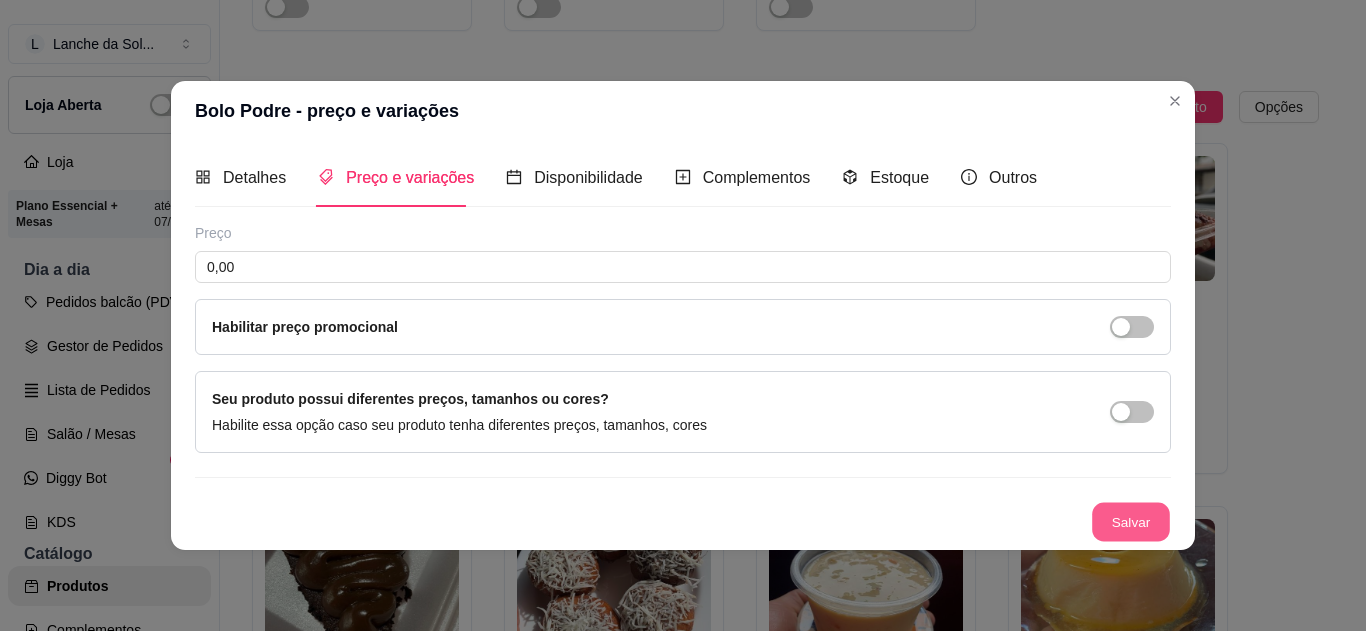 click on "Salvar" at bounding box center (1131, 521) 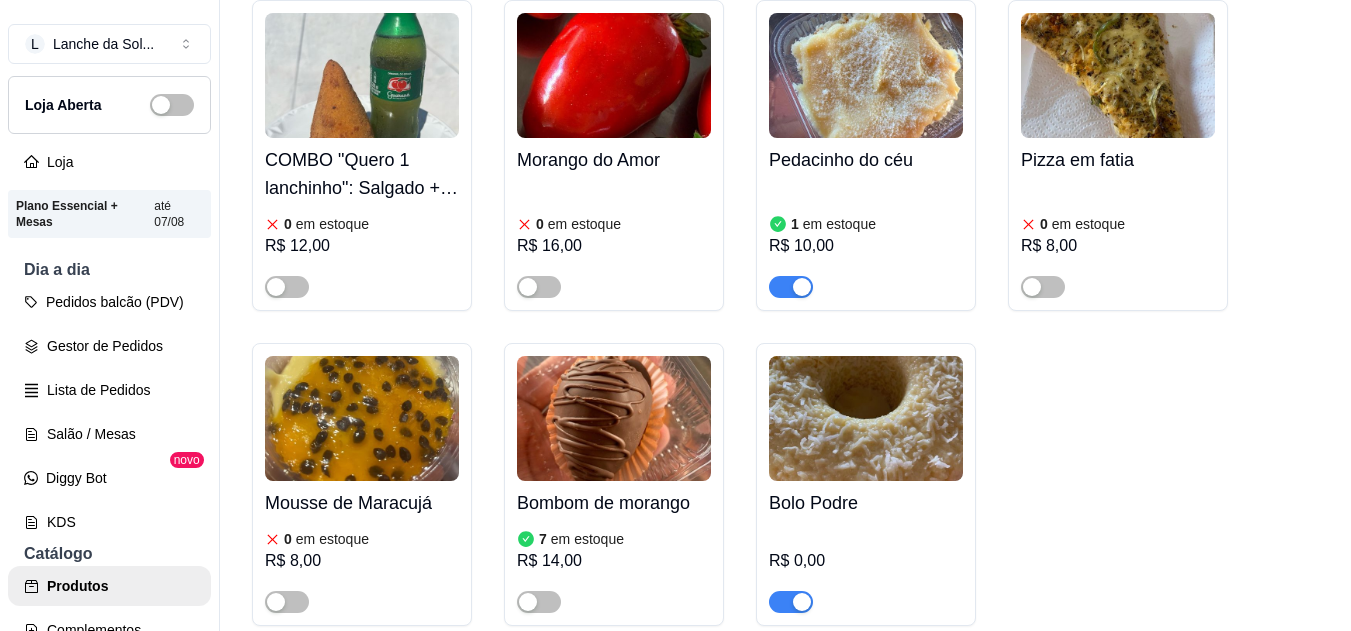 scroll, scrollTop: 4426, scrollLeft: 0, axis: vertical 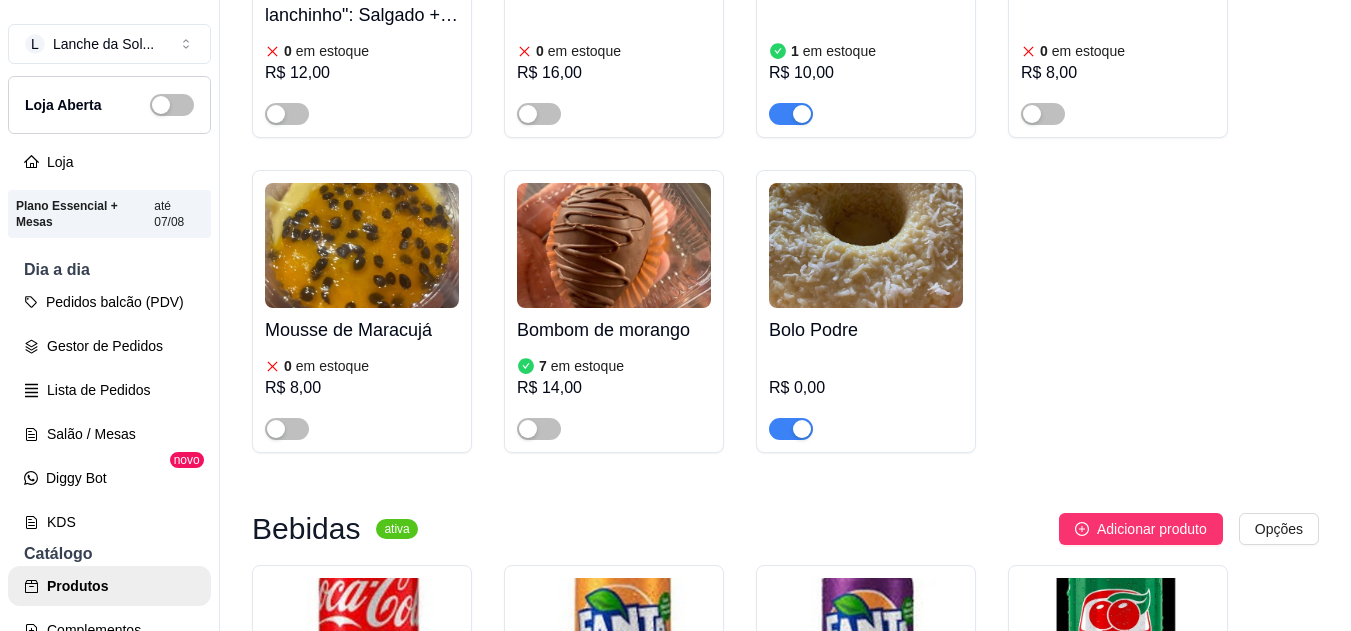click at bounding box center (802, 429) 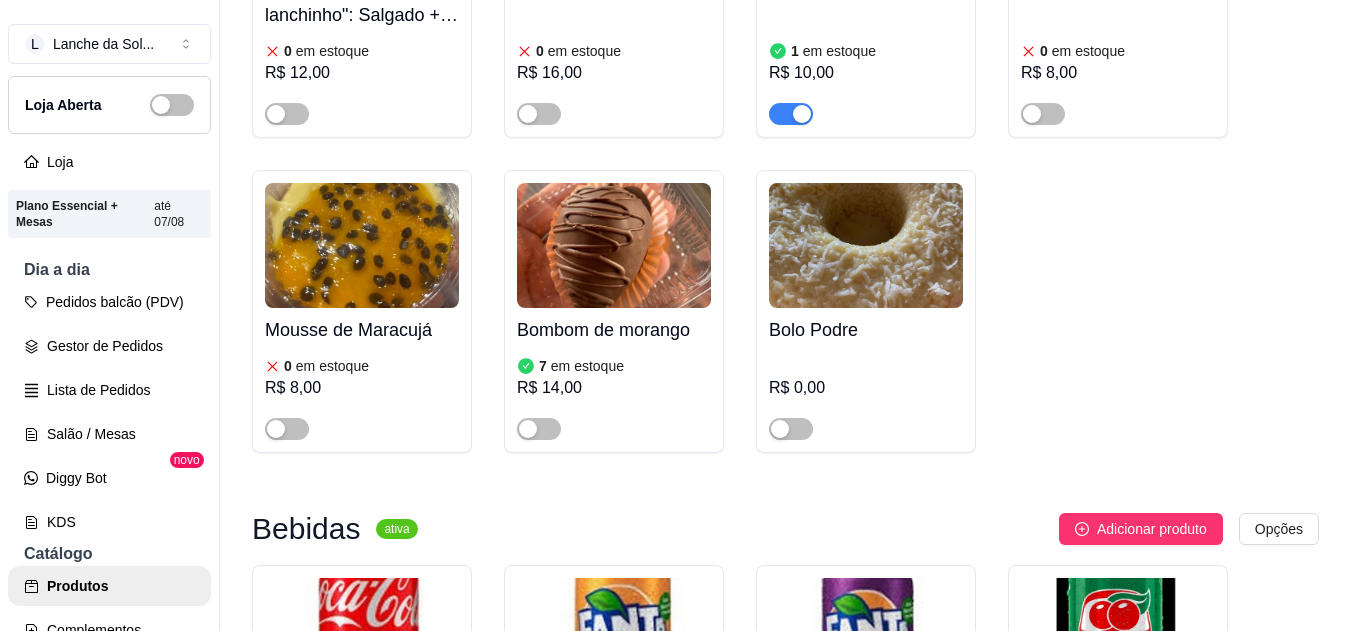 drag, startPoint x: 1317, startPoint y: 611, endPoint x: 1343, endPoint y: 609, distance: 26.076809 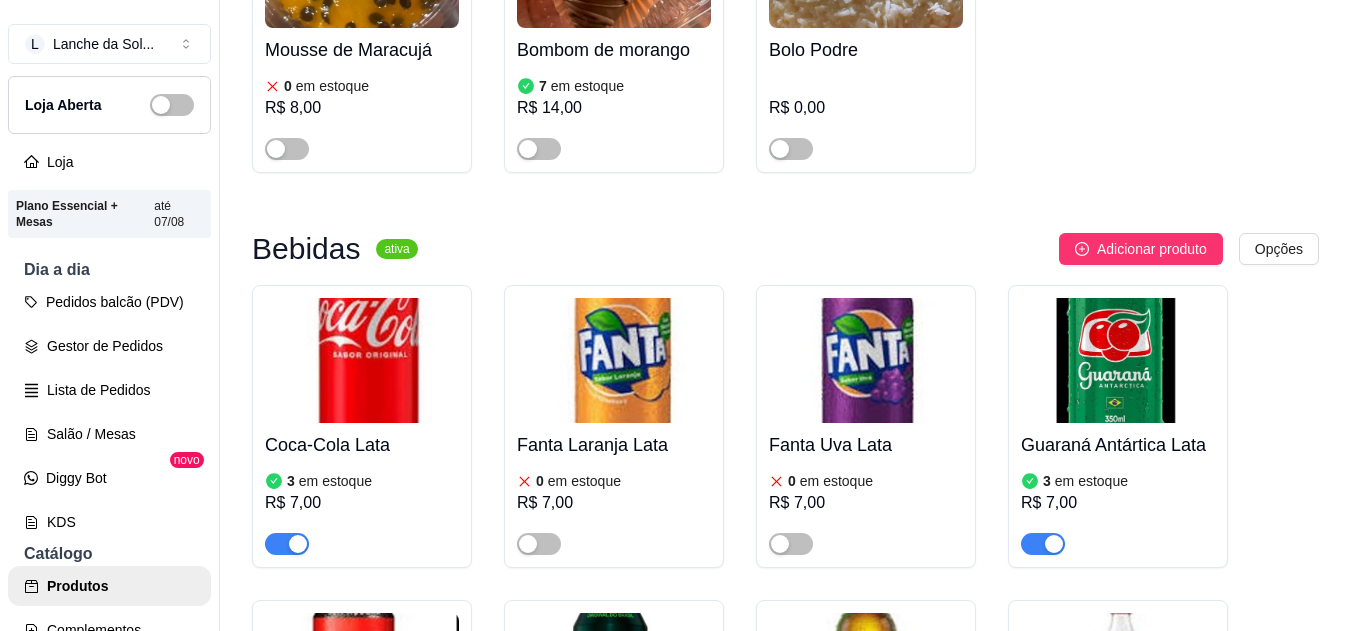 scroll, scrollTop: 4719, scrollLeft: 0, axis: vertical 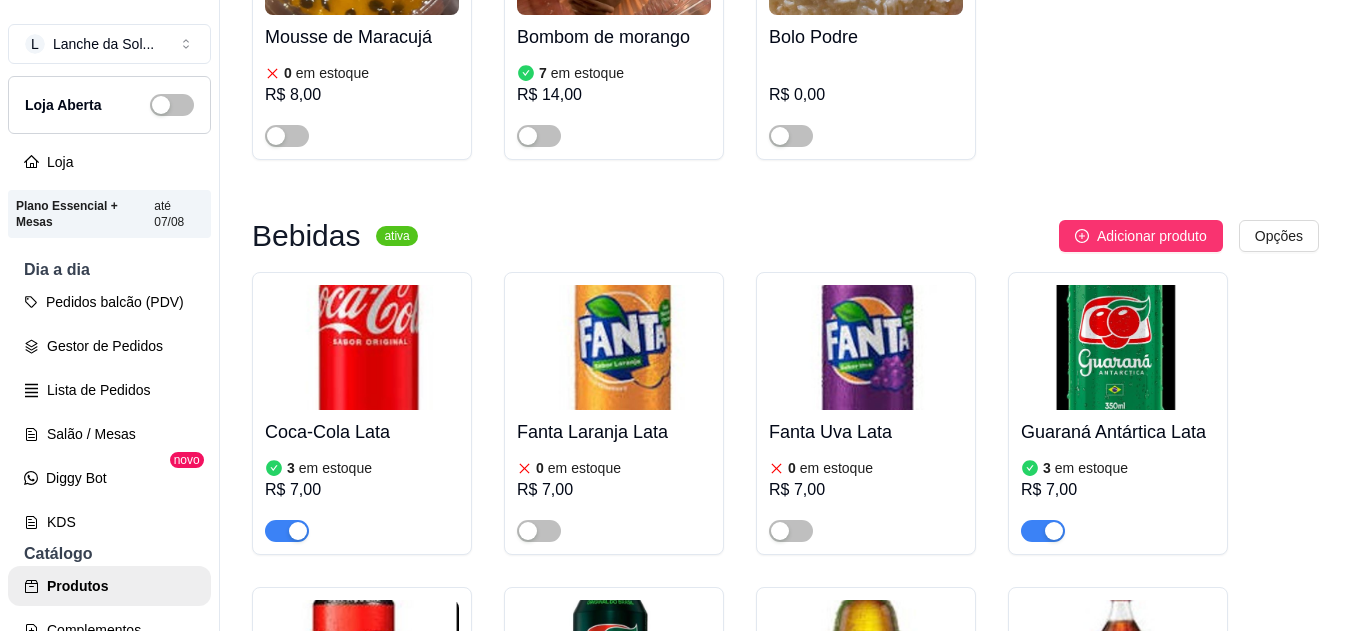 click on "Coca-Cola Lata" at bounding box center [362, 432] 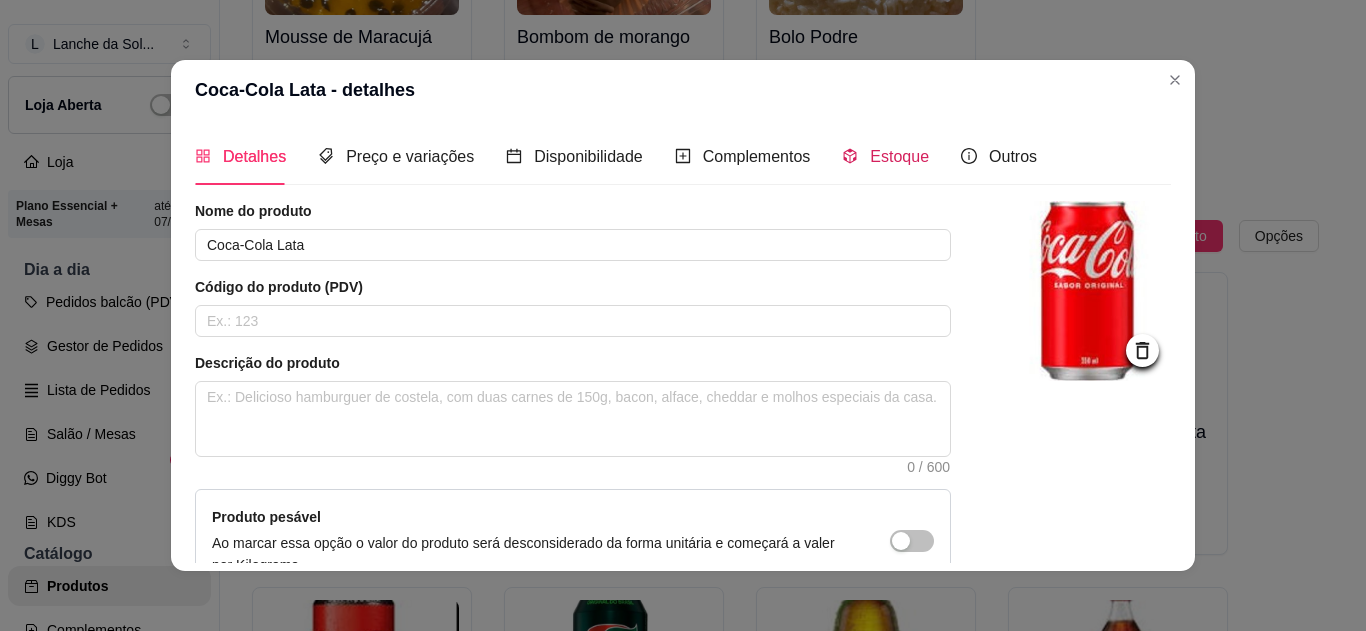 click on "Estoque" at bounding box center [899, 156] 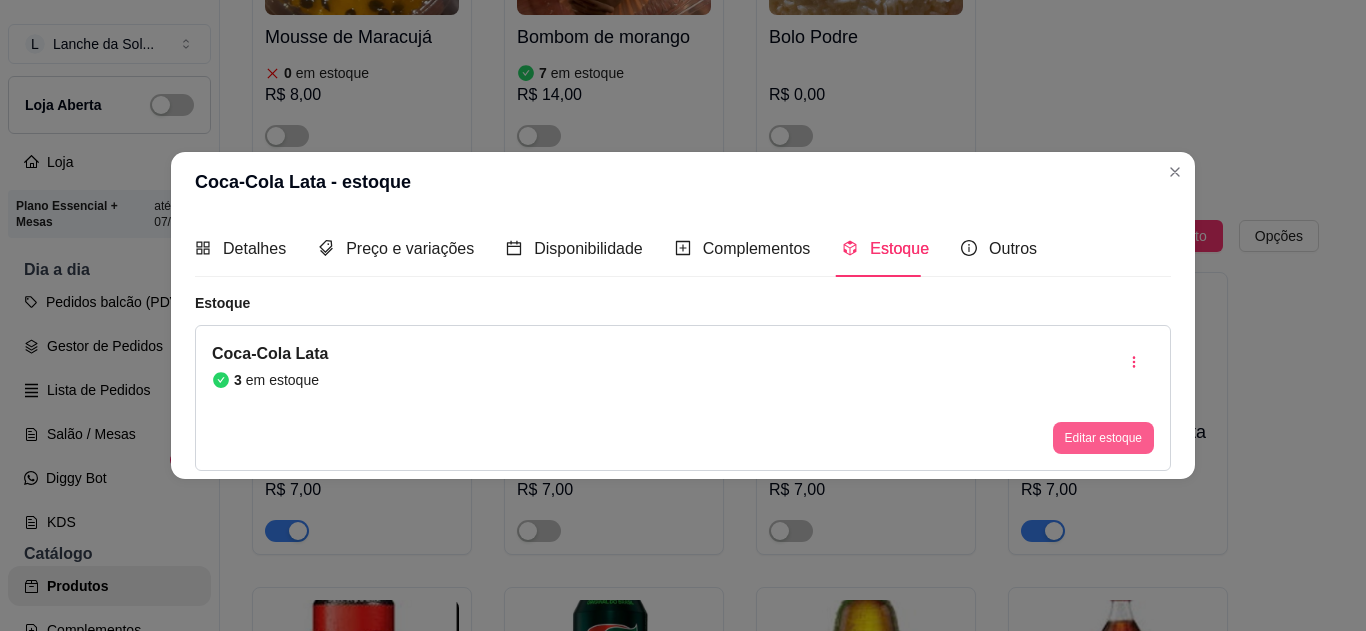 click on "Editar estoque" at bounding box center (1103, 438) 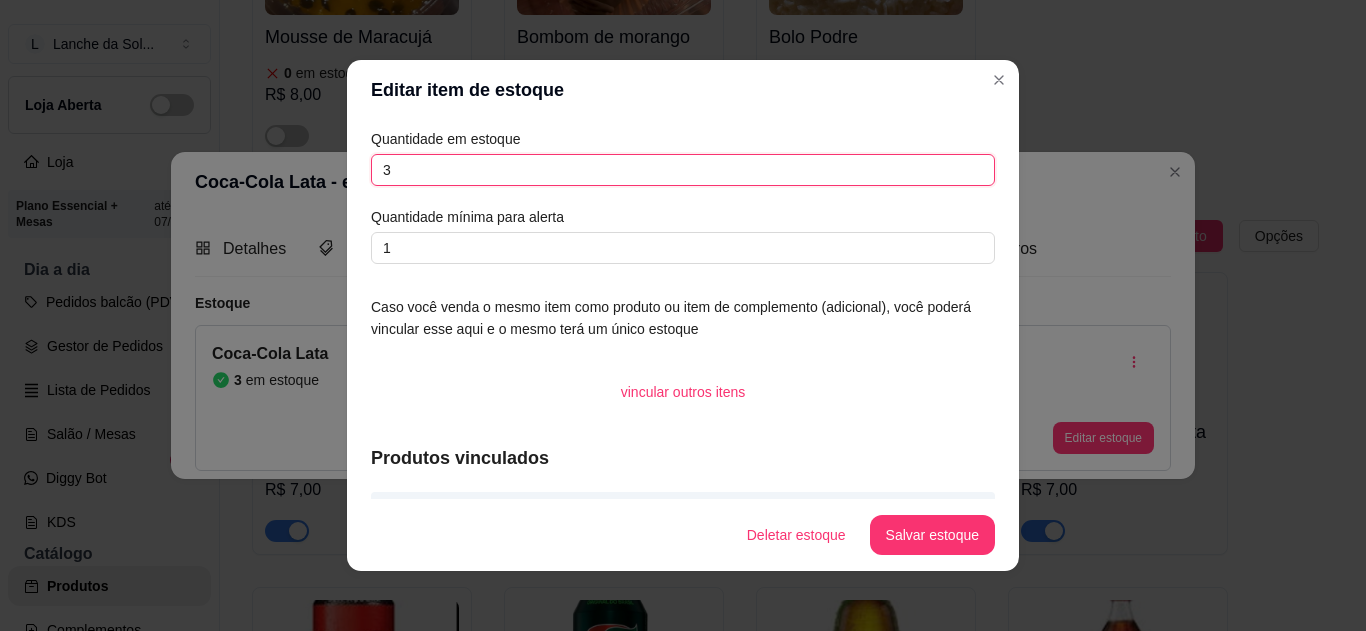 click on "3" at bounding box center [683, 170] 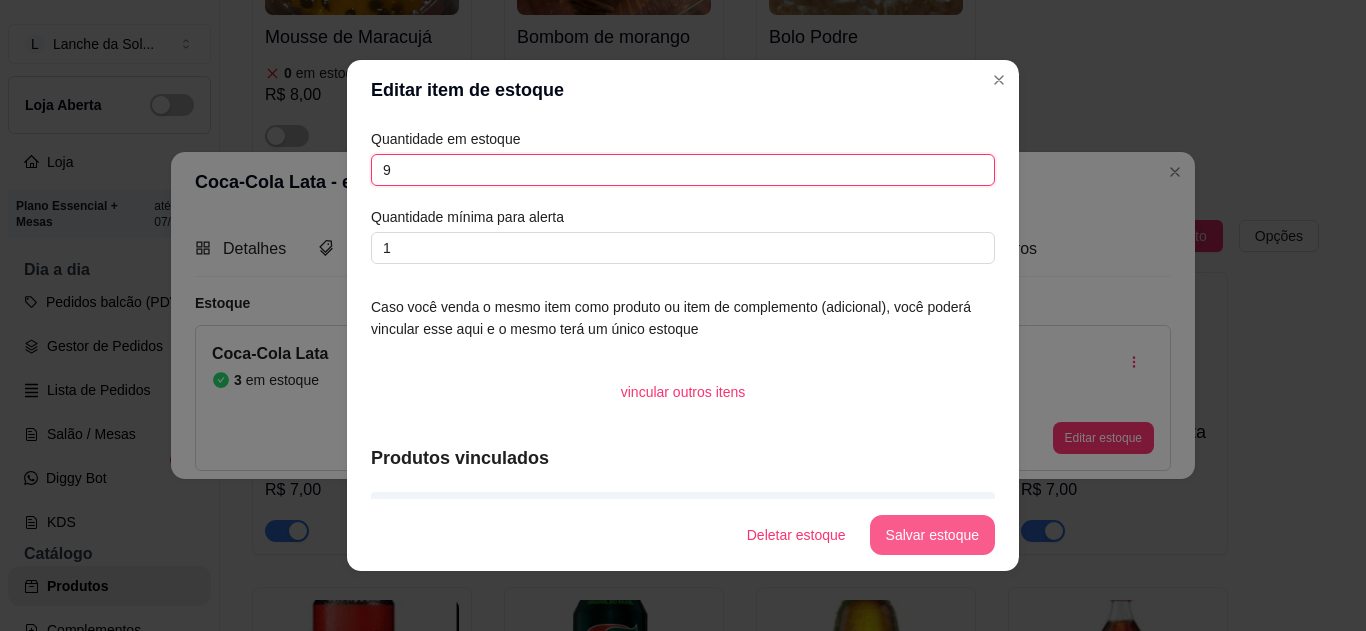 type on "9" 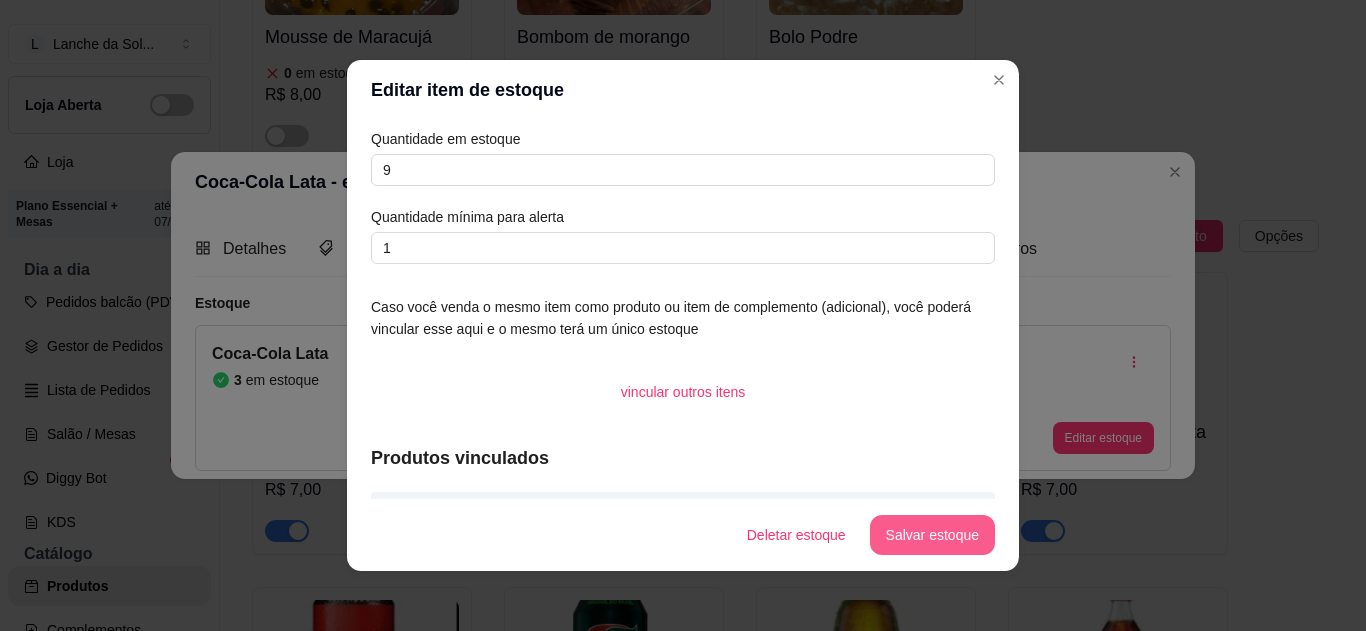 click on "Salvar estoque" at bounding box center (932, 535) 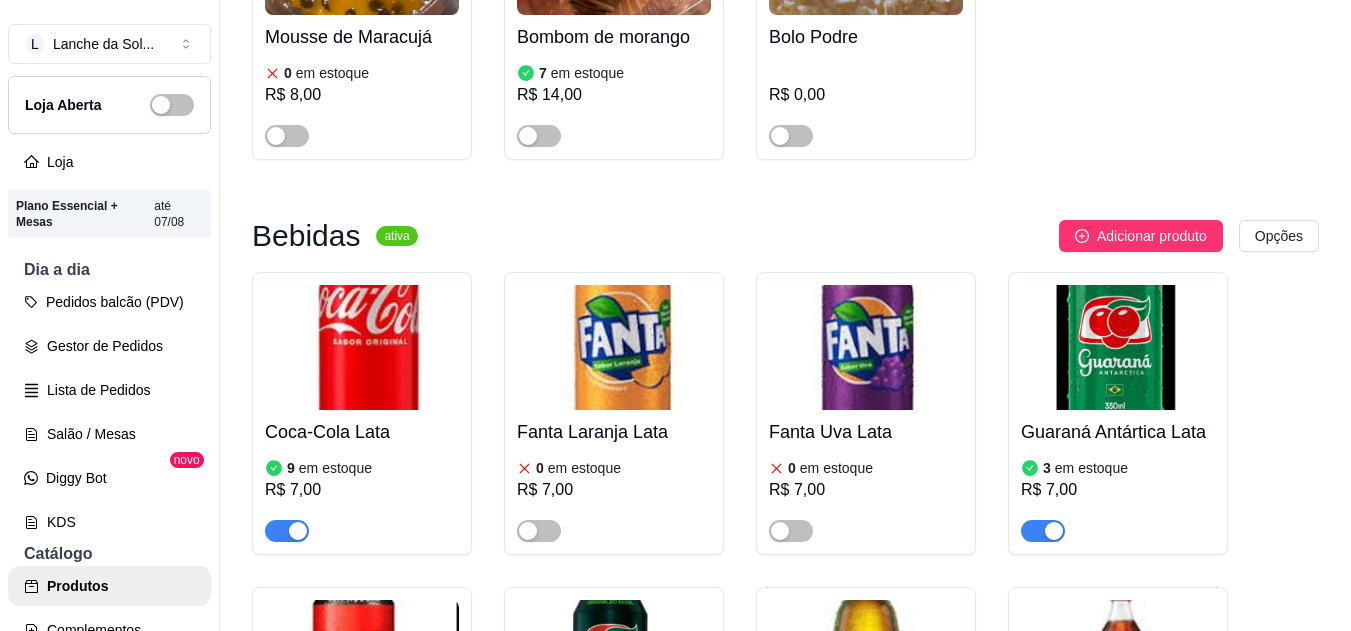 click at bounding box center [1118, 347] 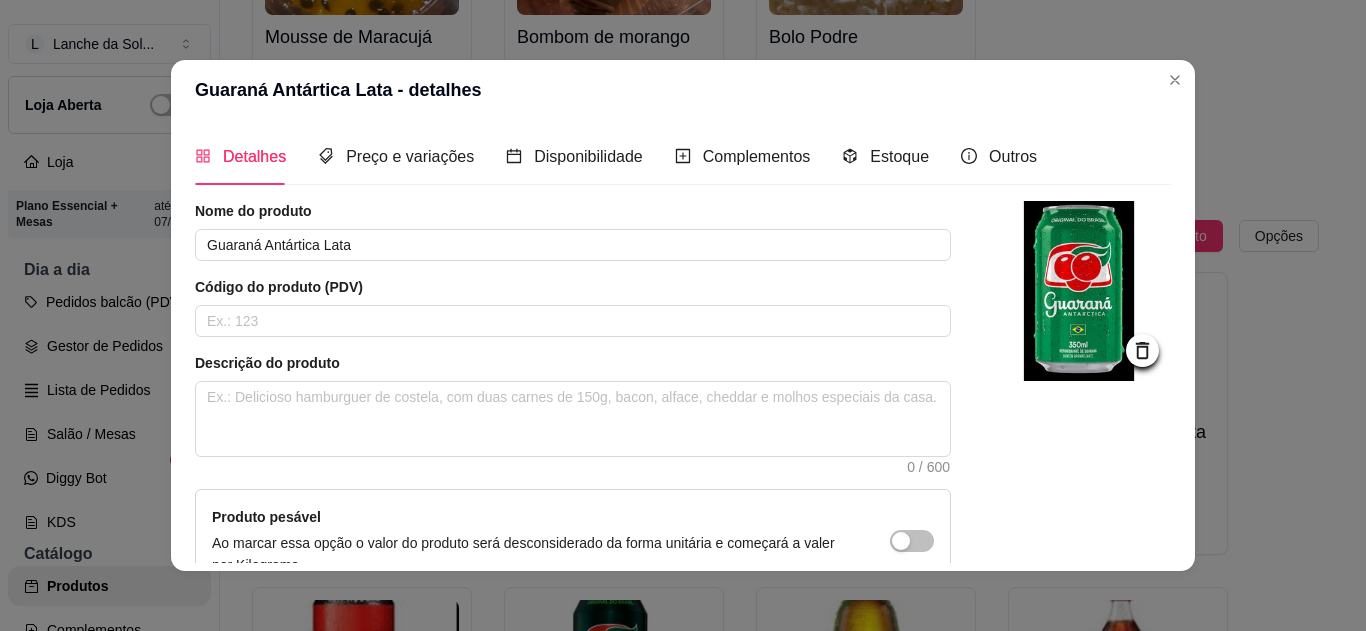 click on "Estoque" at bounding box center (885, 156) 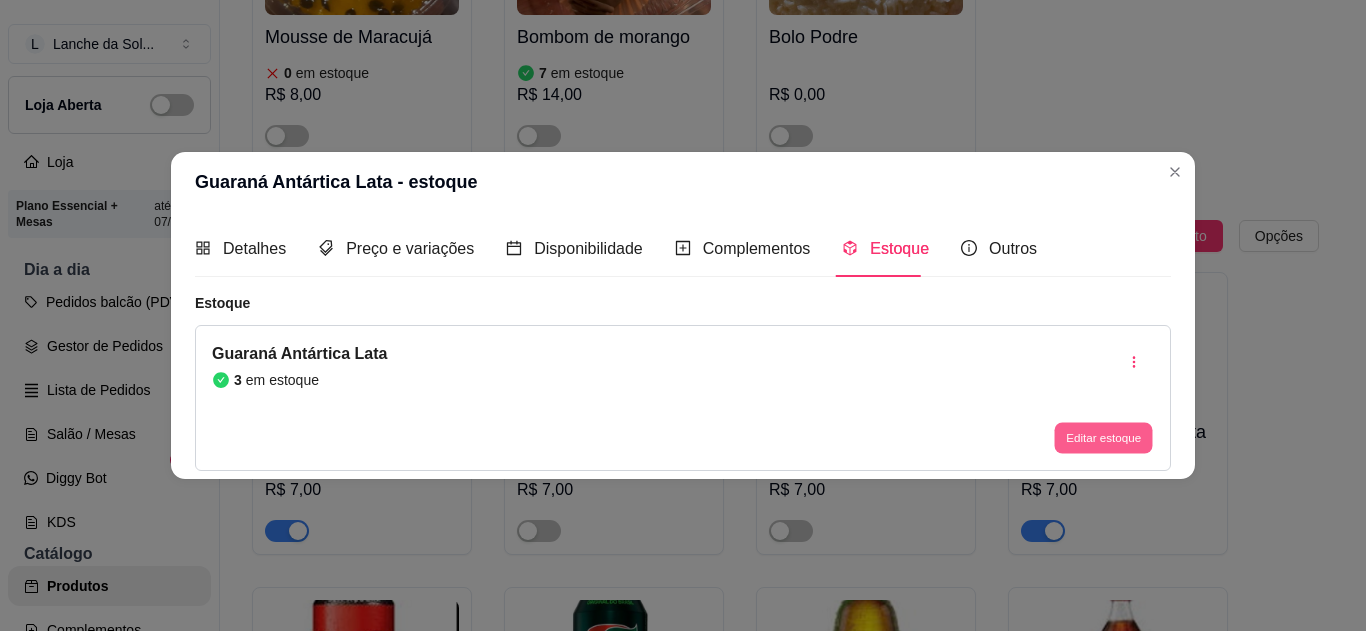 click on "Editar estoque" at bounding box center (1103, 438) 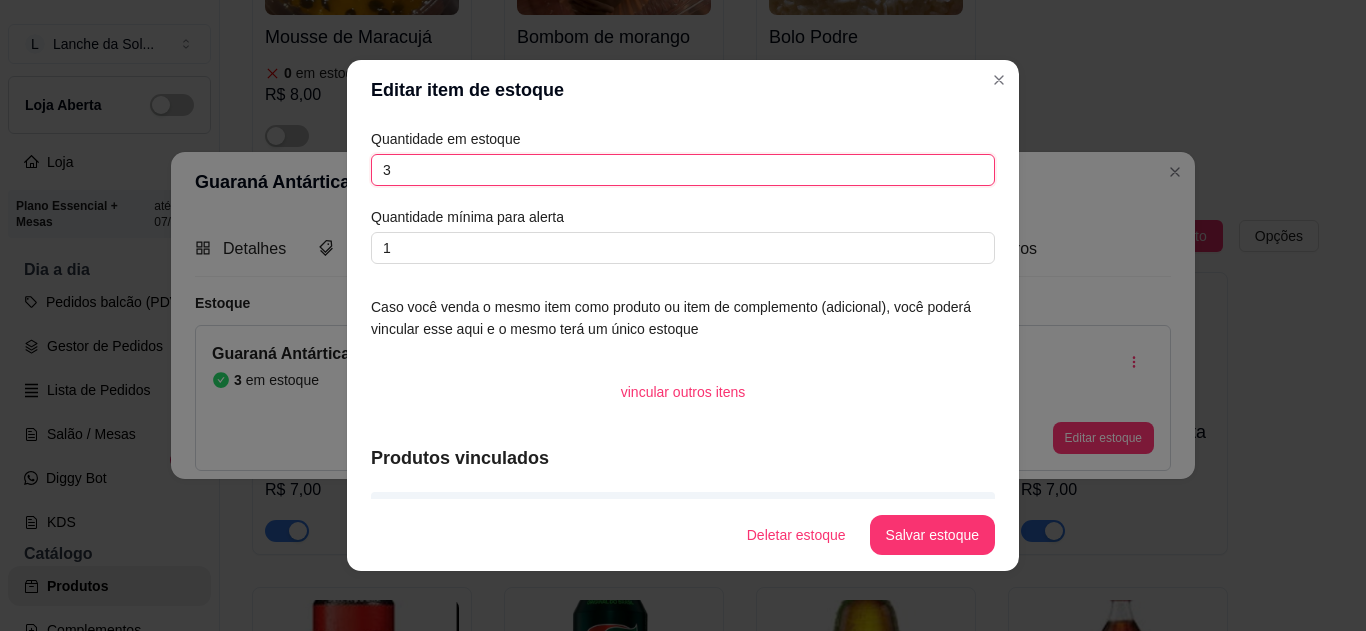 click on "3" at bounding box center (683, 170) 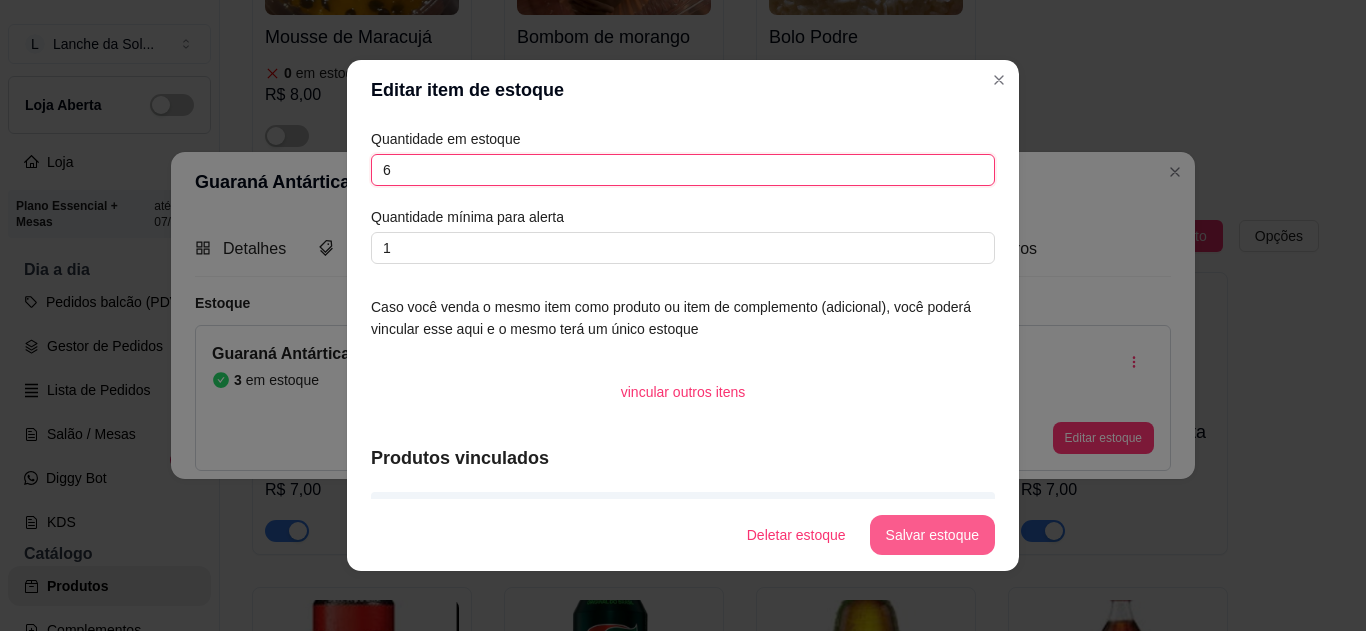 type on "6" 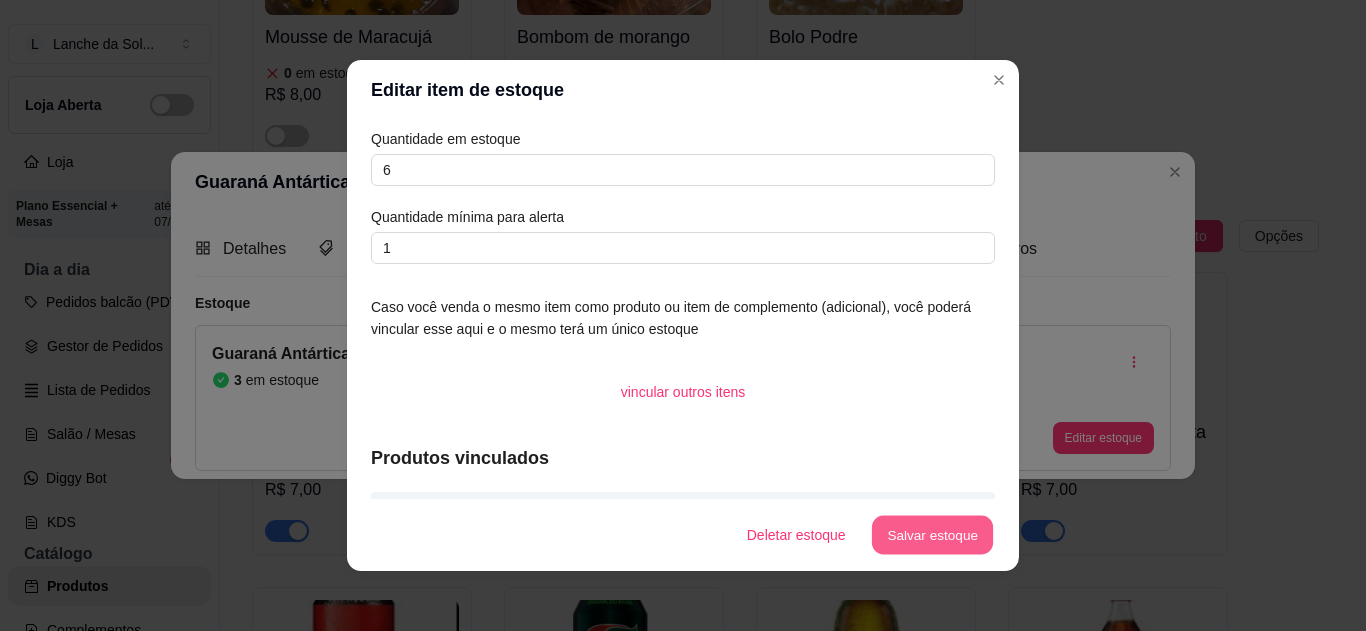 click on "Salvar estoque" at bounding box center [932, 535] 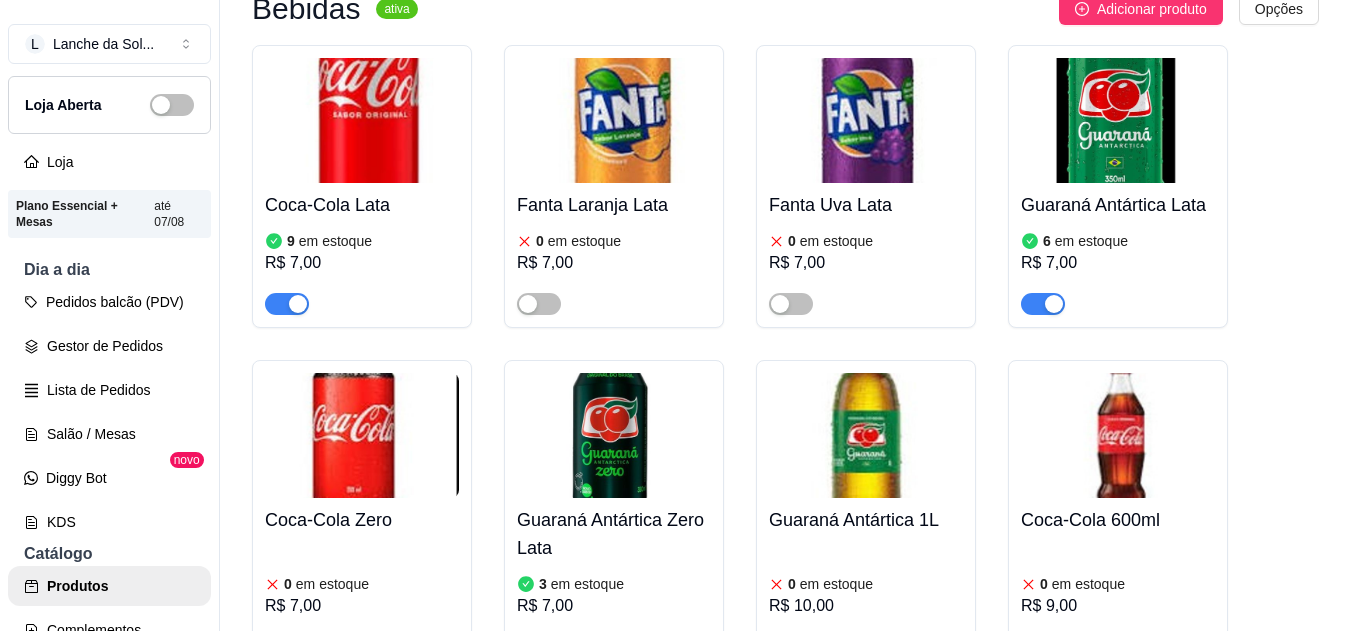 scroll, scrollTop: 5106, scrollLeft: 0, axis: vertical 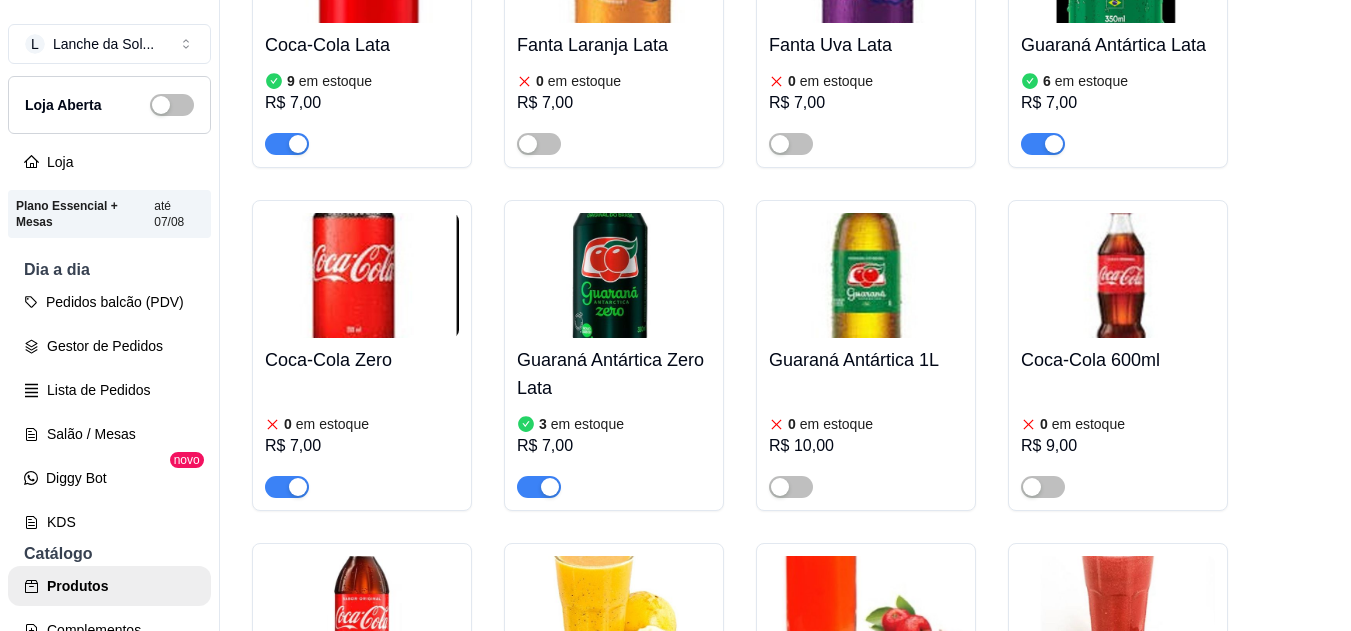 click at bounding box center (362, 275) 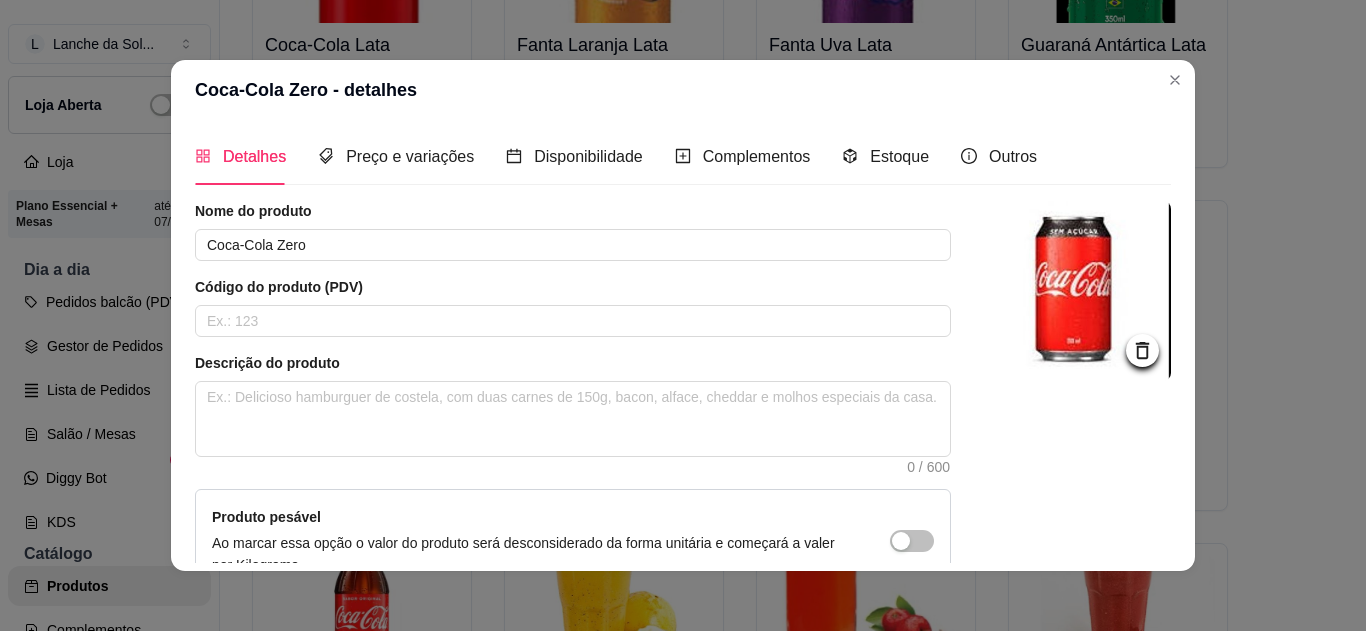 click on "Estoque" at bounding box center [885, 156] 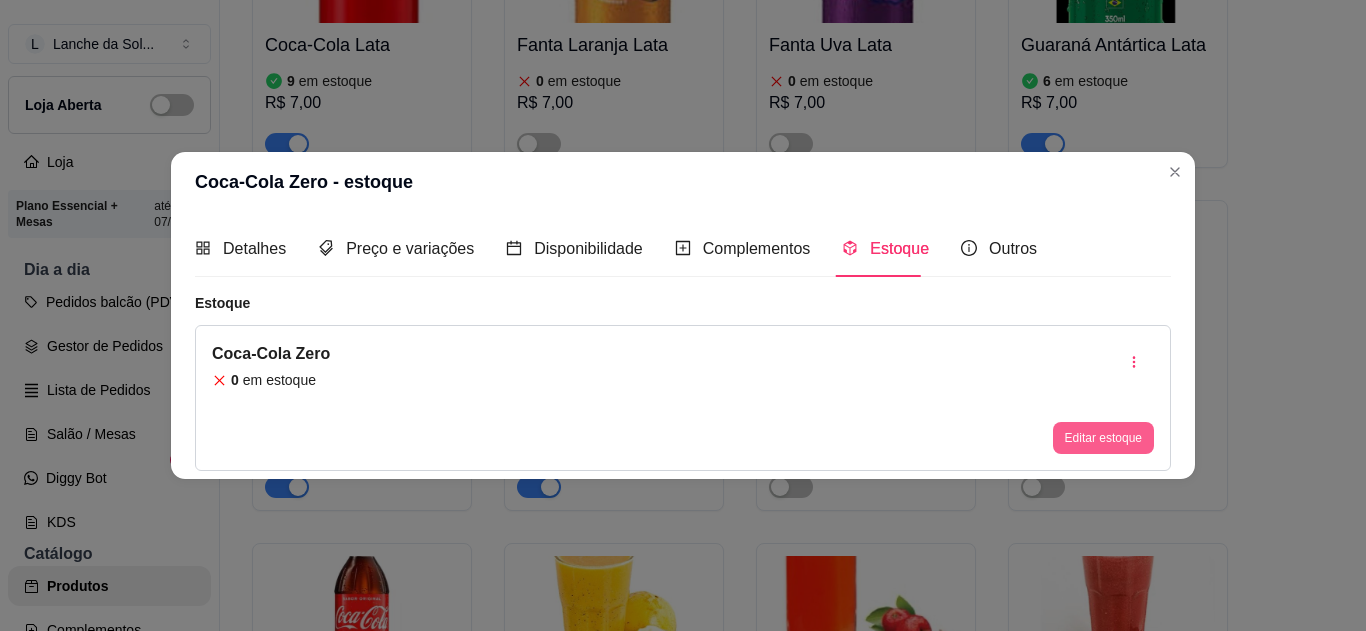 click on "Editar estoque" at bounding box center [1103, 438] 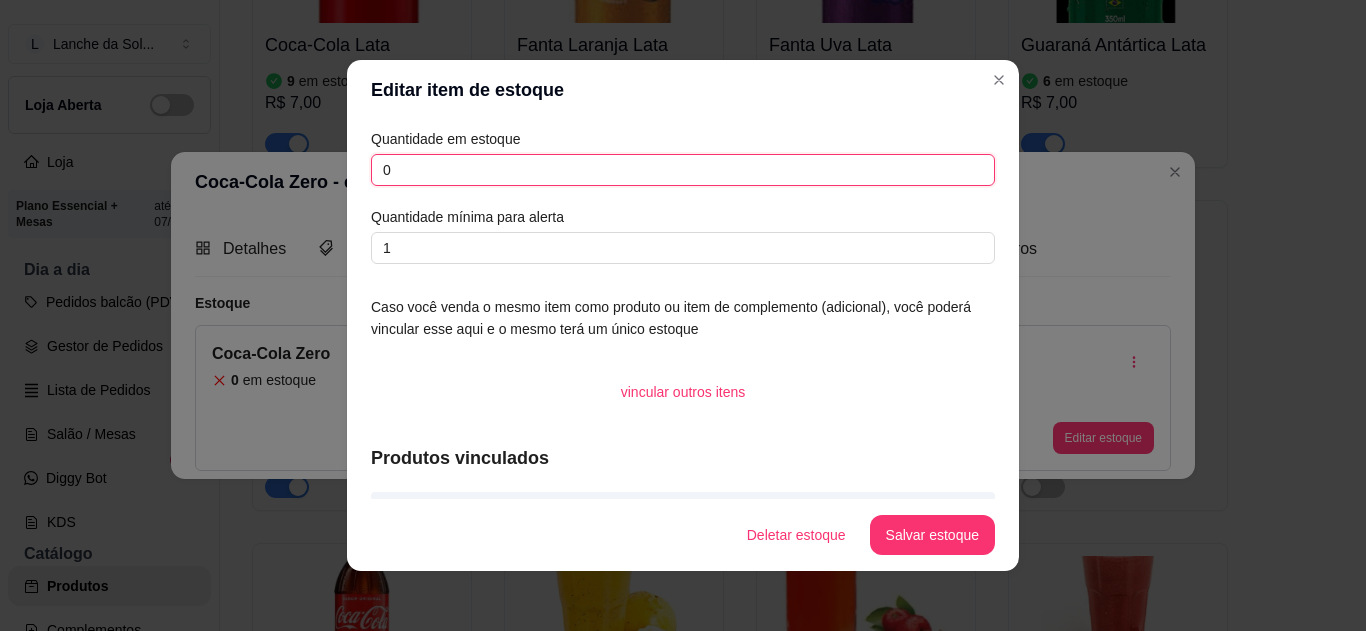 click on "0" at bounding box center (683, 170) 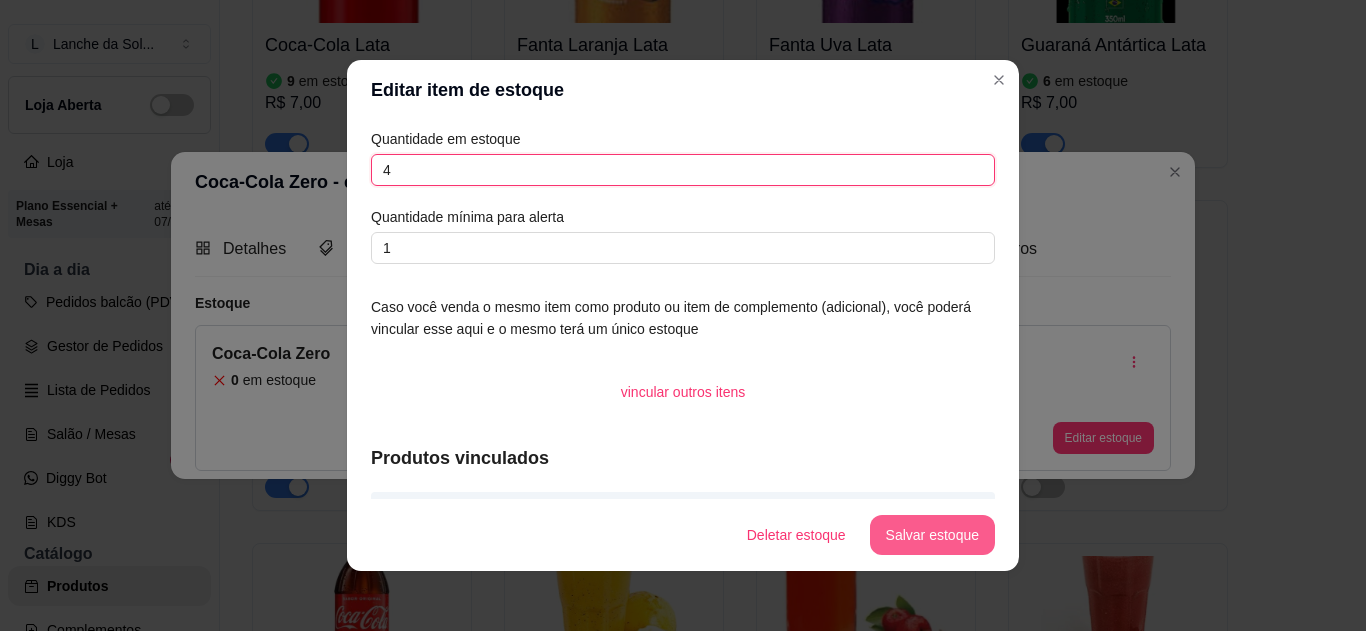 type on "4" 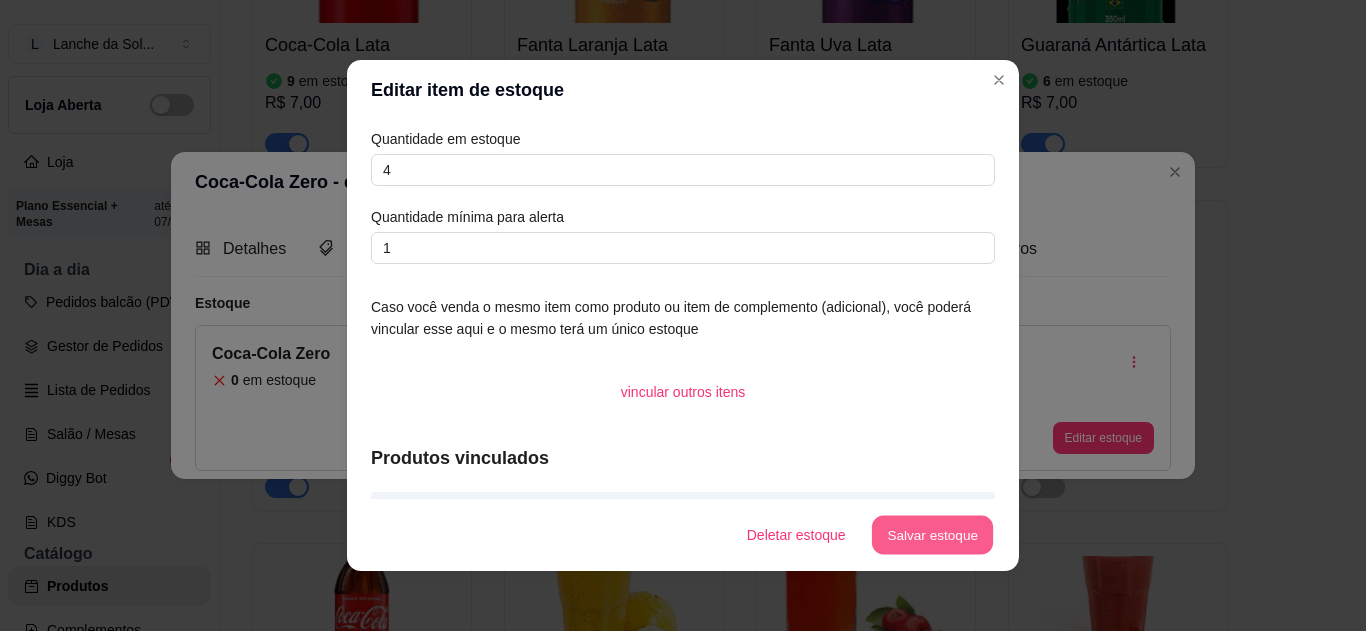 click on "Salvar estoque" at bounding box center [932, 535] 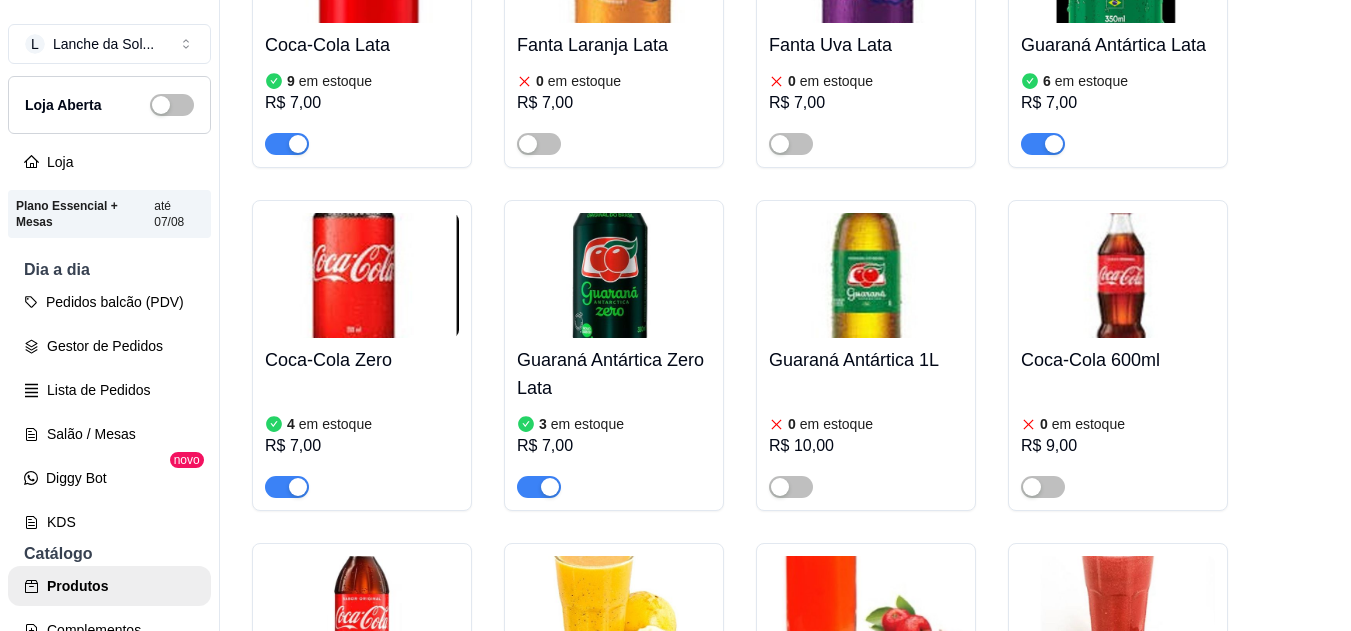 click on "Guaraná Antártica Zero Lata" at bounding box center (614, 374) 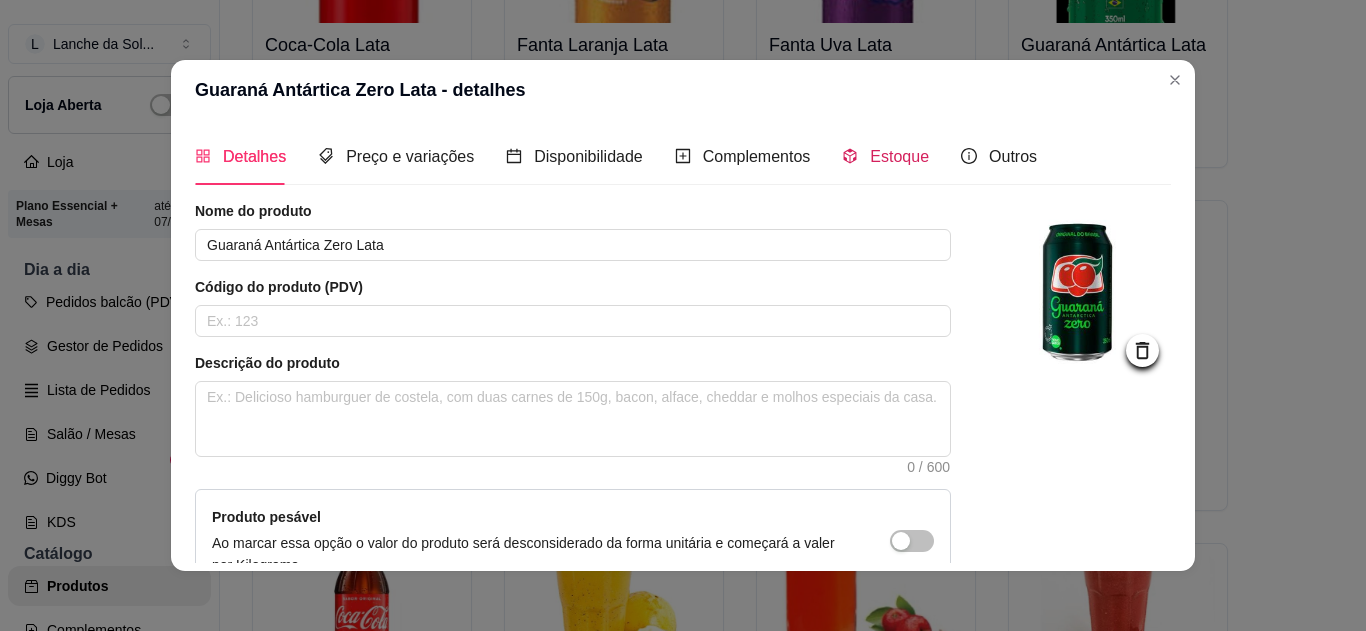 click on "Estoque" at bounding box center [899, 156] 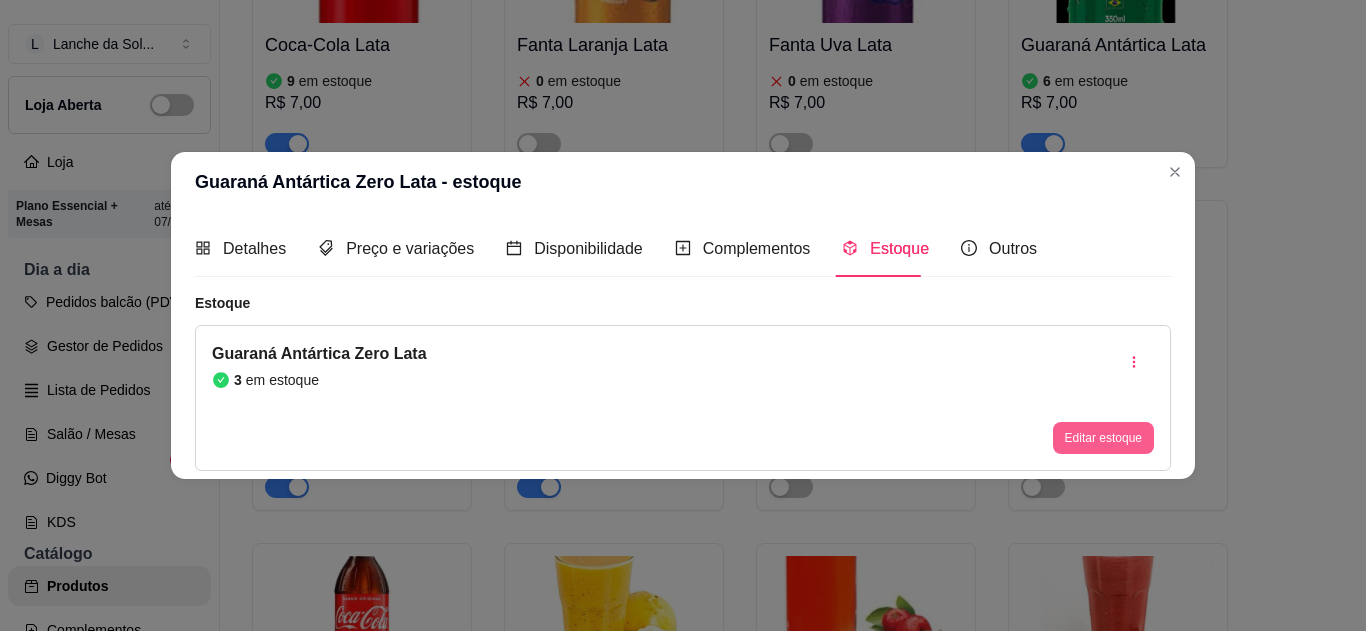 click on "Editar estoque" at bounding box center [1103, 438] 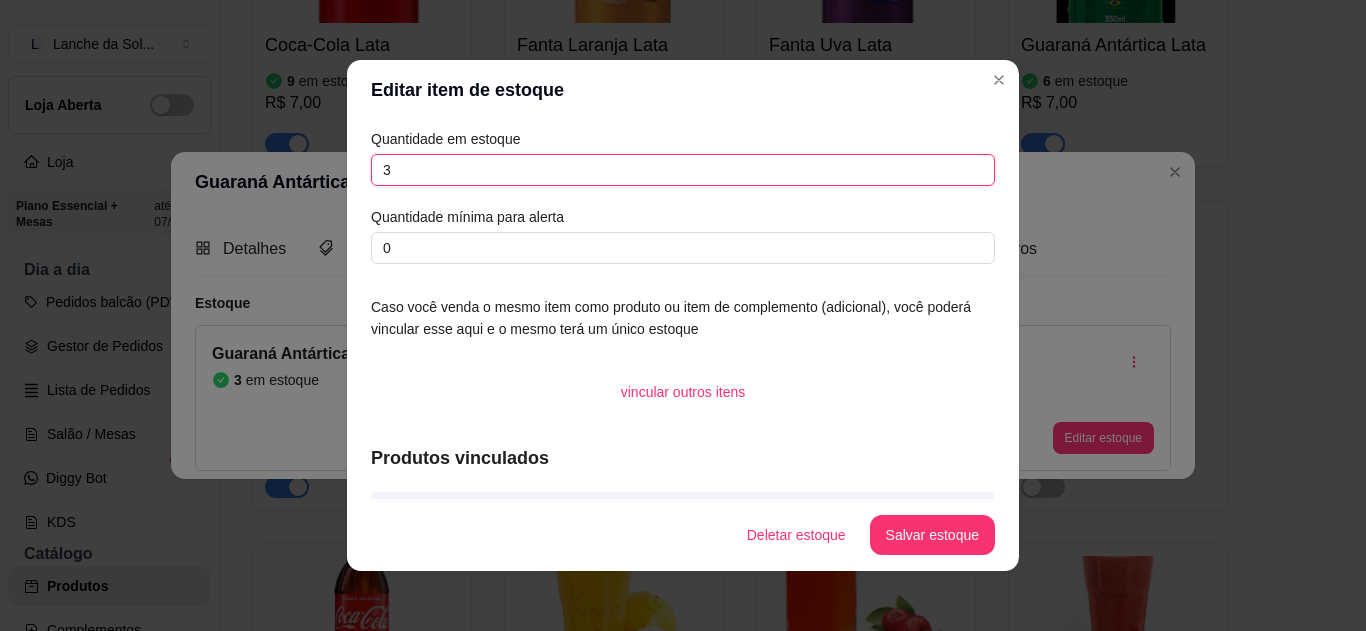 click on "3" at bounding box center [683, 170] 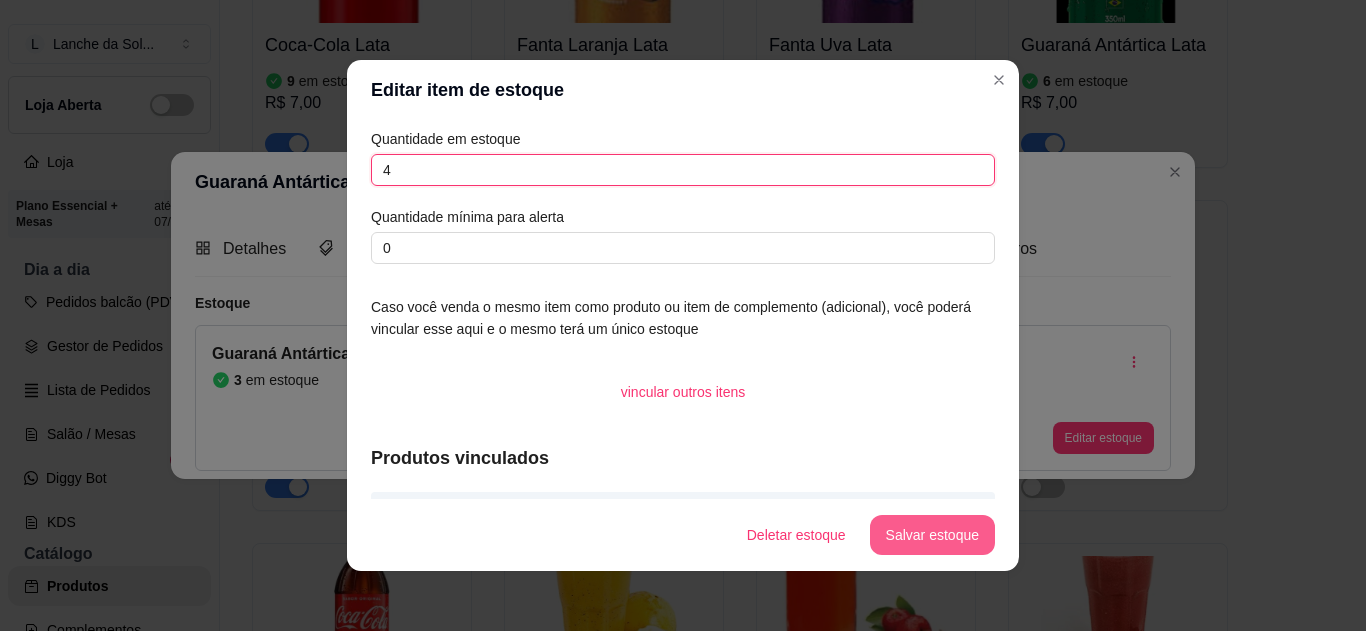 type on "4" 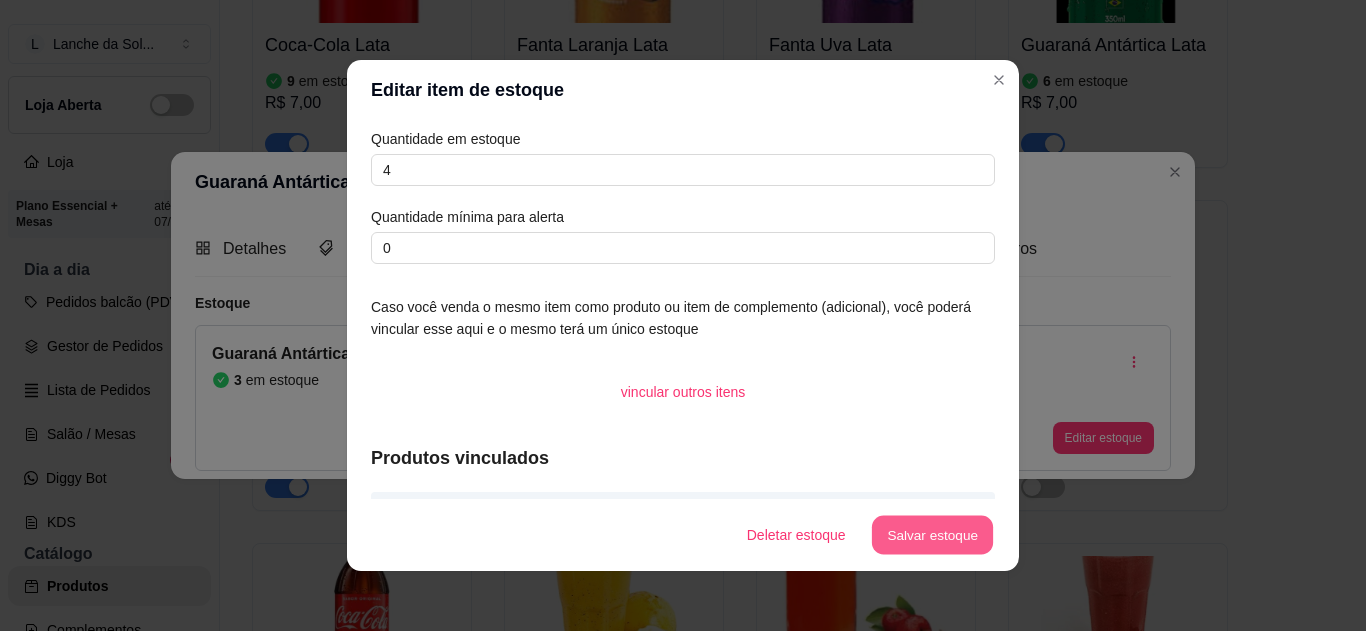 click on "Salvar estoque" at bounding box center (932, 535) 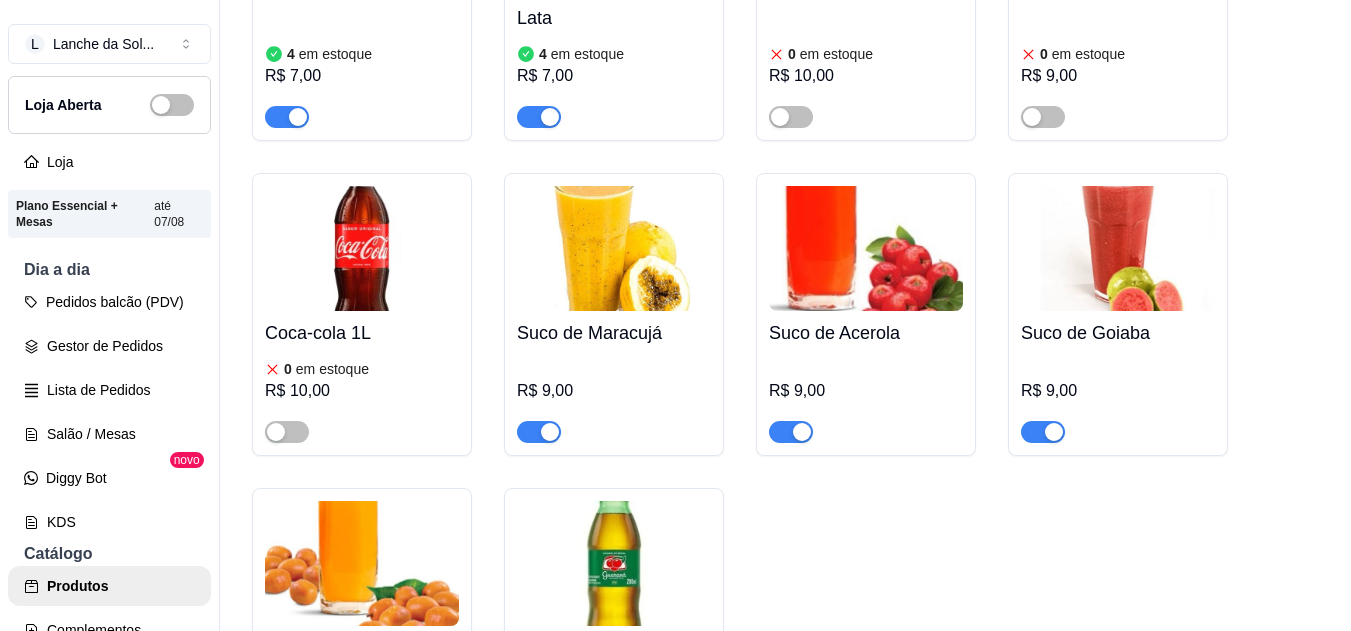 scroll, scrollTop: 5506, scrollLeft: 0, axis: vertical 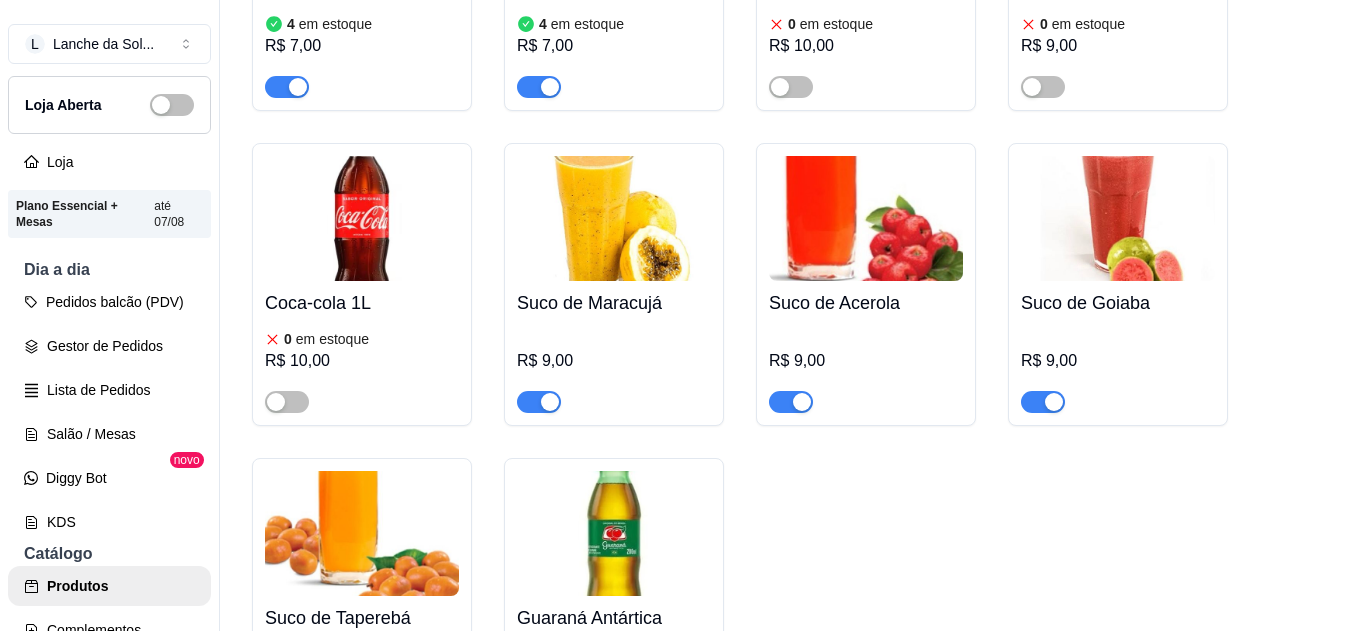 click at bounding box center [802, 402] 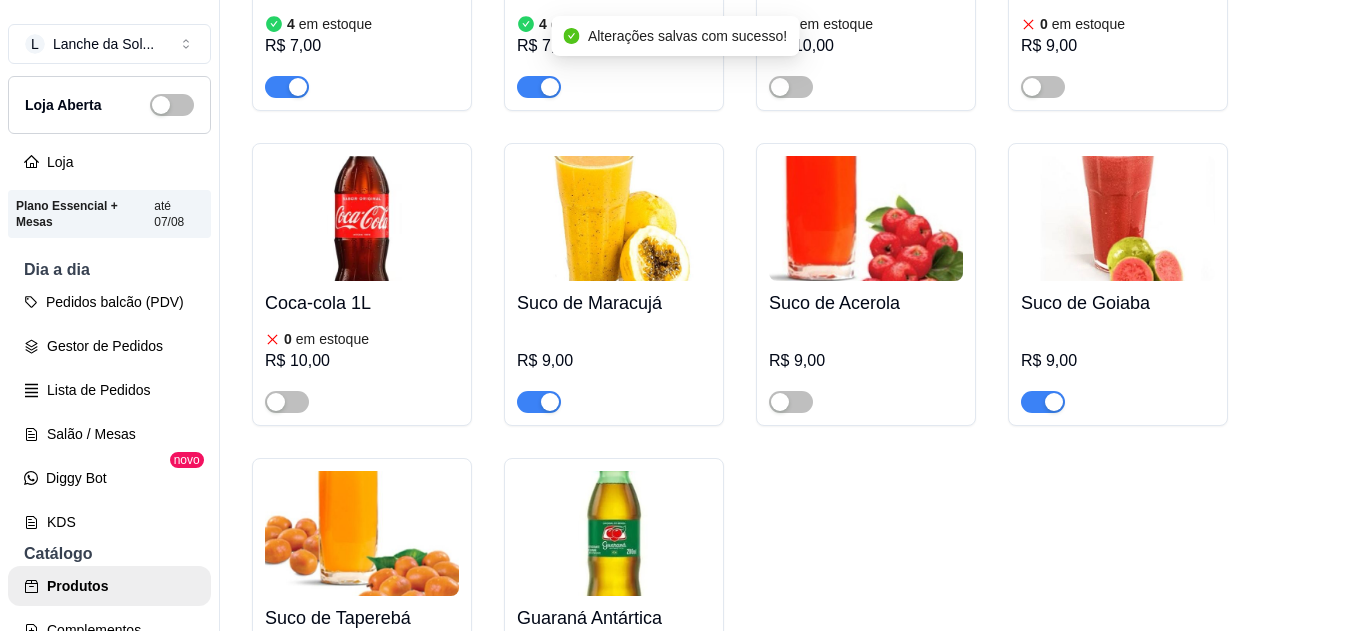 click at bounding box center [791, 402] 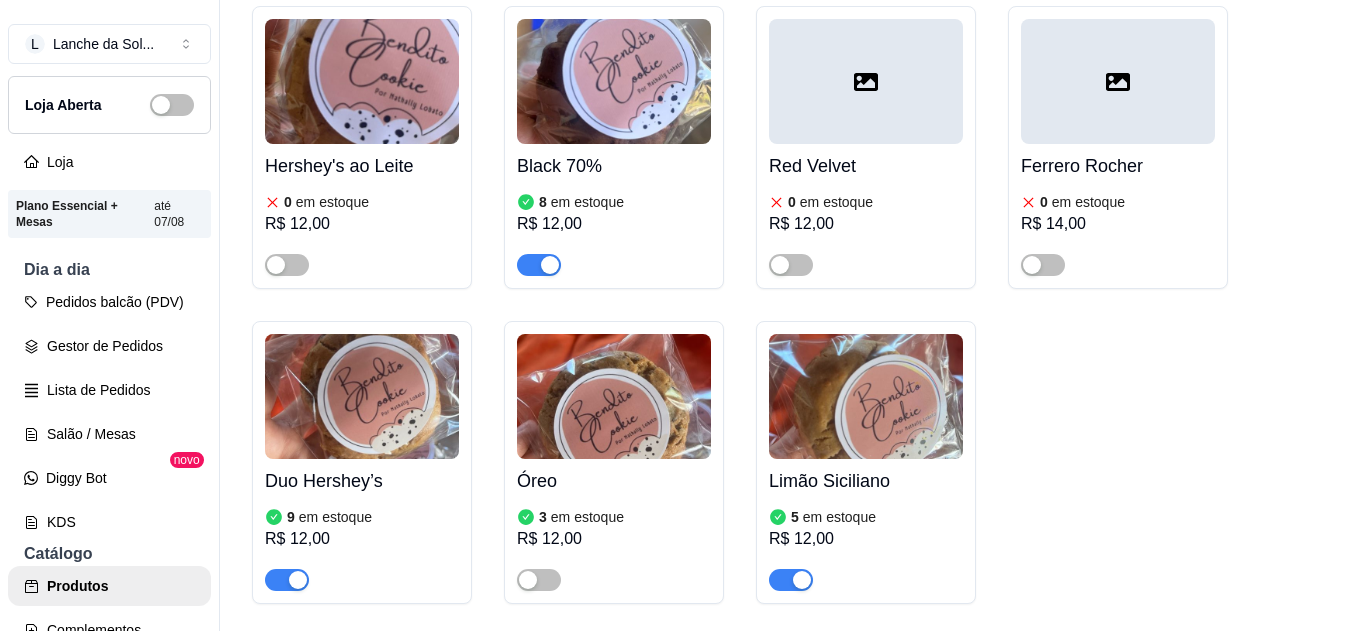 scroll, scrollTop: 7280, scrollLeft: 0, axis: vertical 